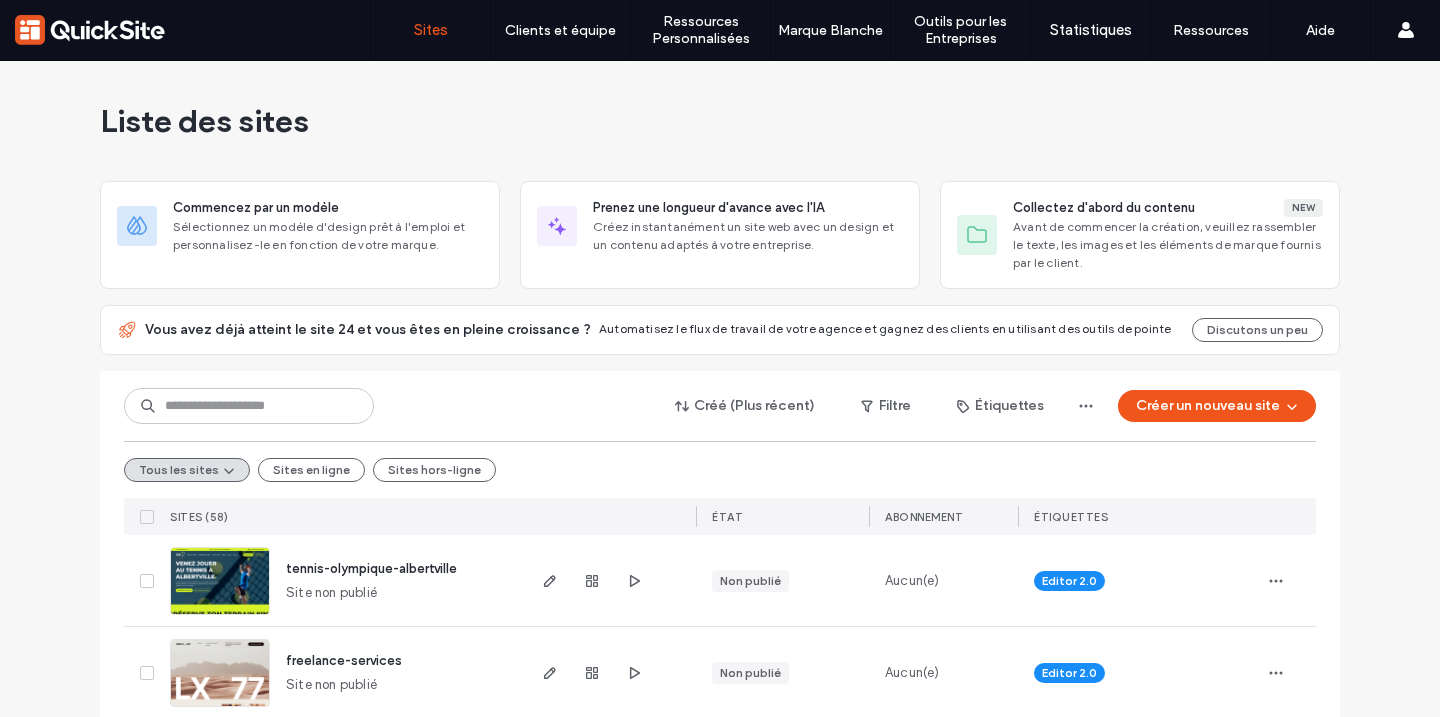 scroll, scrollTop: 0, scrollLeft: 0, axis: both 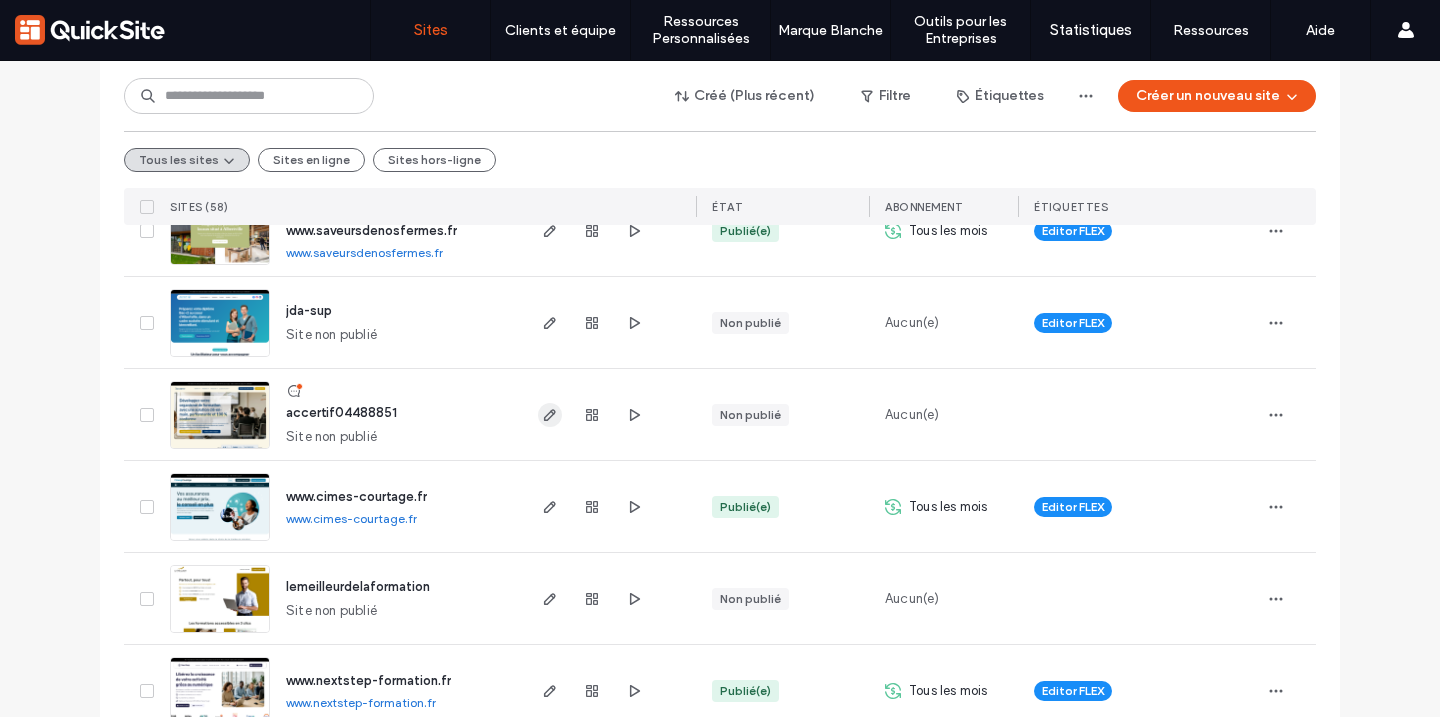 click at bounding box center (550, 415) 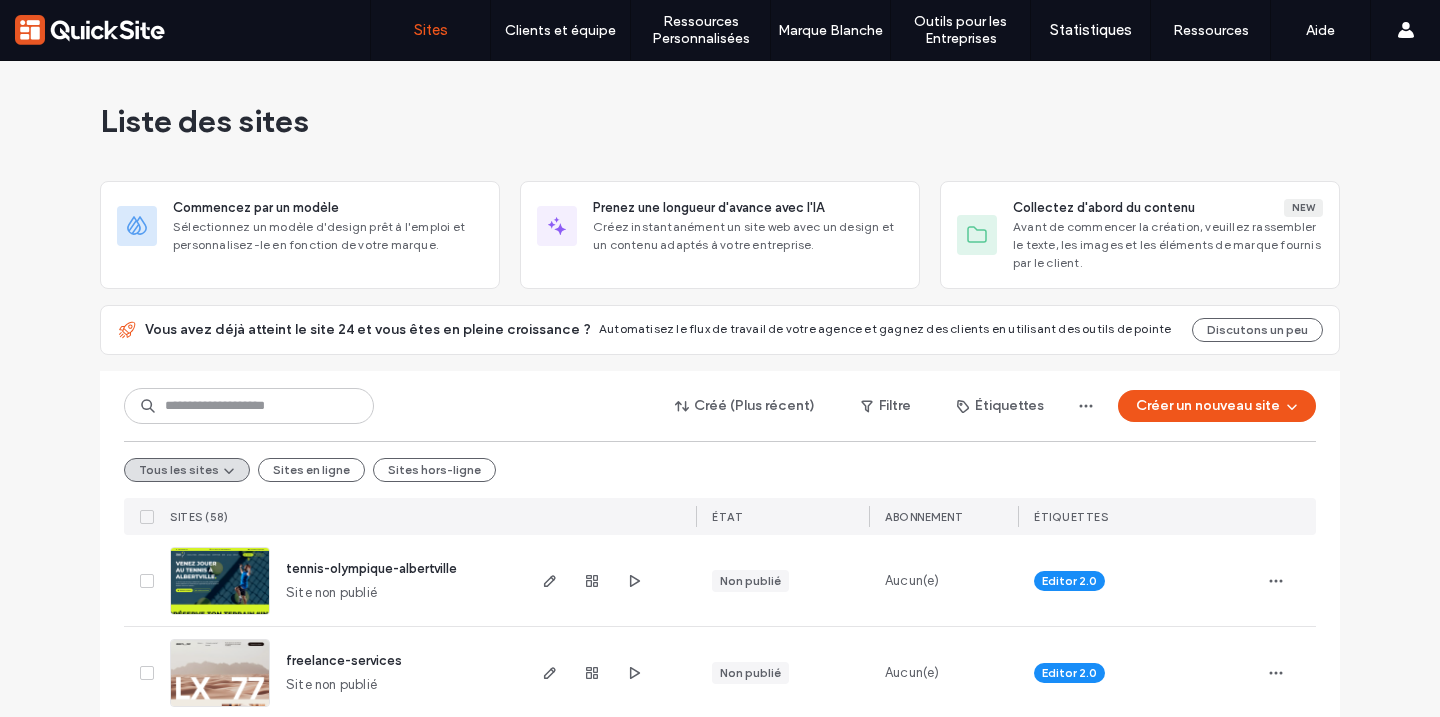 scroll, scrollTop: 0, scrollLeft: 0, axis: both 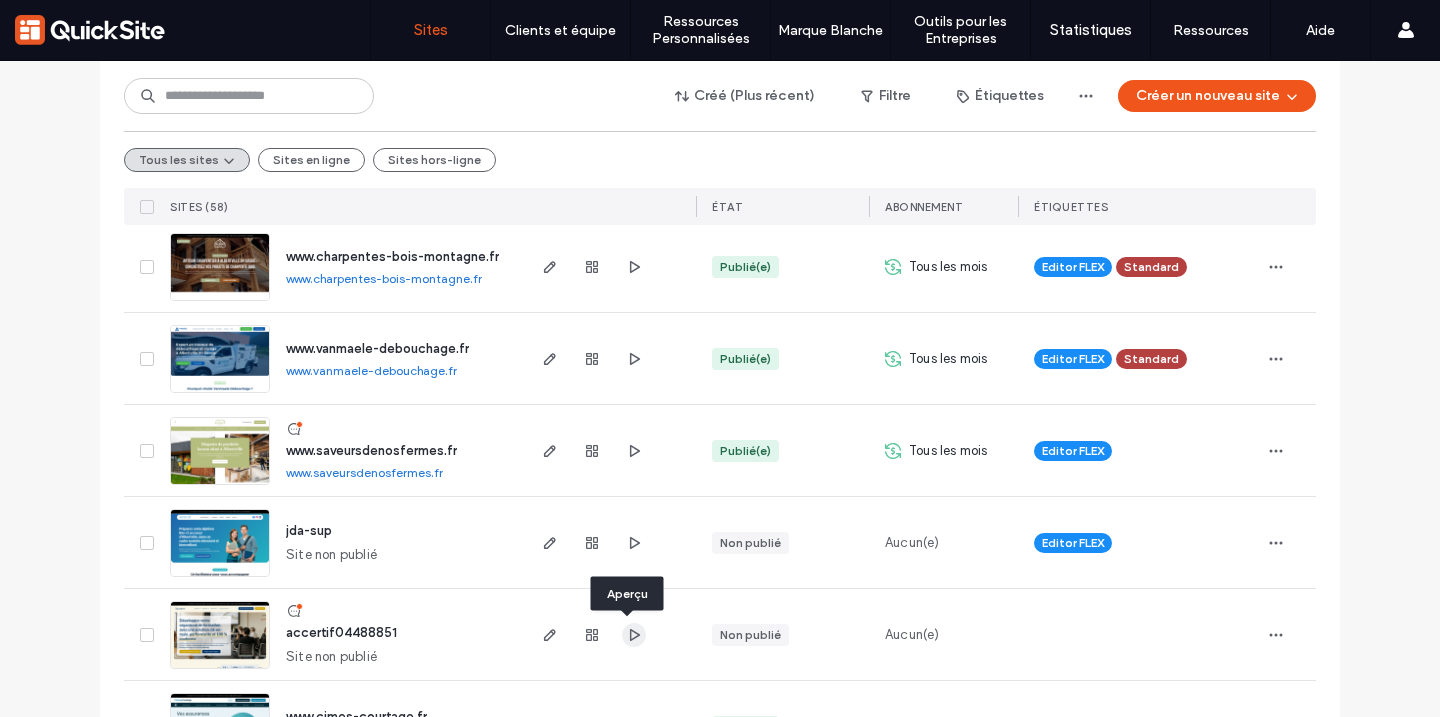 click 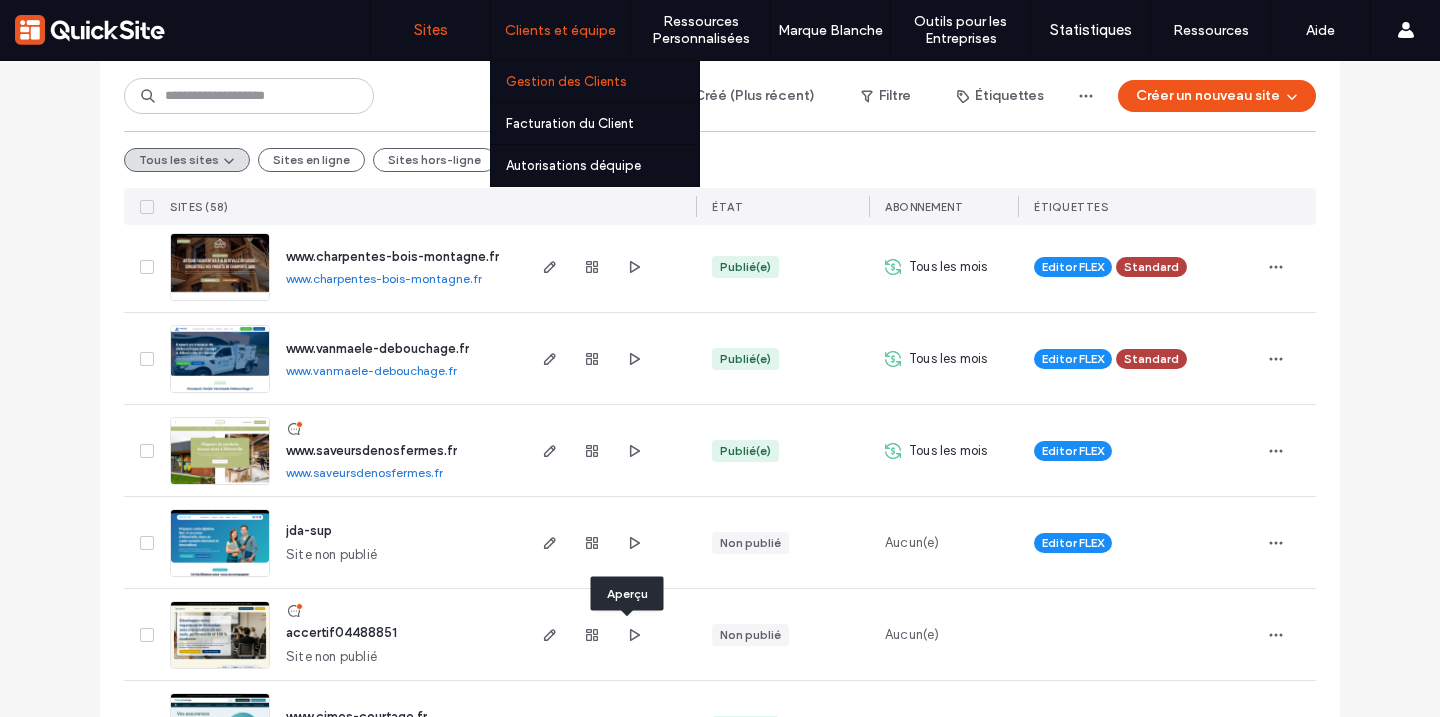 click on "Gestion des Clients" at bounding box center [566, 81] 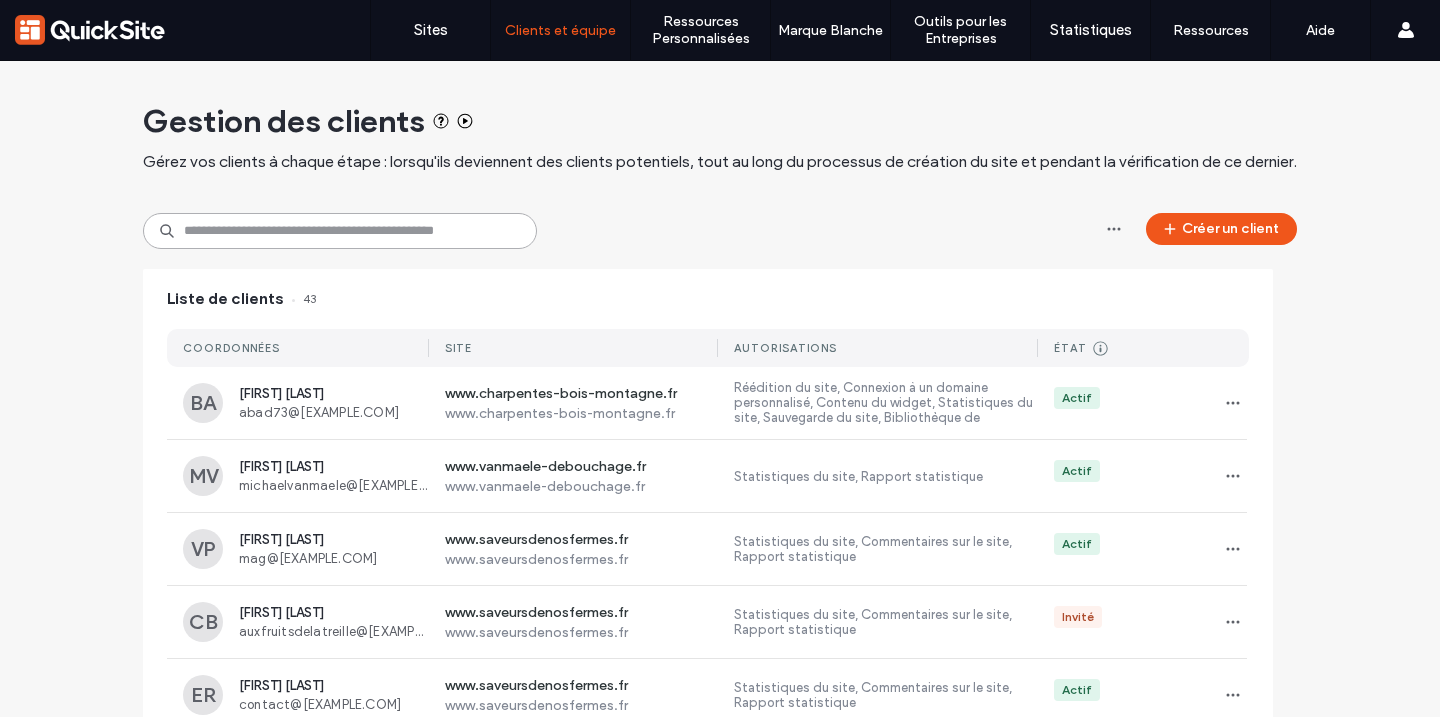 click at bounding box center [340, 231] 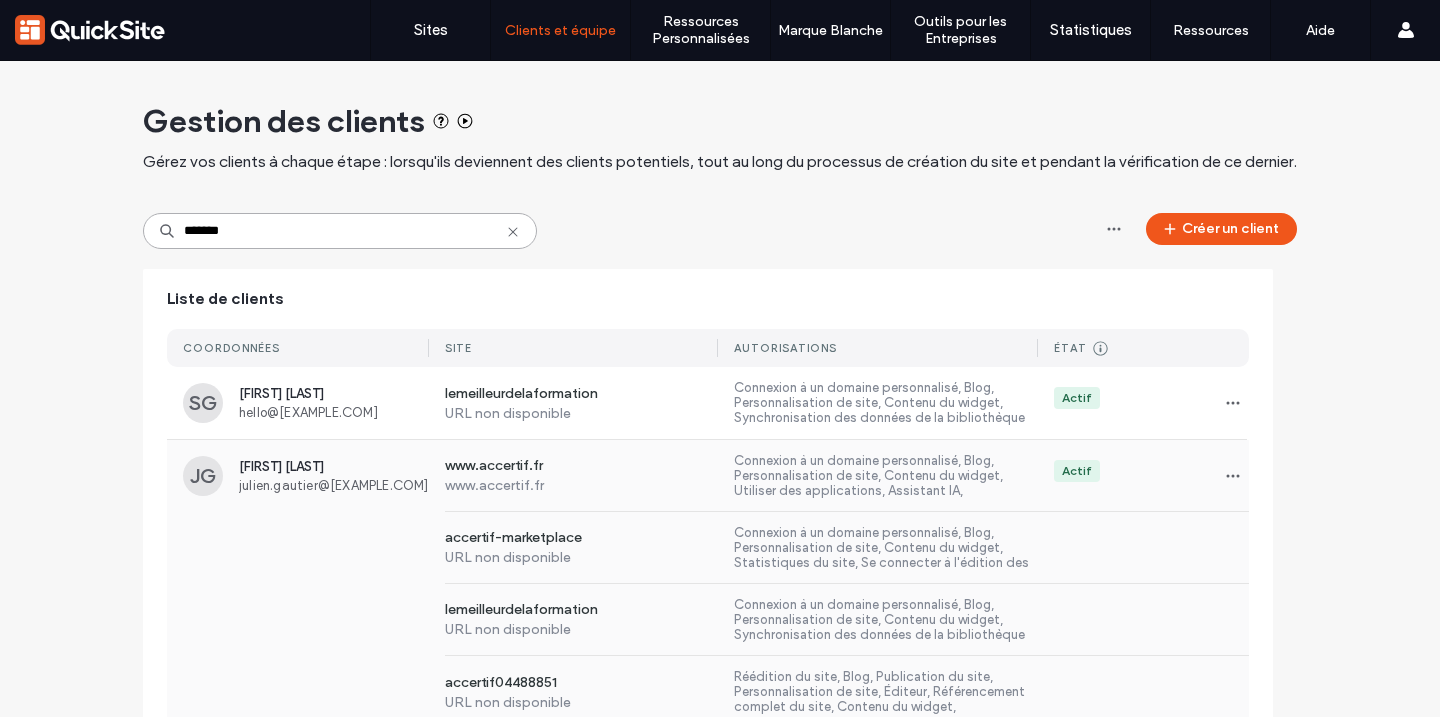 scroll, scrollTop: 35, scrollLeft: 0, axis: vertical 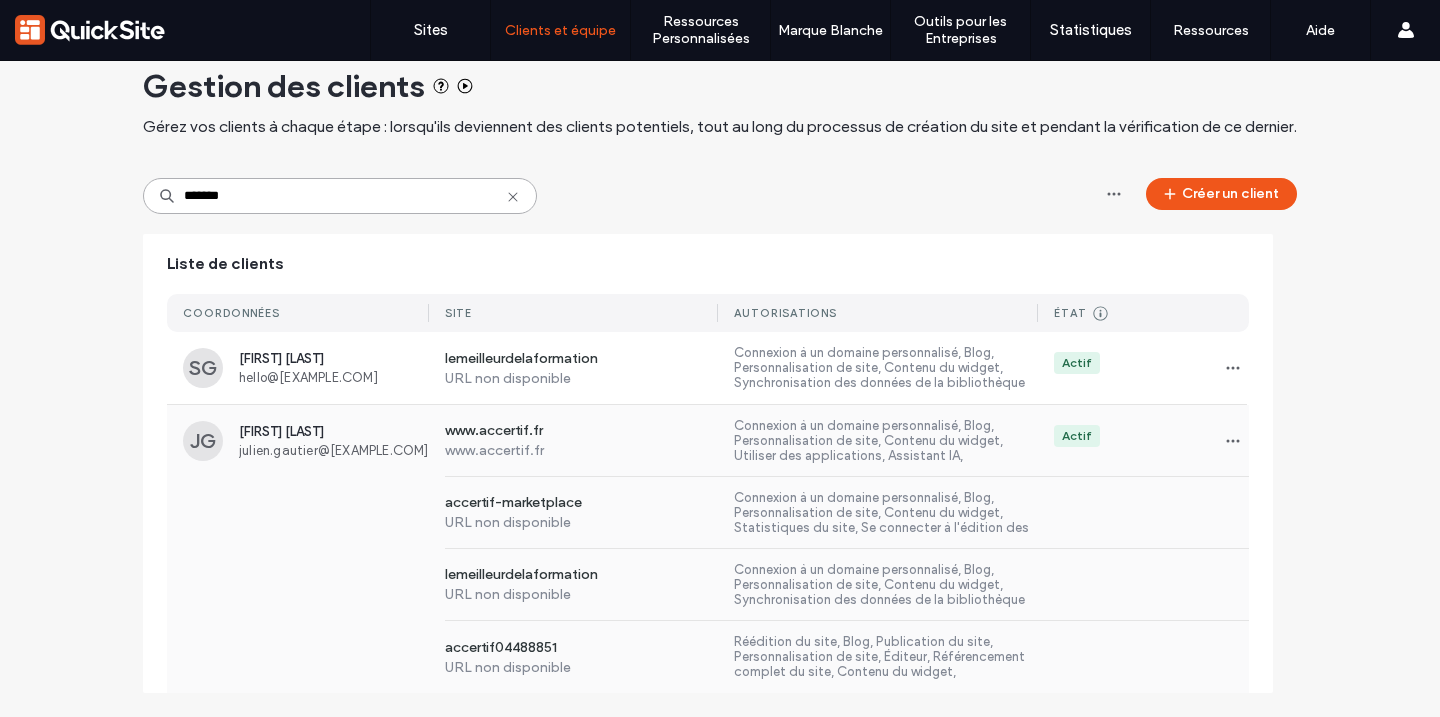 type on "*******" 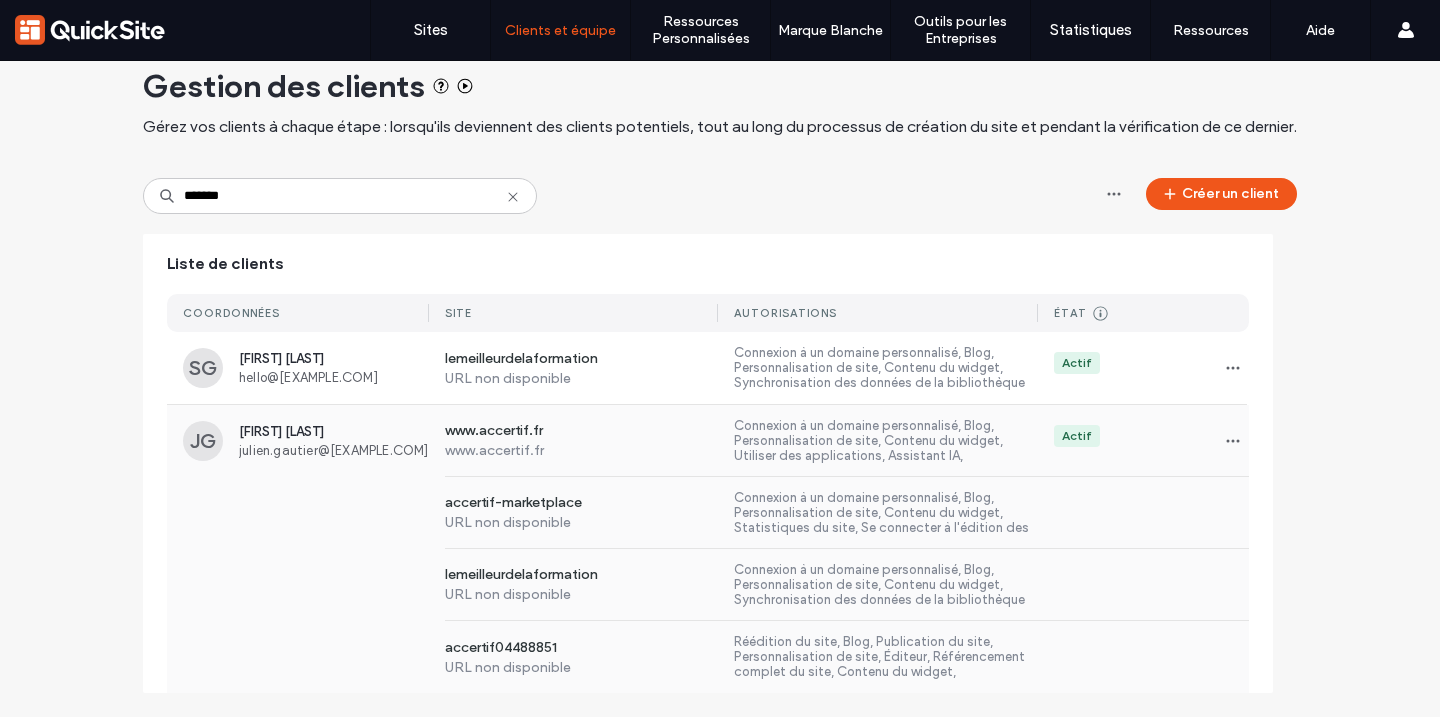 click on "Réédition du site, Blog, Publication du site, Personnalisation de site, Éditeur, Référencement complet du site, Contenu du widget, Commentaires sur le site, Mode Dév., Bibliothèque de contenus, Vue d'ensemble du référencement" at bounding box center [886, 657] 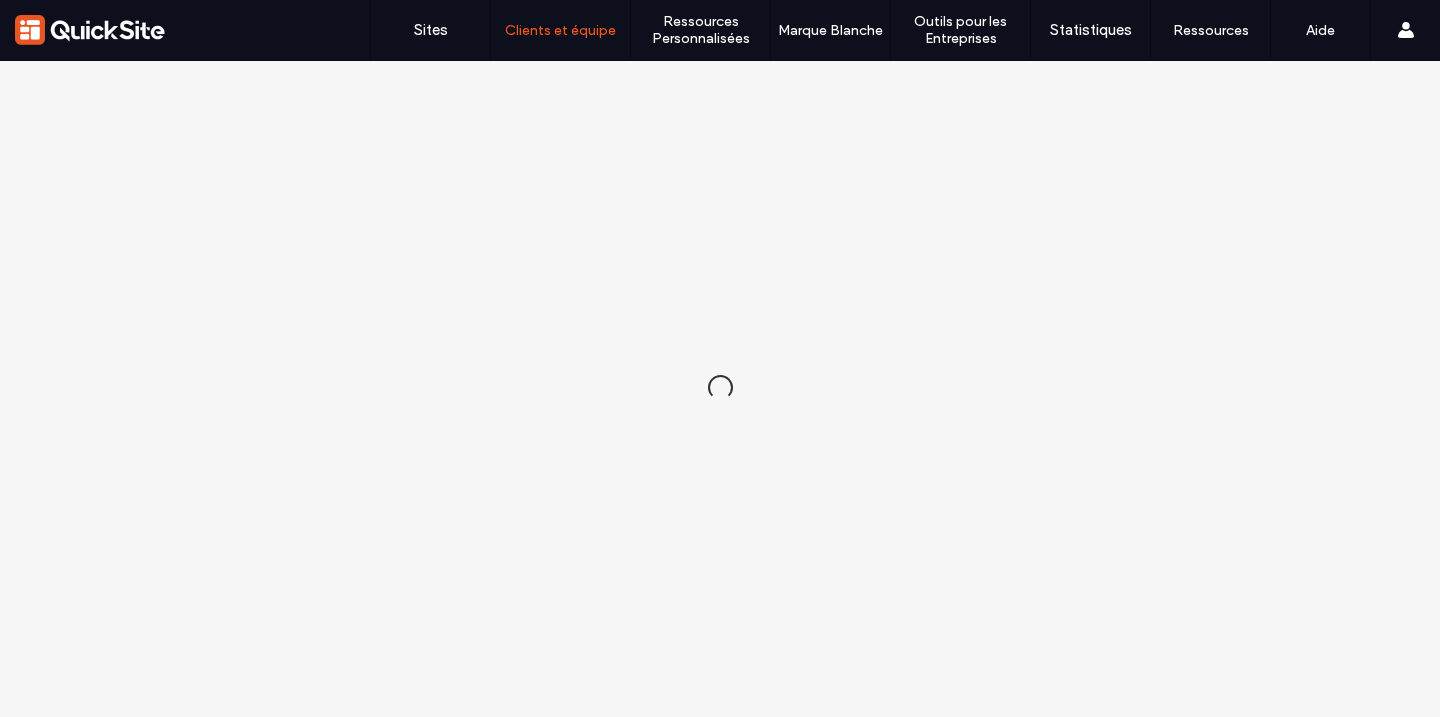 scroll, scrollTop: 0, scrollLeft: 0, axis: both 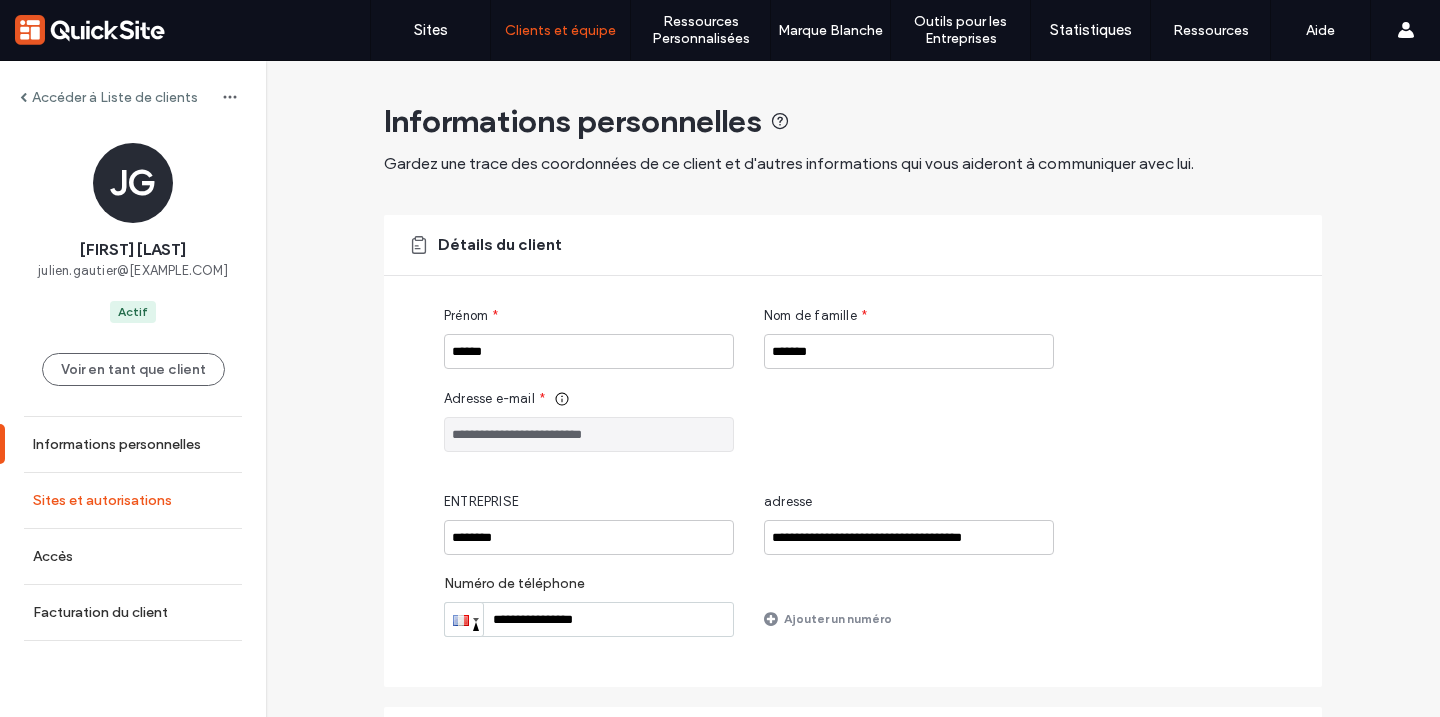 click on "Sites et autorisations" at bounding box center (133, 500) 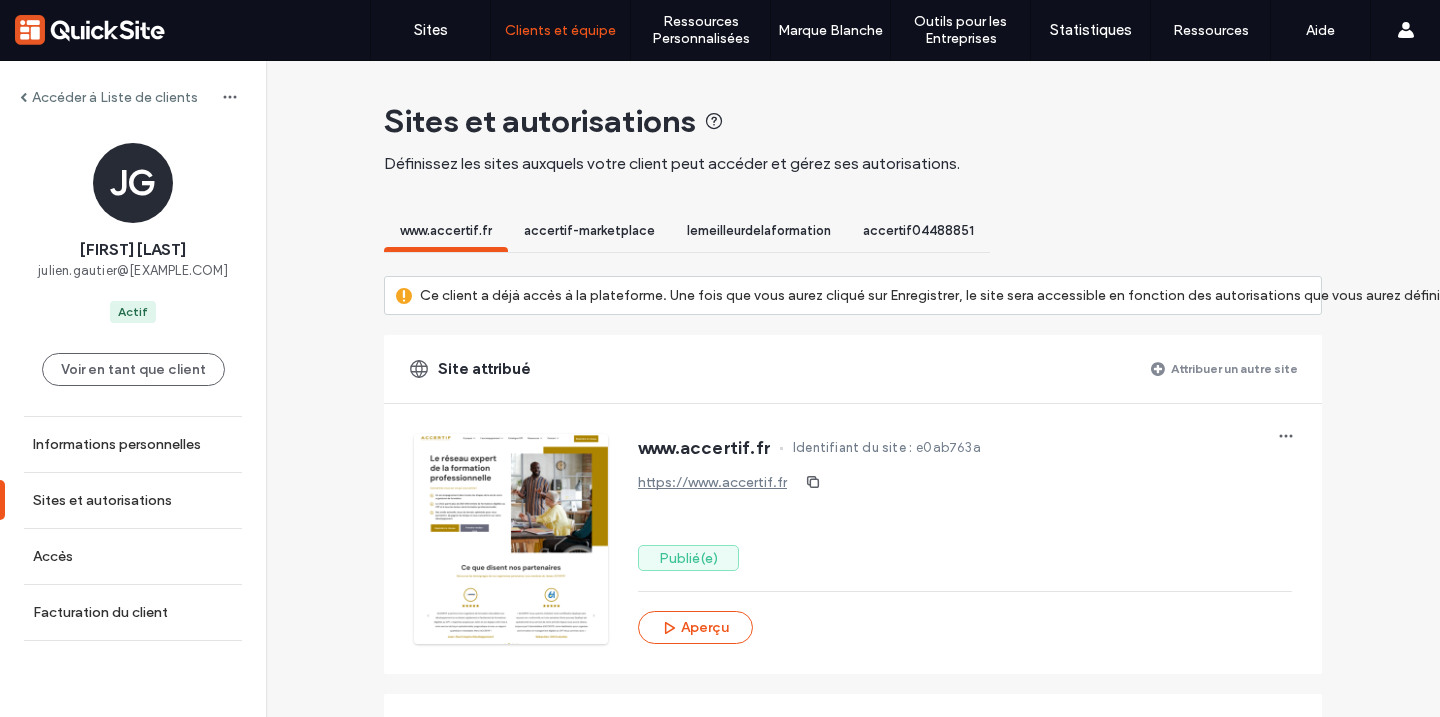 click on "accertif04488851" at bounding box center [918, 230] 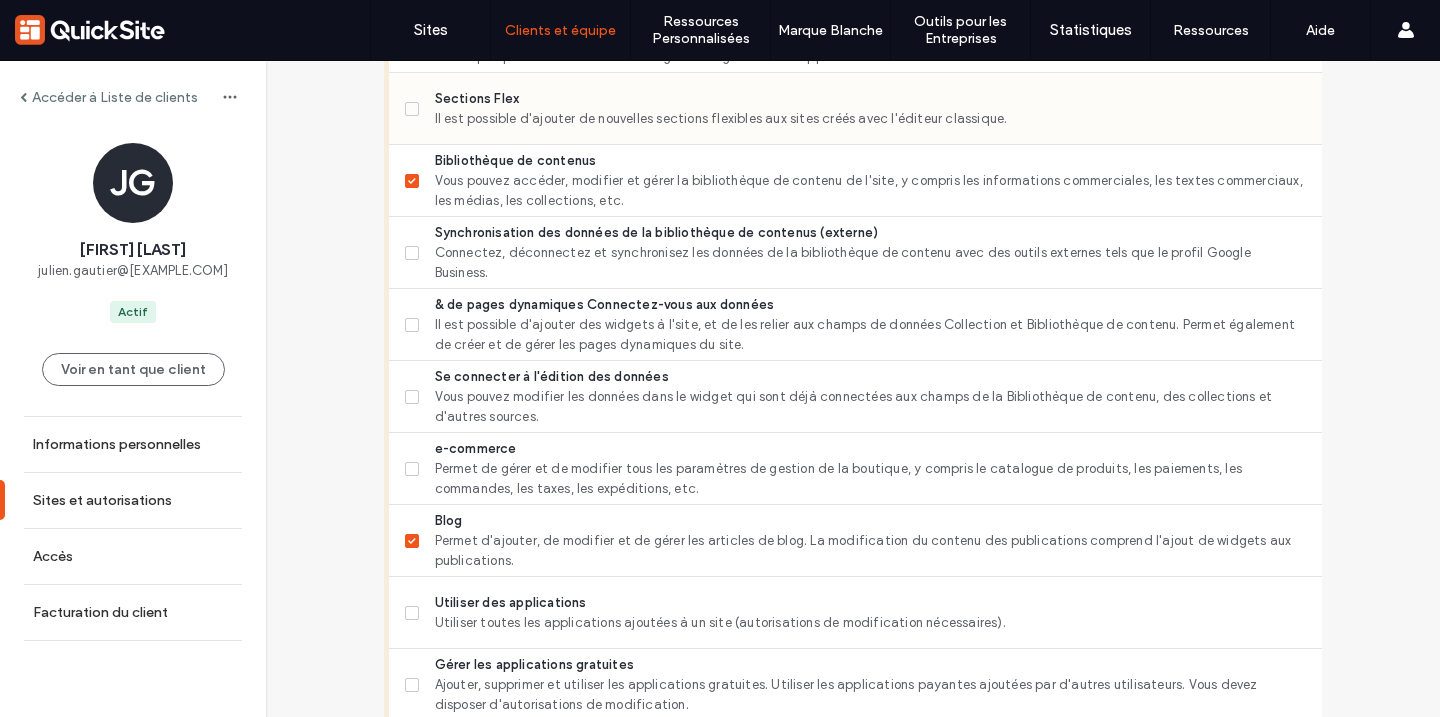 scroll, scrollTop: 1028, scrollLeft: 0, axis: vertical 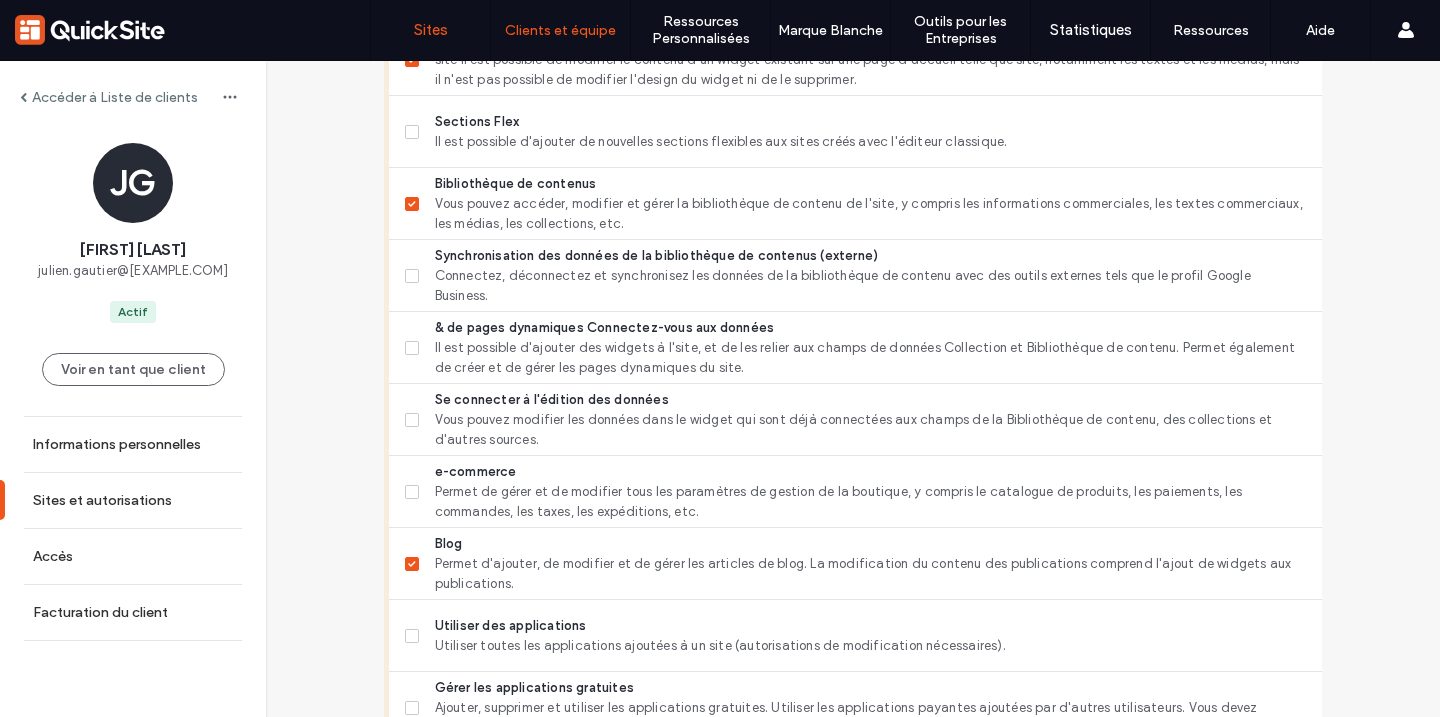 click on "Sites" at bounding box center (430, 30) 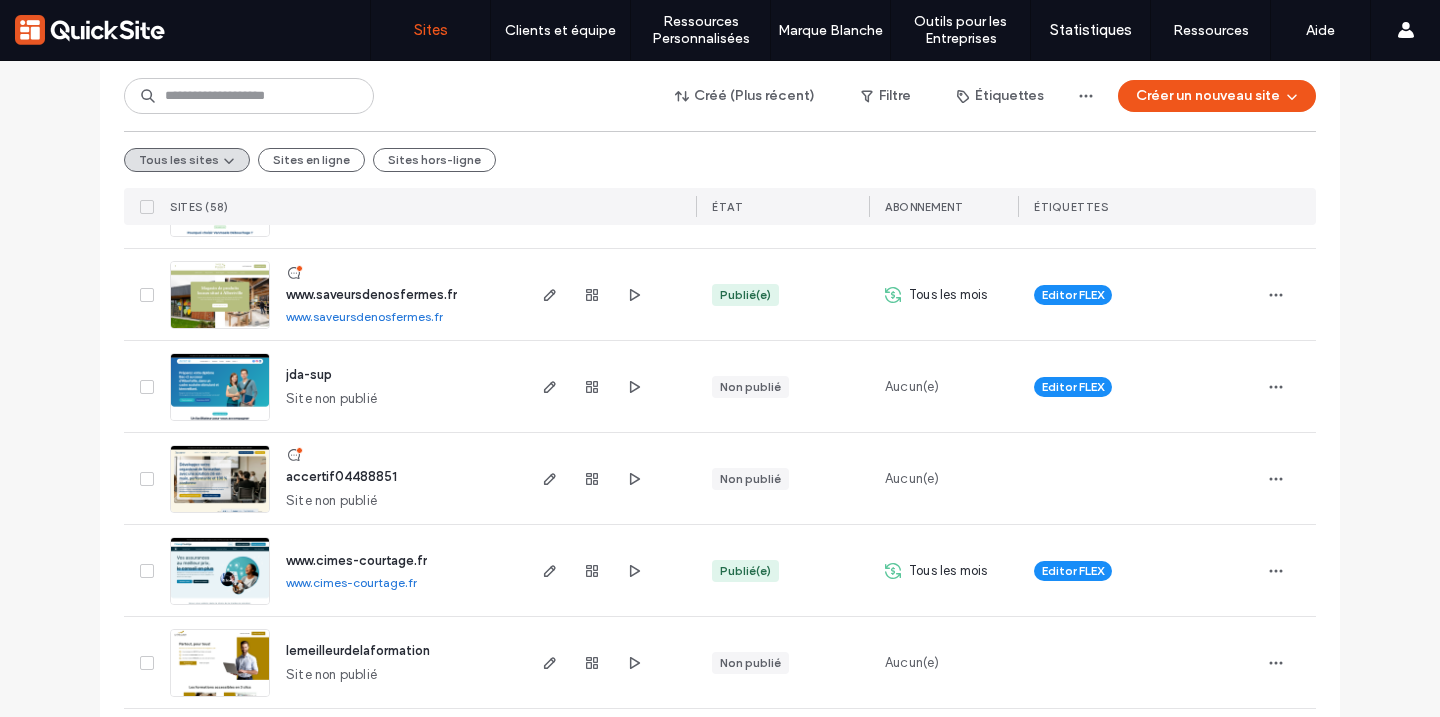 scroll, scrollTop: 1117, scrollLeft: 0, axis: vertical 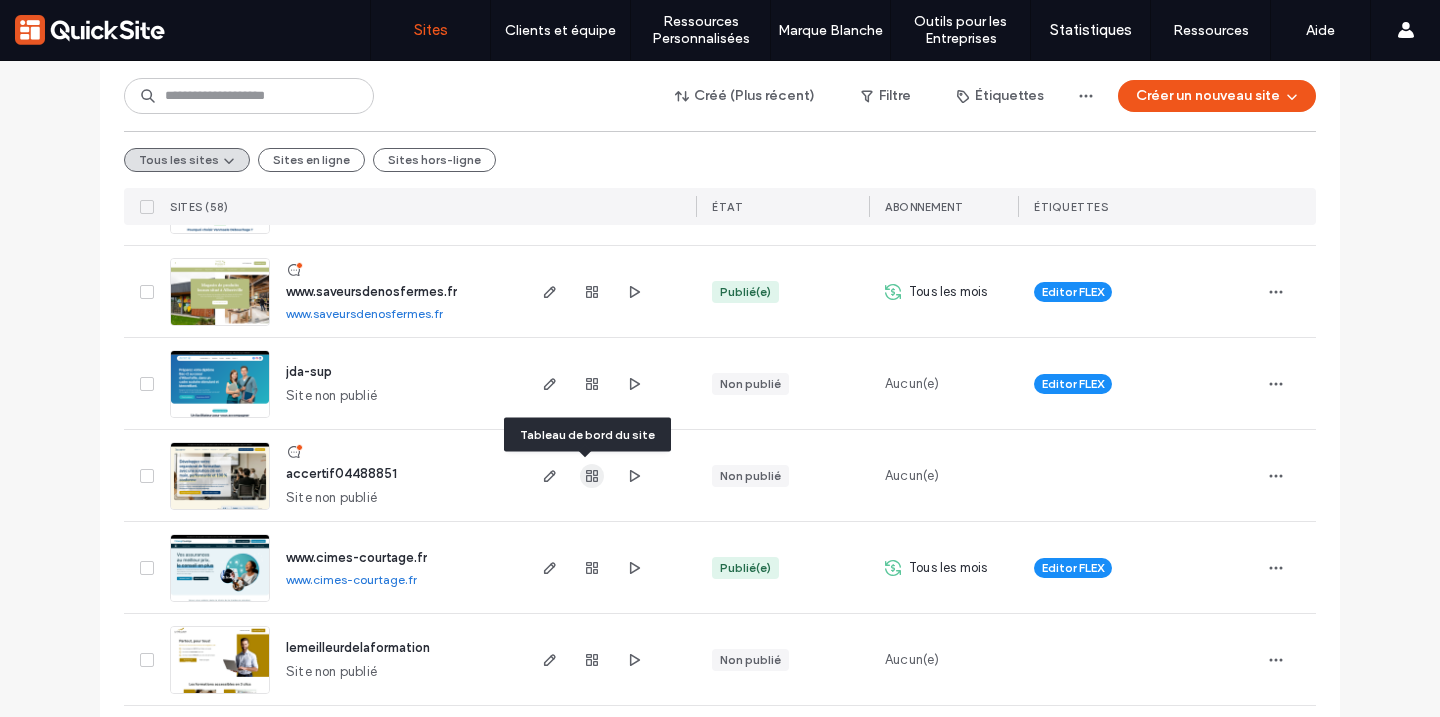 click 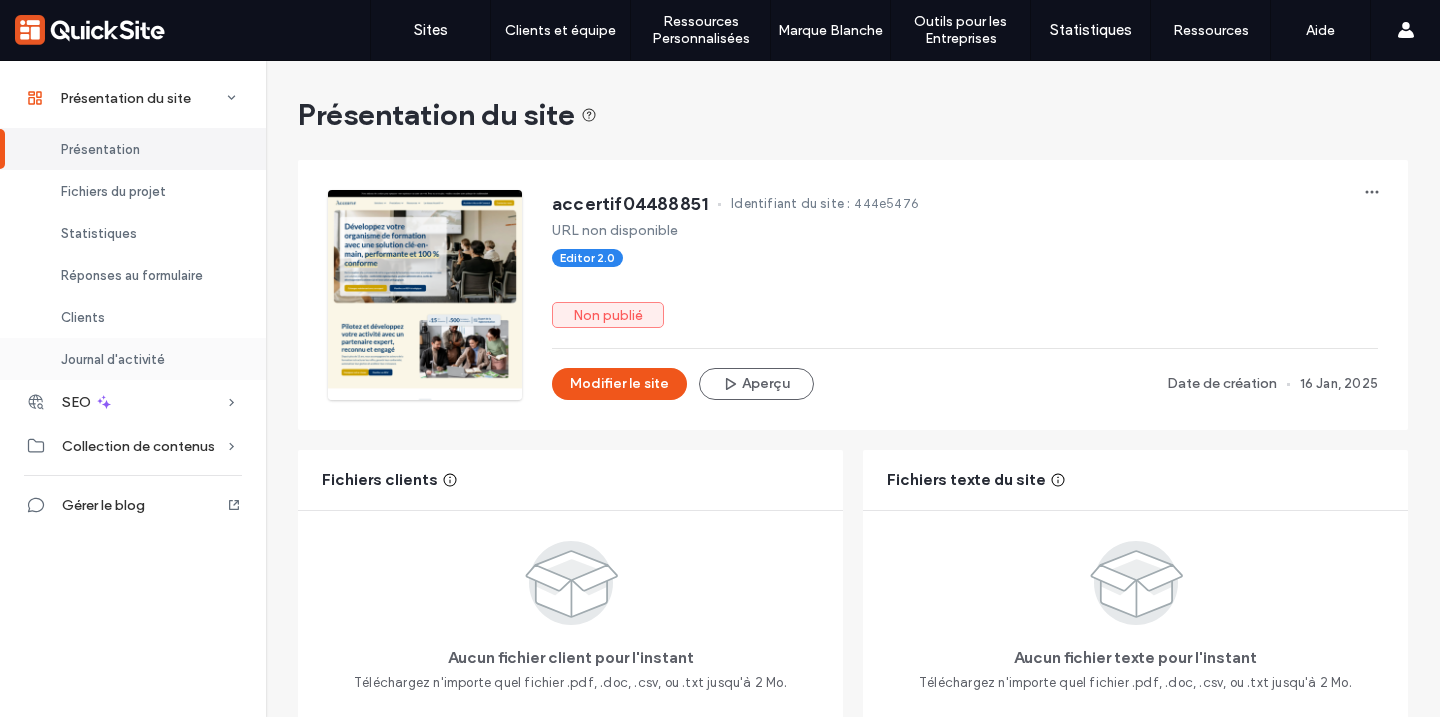 click on "Journal d'activité" at bounding box center [113, 359] 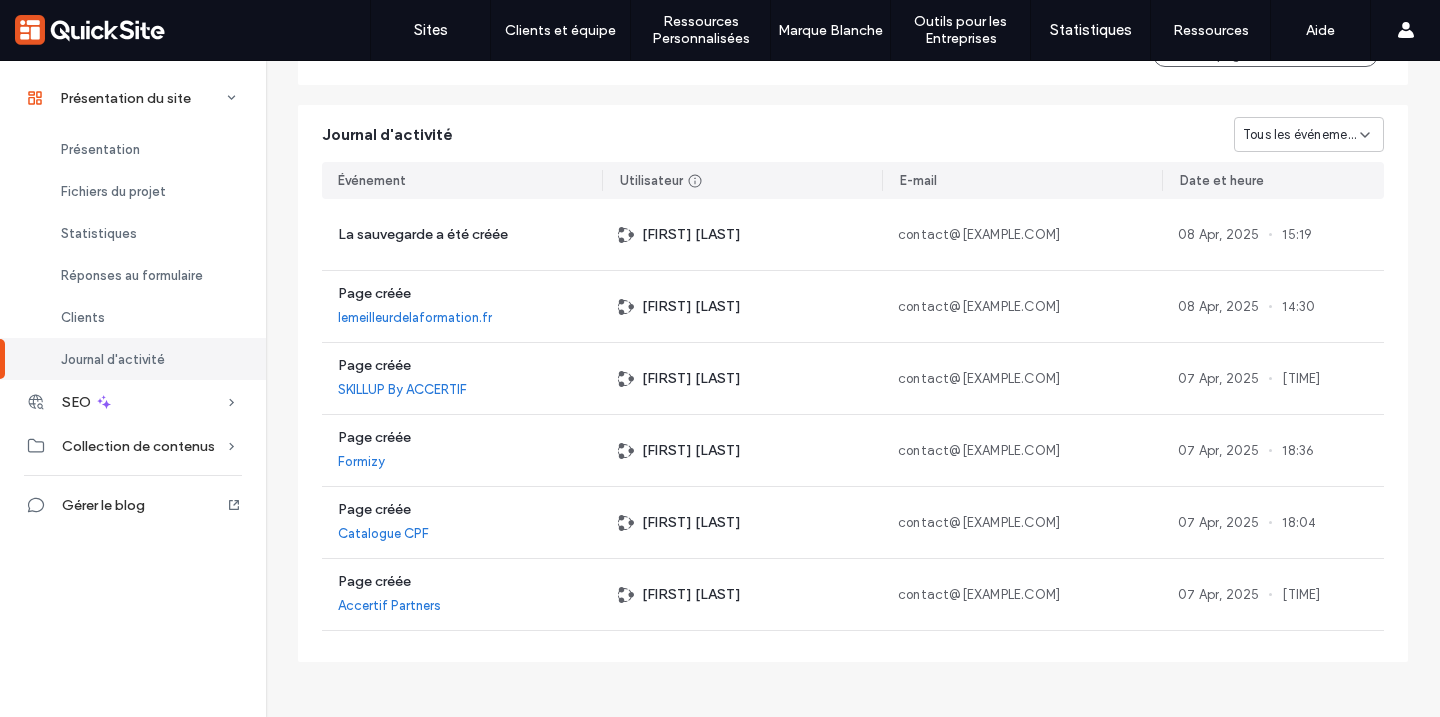 scroll, scrollTop: 1839, scrollLeft: 0, axis: vertical 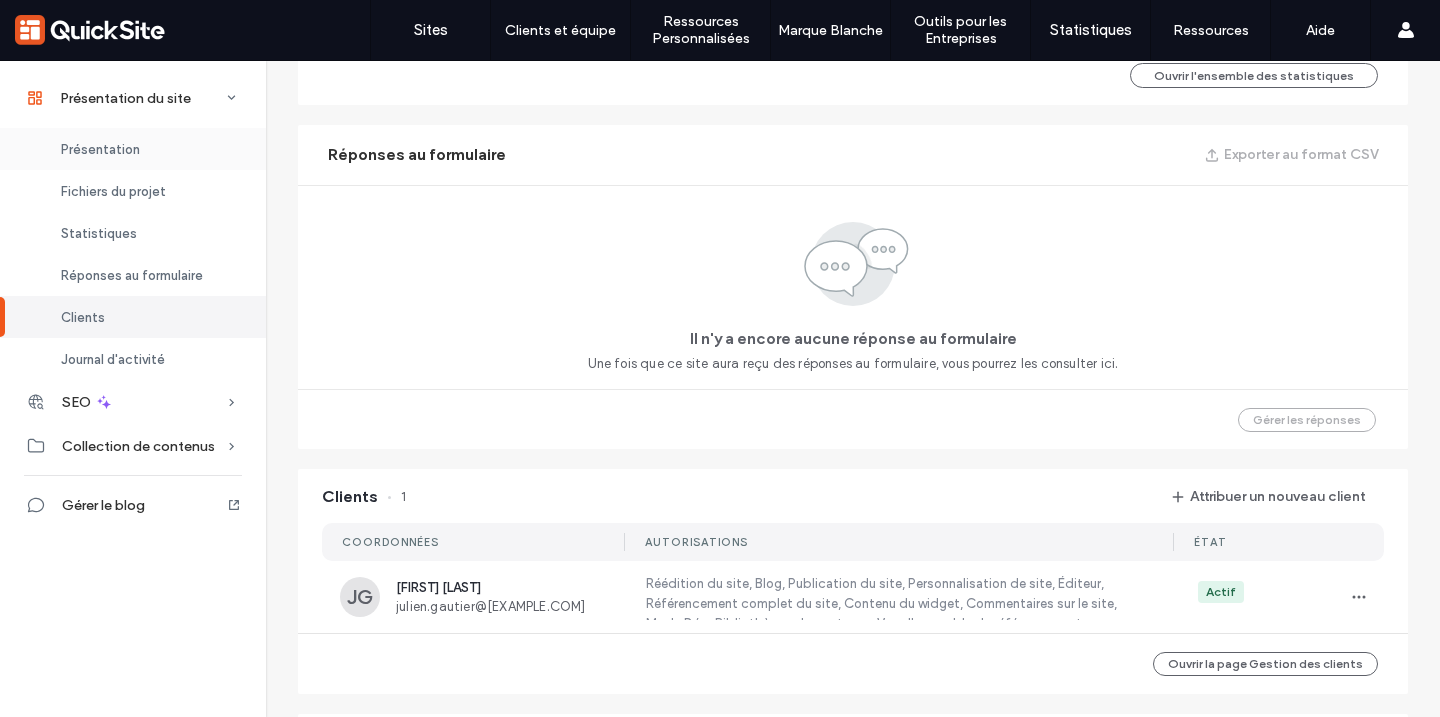 click on "Présentation" at bounding box center [100, 149] 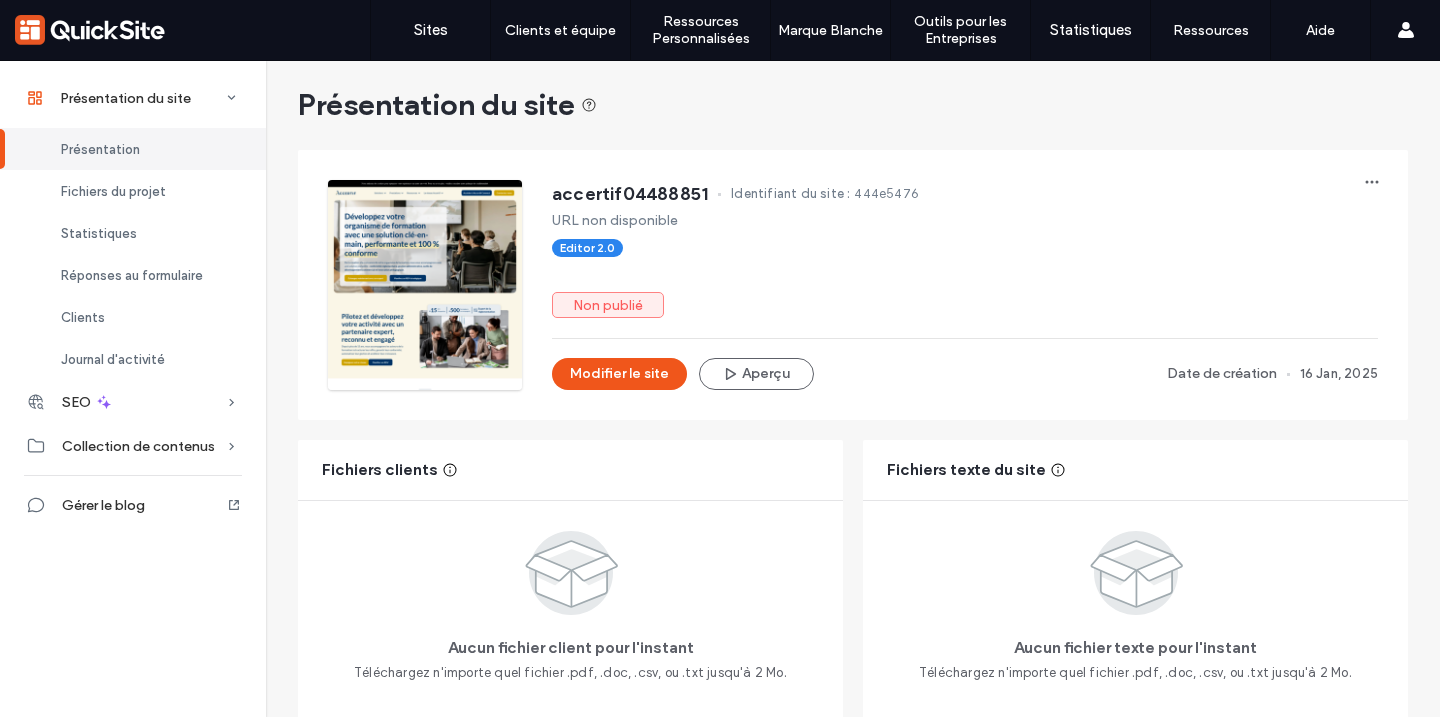 scroll, scrollTop: 0, scrollLeft: 0, axis: both 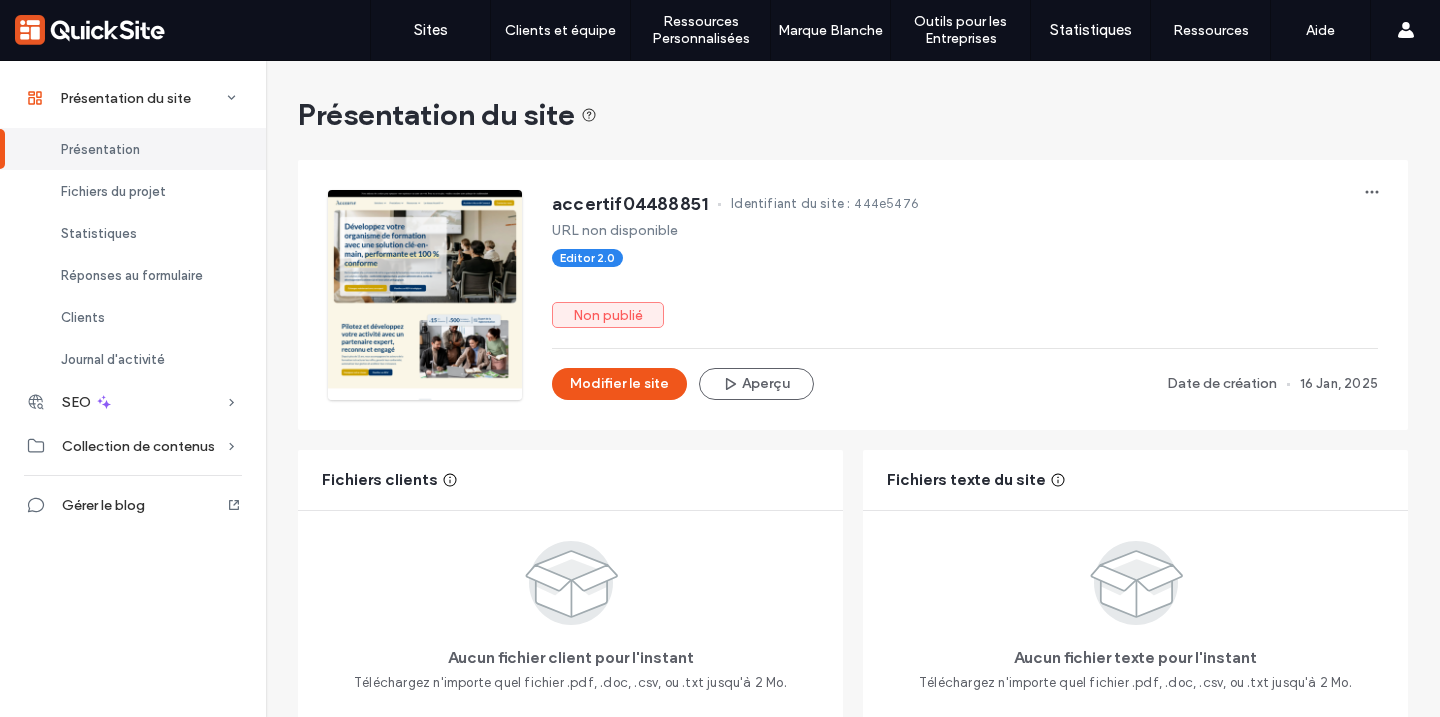 click on "accertif04488851 Identifiant du site : 444e5476 URL non disponible Editor 2.0 Non publié Modifier le site Aperçu Date de création [DATE]" at bounding box center [853, 295] 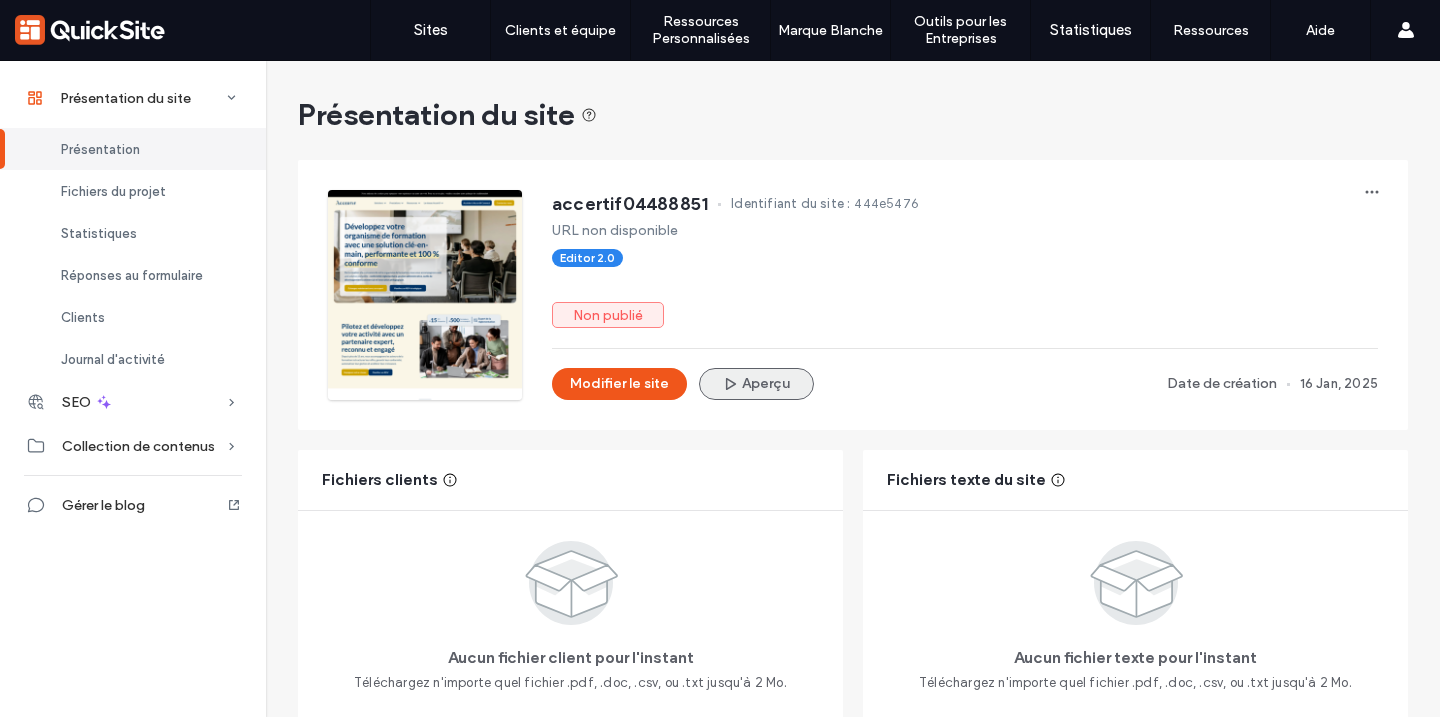 click on "Aperçu" at bounding box center [756, 384] 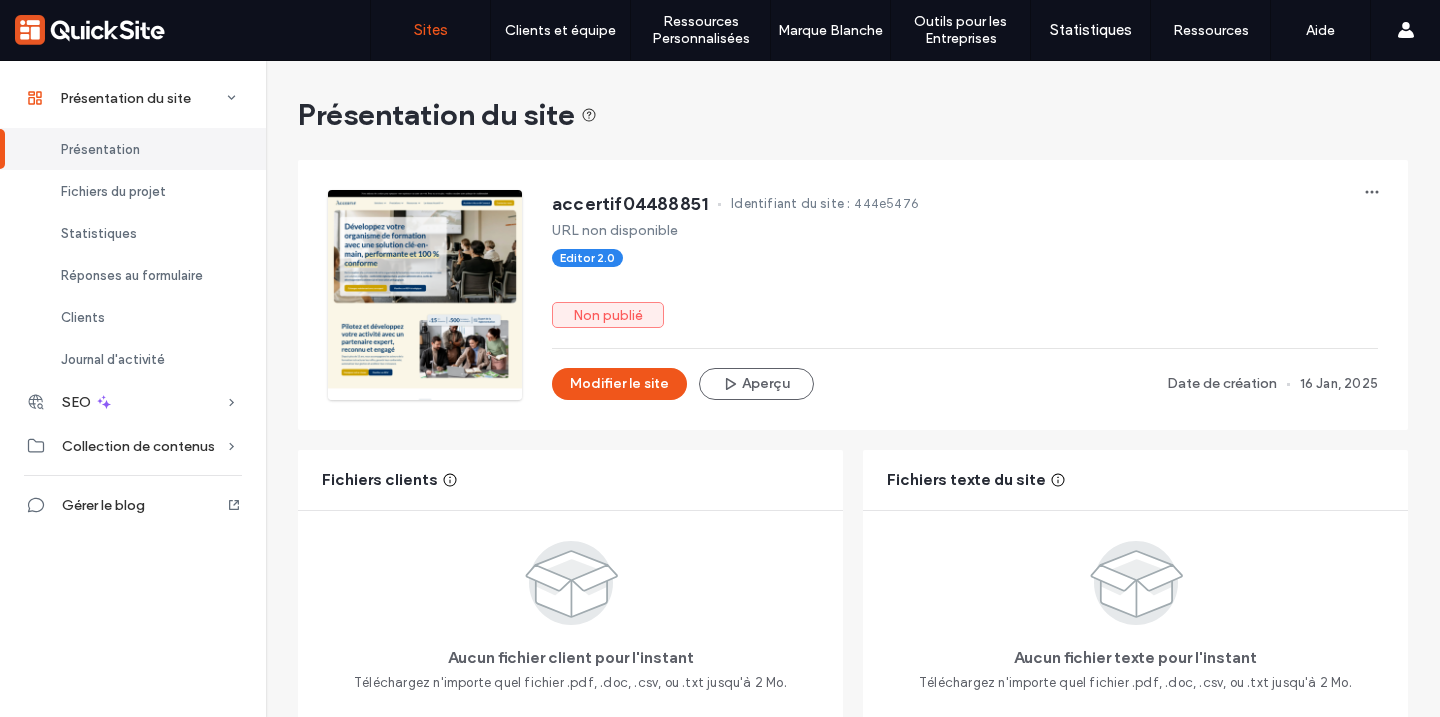click on "Sites" at bounding box center [430, 30] 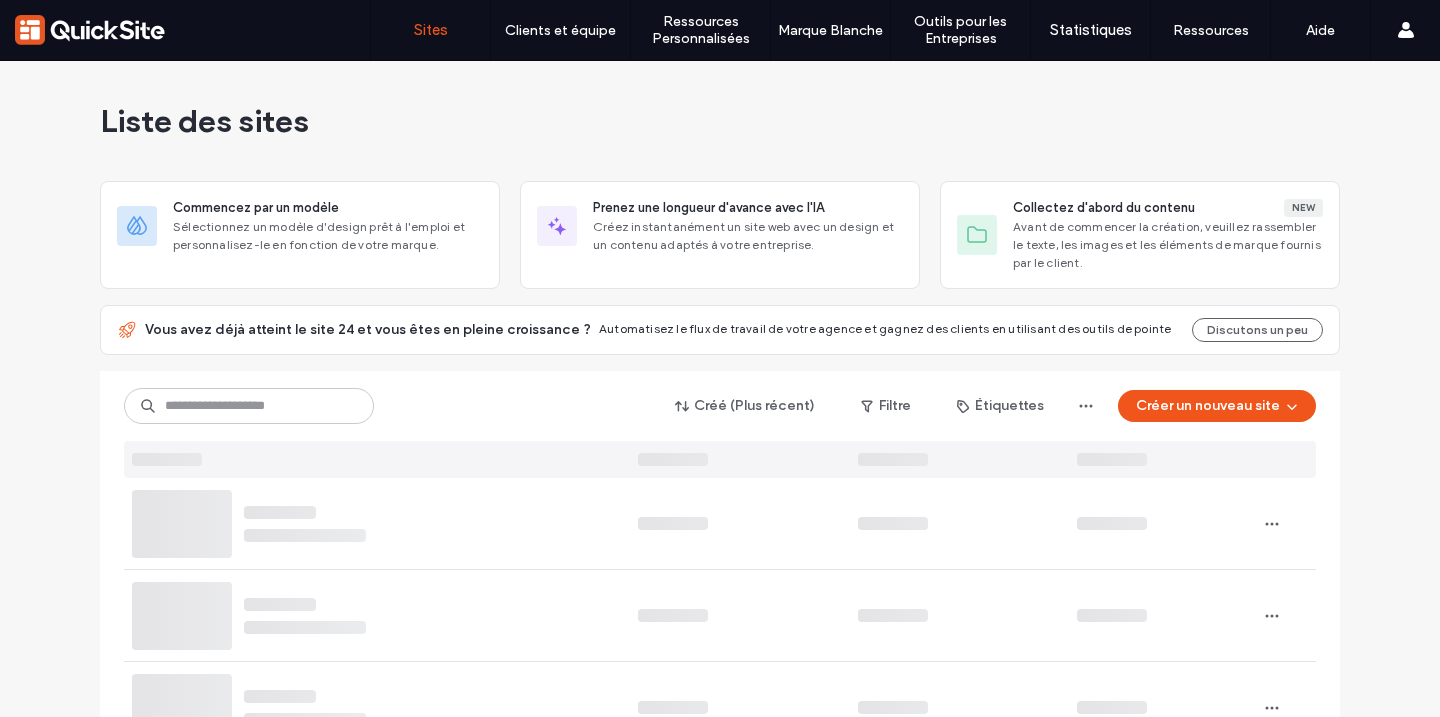 click on "Sites" at bounding box center (431, 30) 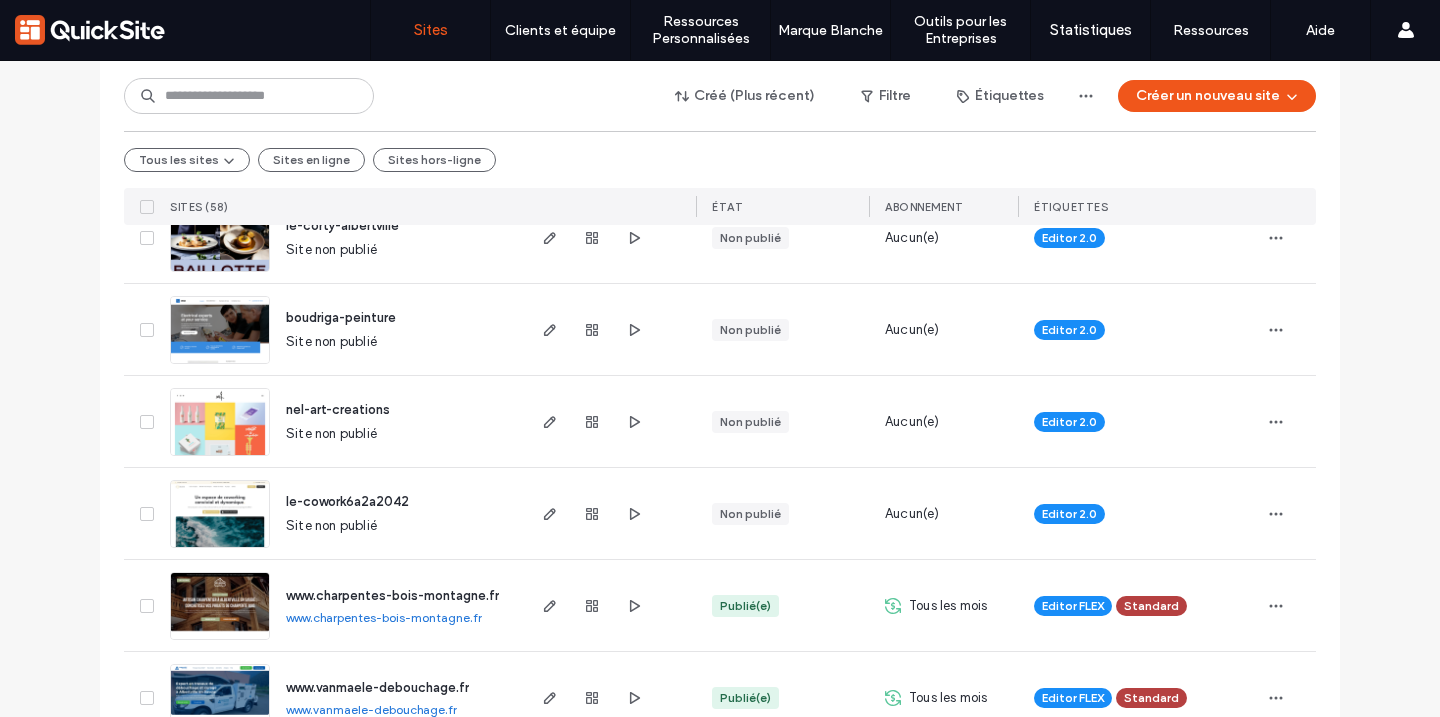 scroll, scrollTop: 634, scrollLeft: 0, axis: vertical 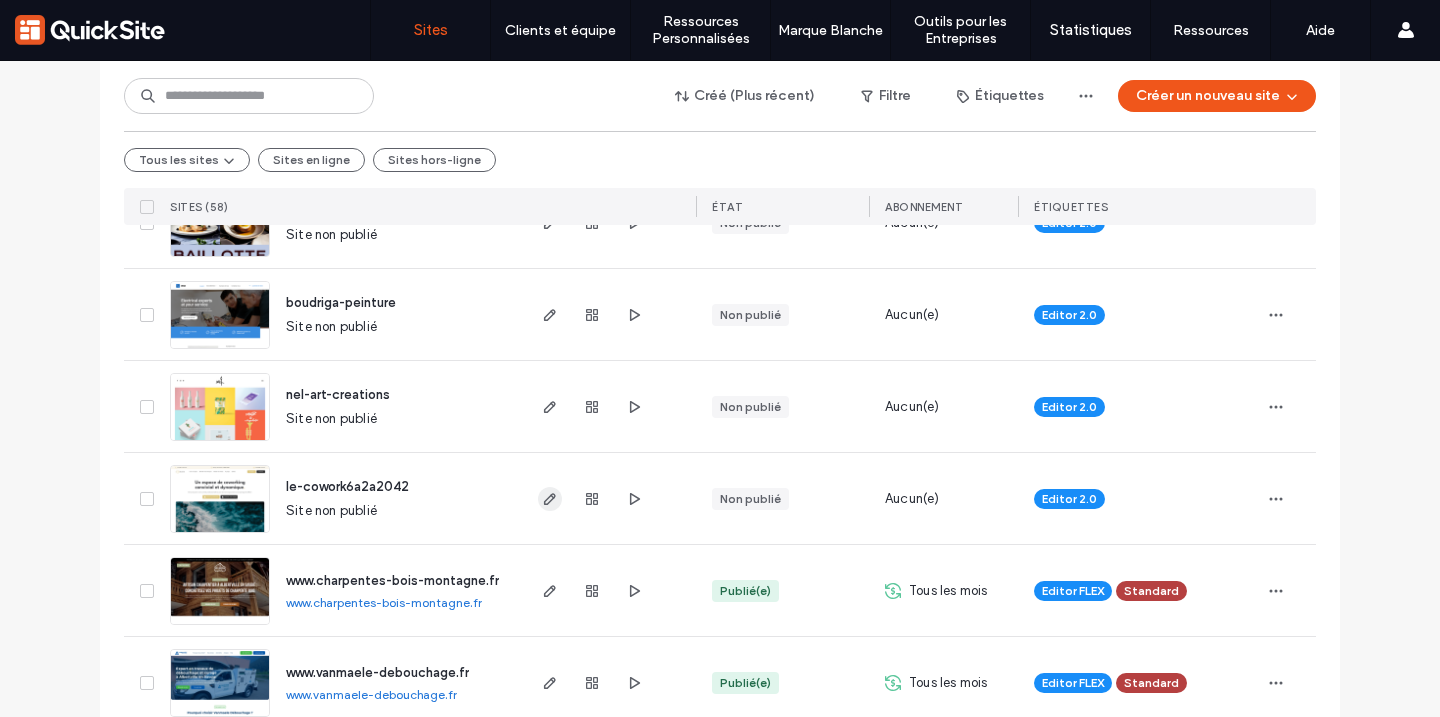 click 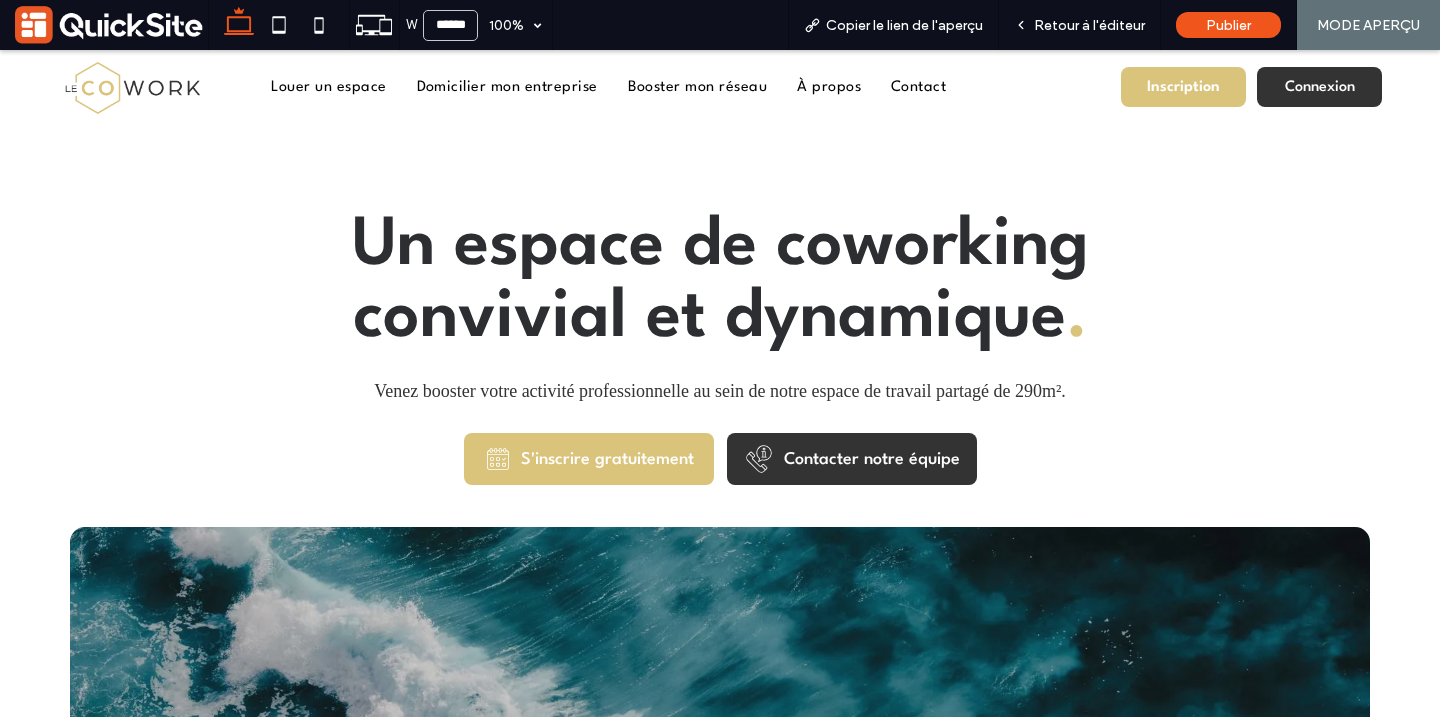 scroll, scrollTop: 635, scrollLeft: 0, axis: vertical 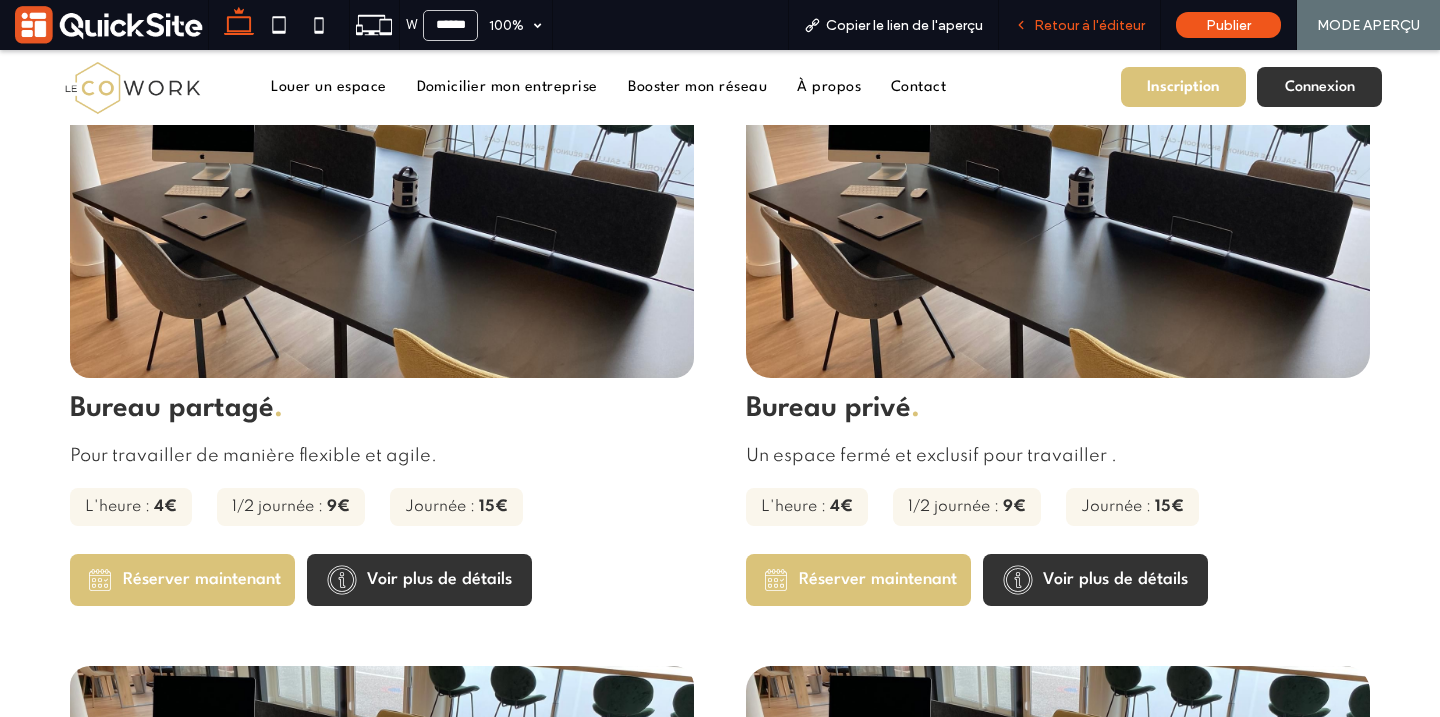 click on "Retour à l'éditeur" at bounding box center (1089, 25) 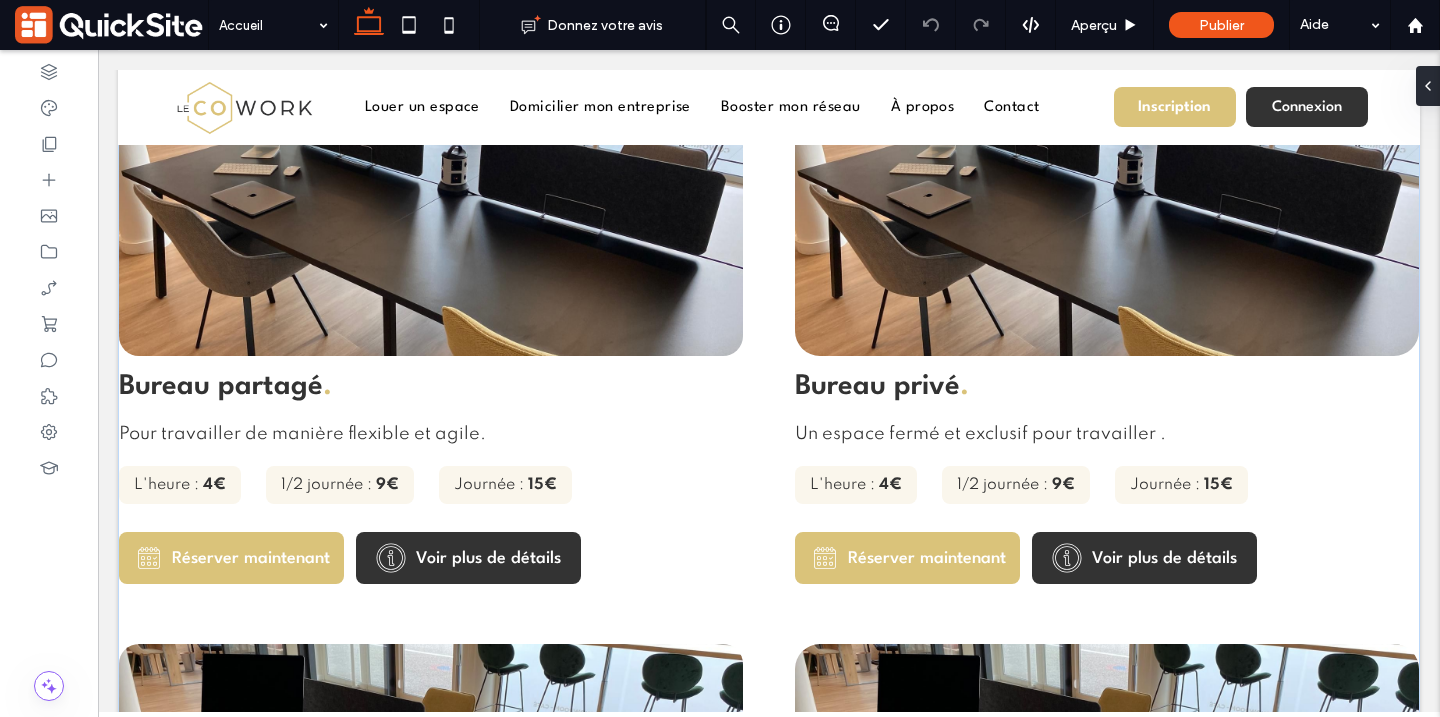 scroll, scrollTop: 2484, scrollLeft: 0, axis: vertical 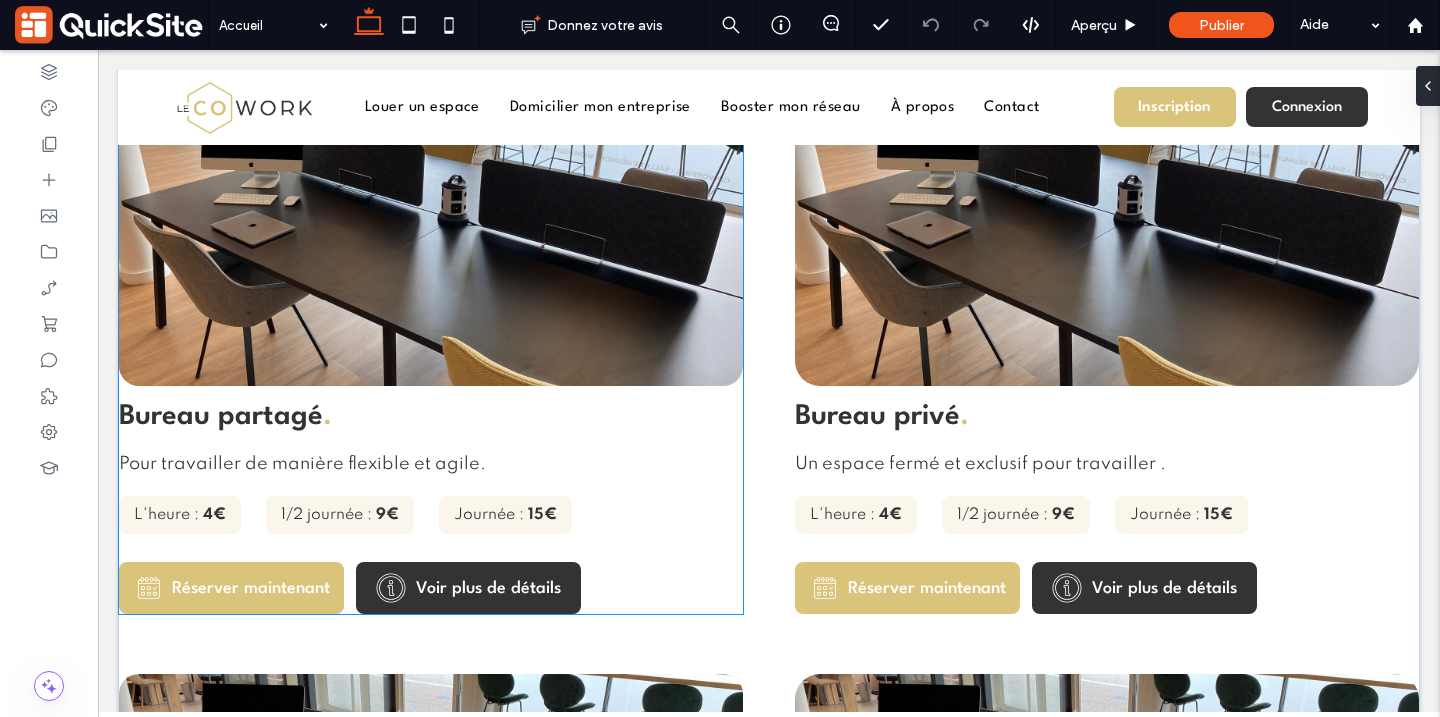 click on "L'heure :
4€
1/2 journée :
9€
Journée :
15€" at bounding box center (431, 515) 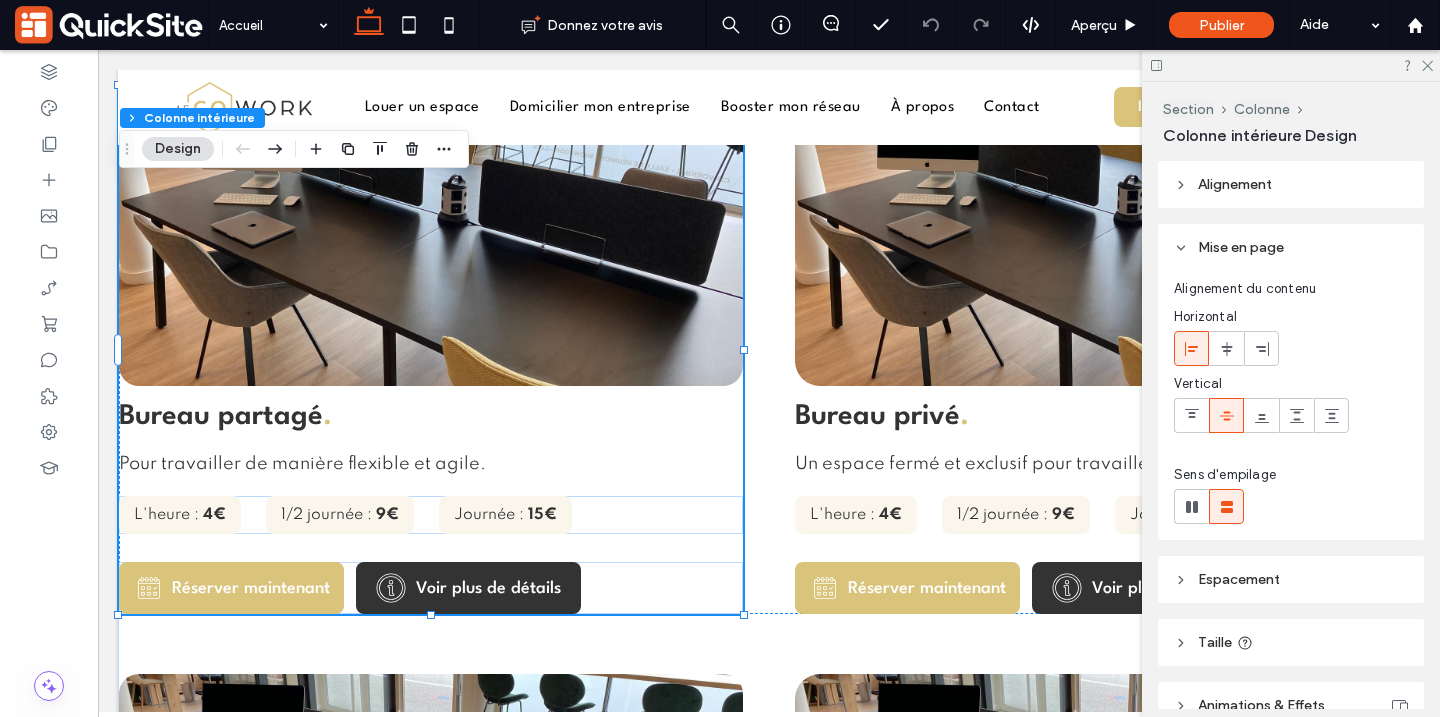 click on "Bureau partagé .
Pour travailler de manière flexible et agile.
L'heure :
4€
1/2 journée :
9€
Journée :
15€
Réserver maintenant
Voir plus de détails" at bounding box center [431, 350] 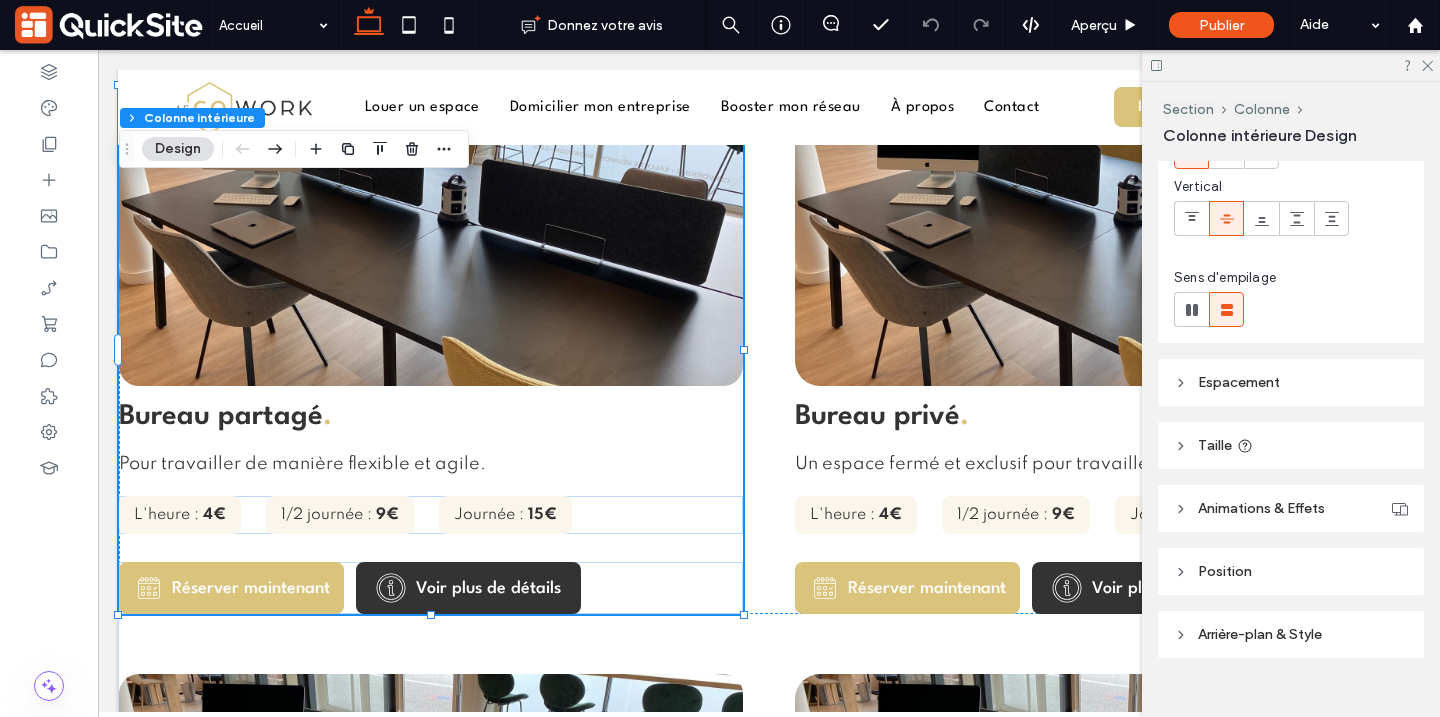 scroll, scrollTop: 226, scrollLeft: 0, axis: vertical 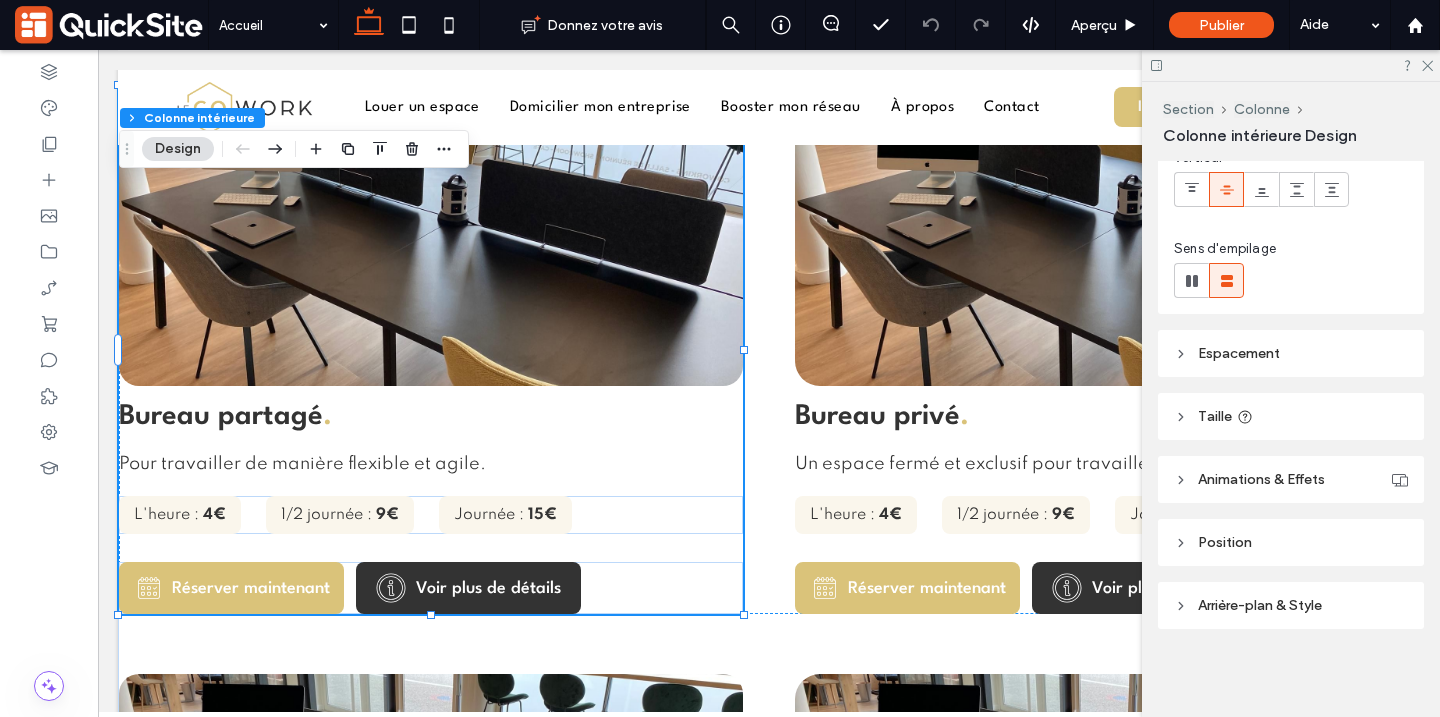 click on "Arrière-plan & Style" at bounding box center [1291, 605] 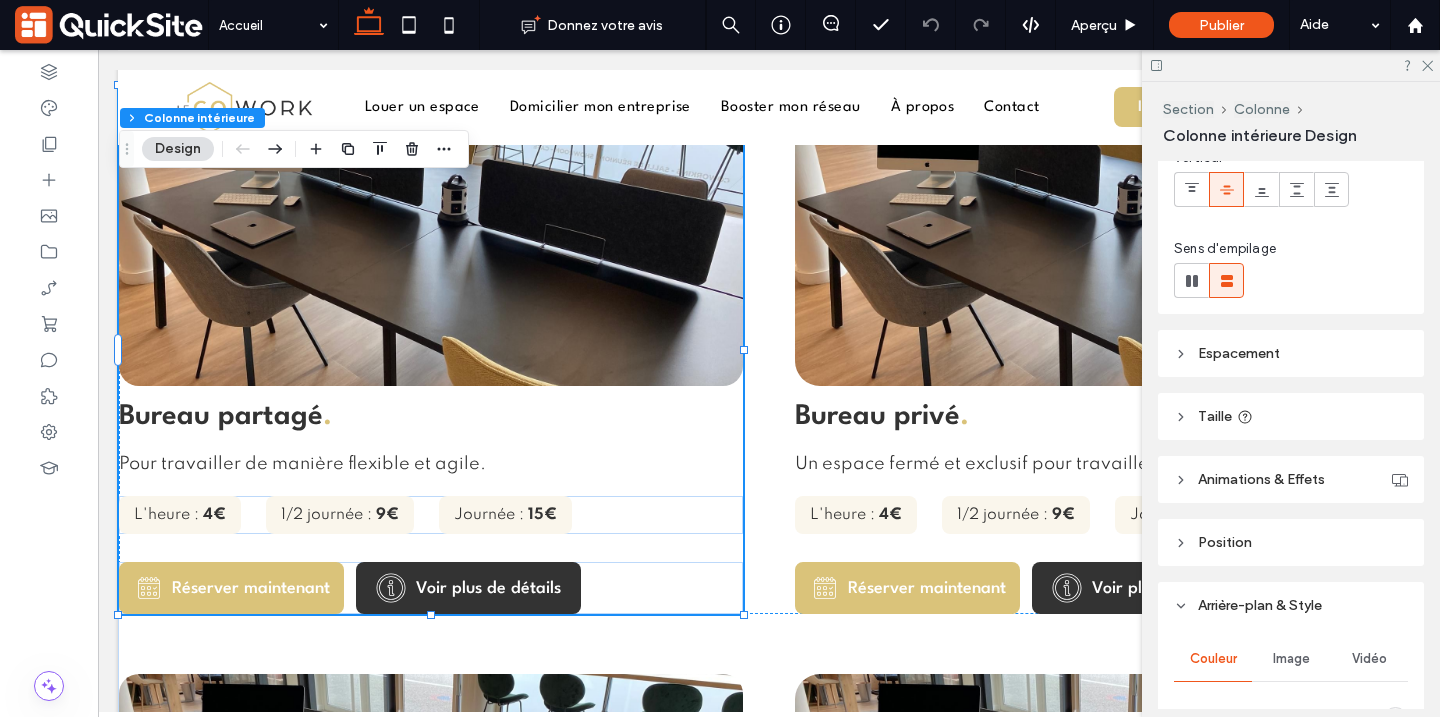 click on "Espacement" at bounding box center (1239, 353) 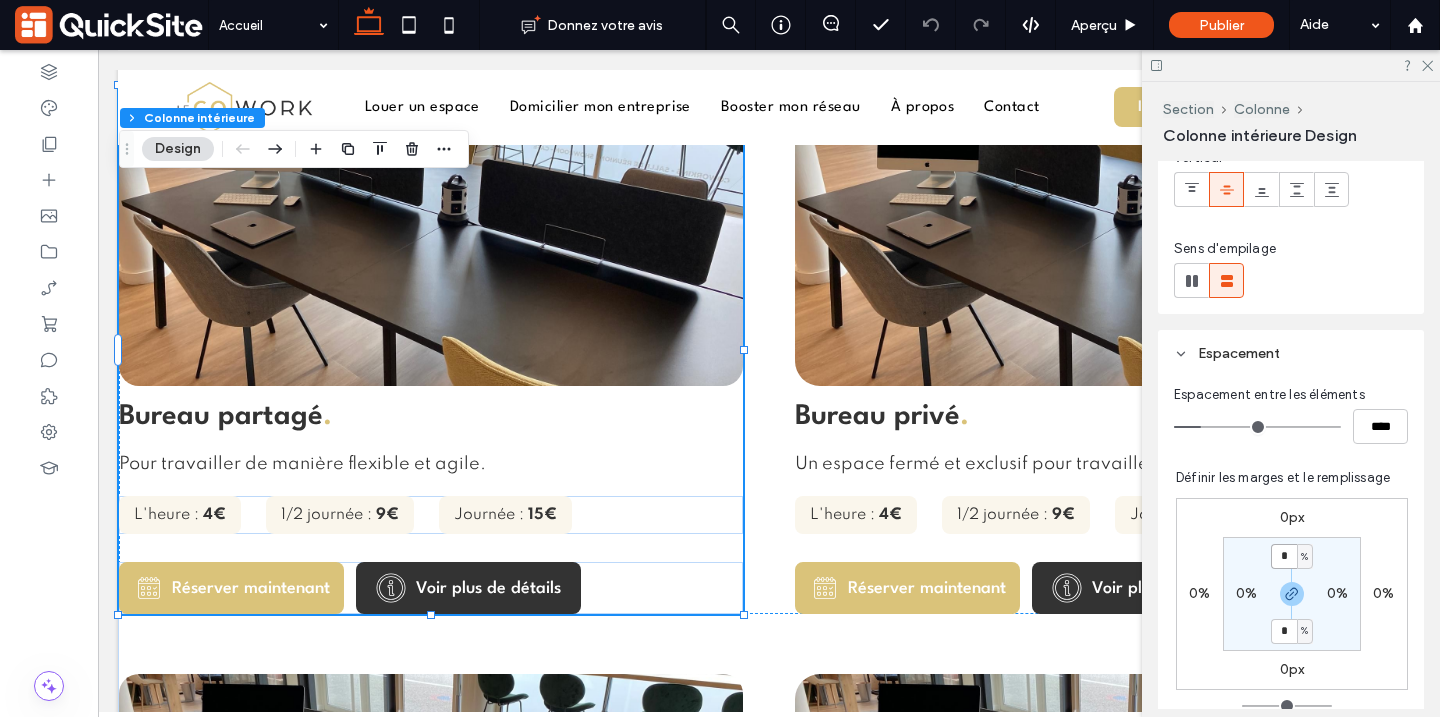 click on "*" at bounding box center [1284, 556] 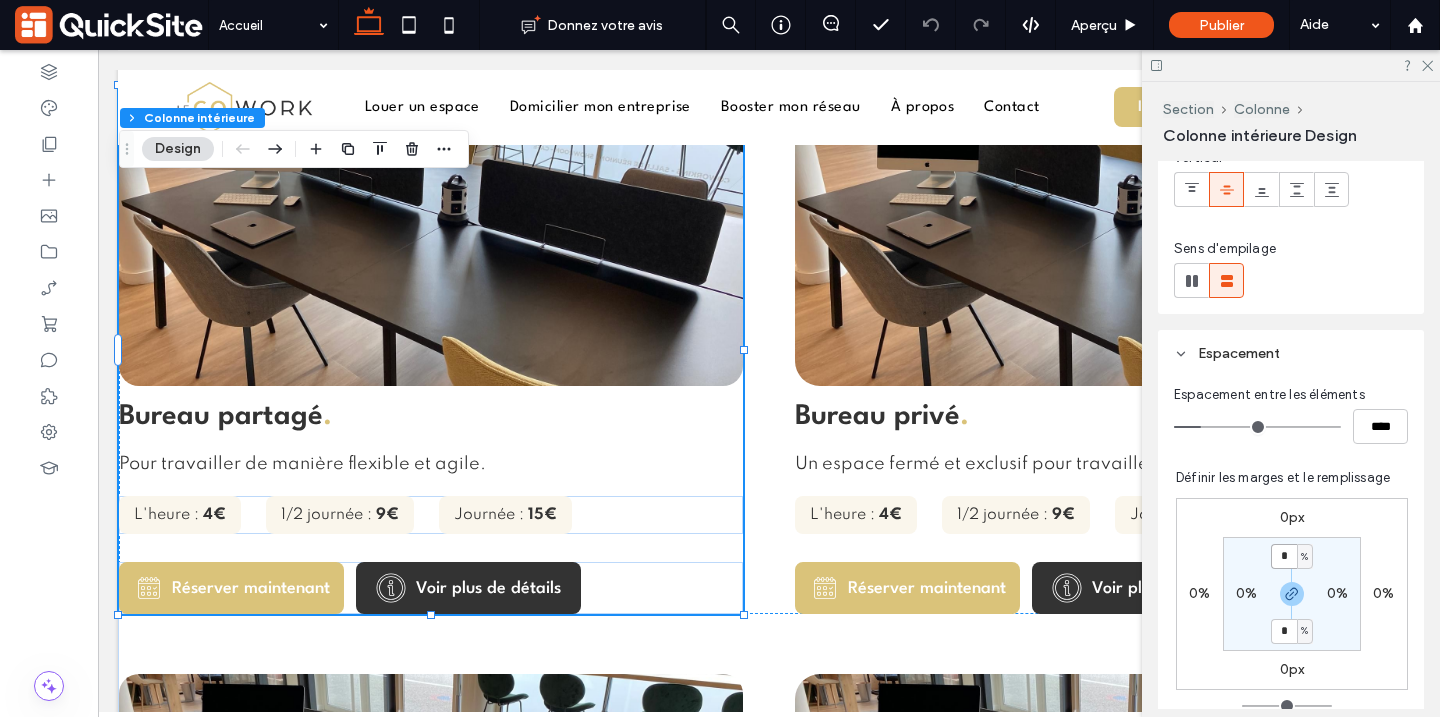 type on "*" 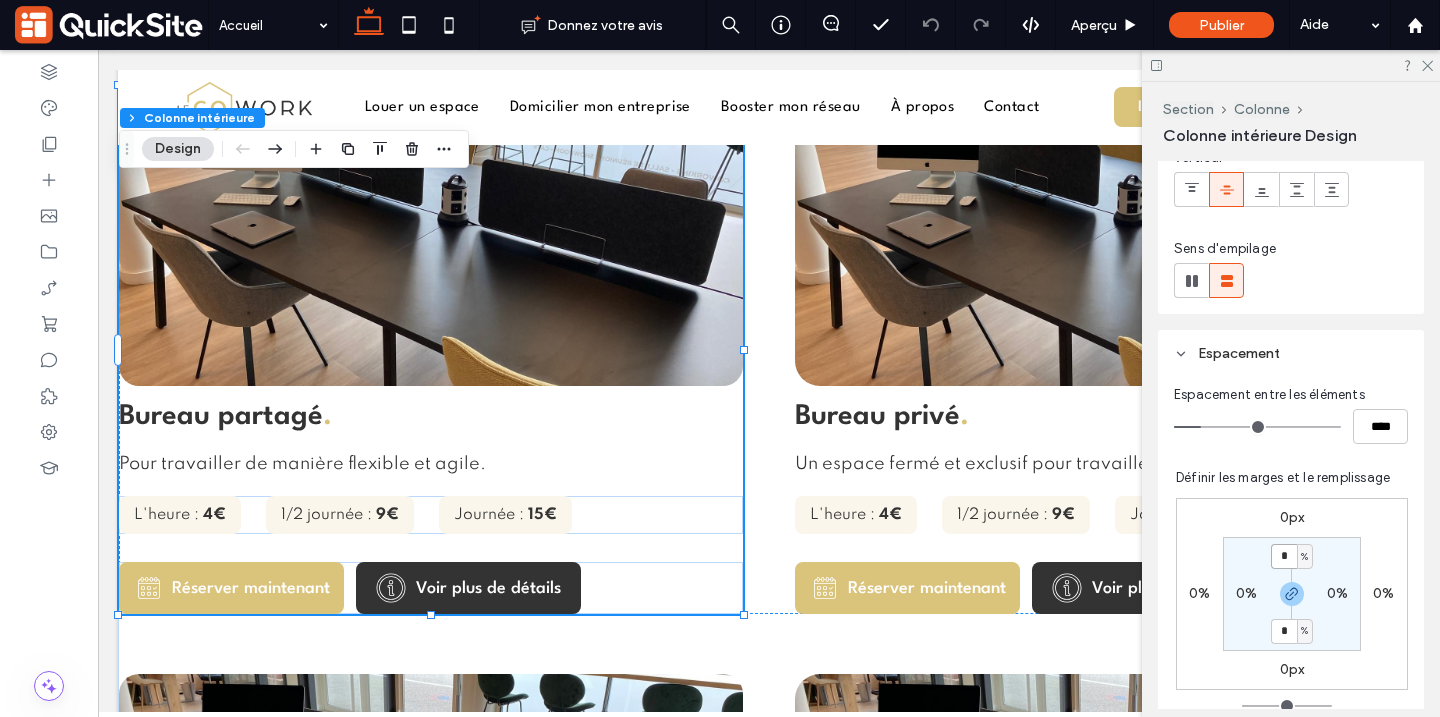 type on "*" 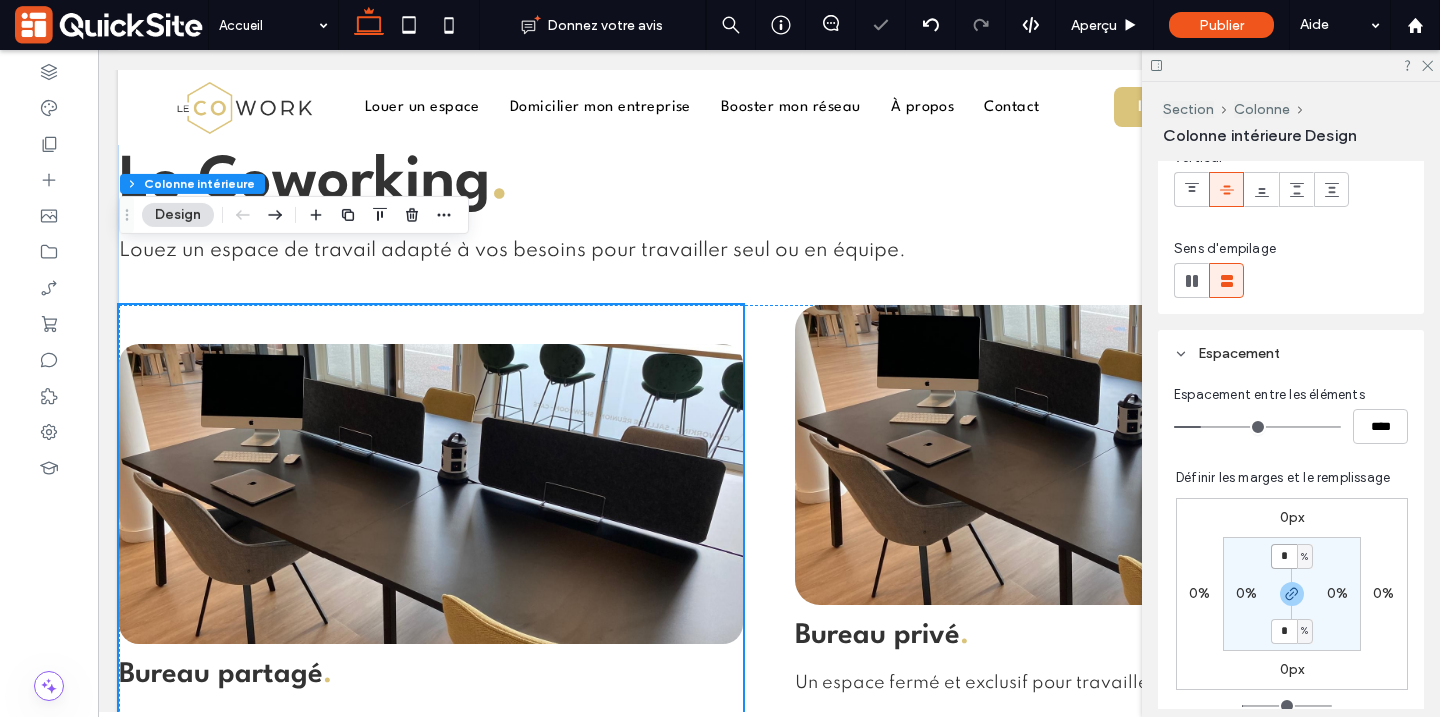 scroll, scrollTop: 2268, scrollLeft: 0, axis: vertical 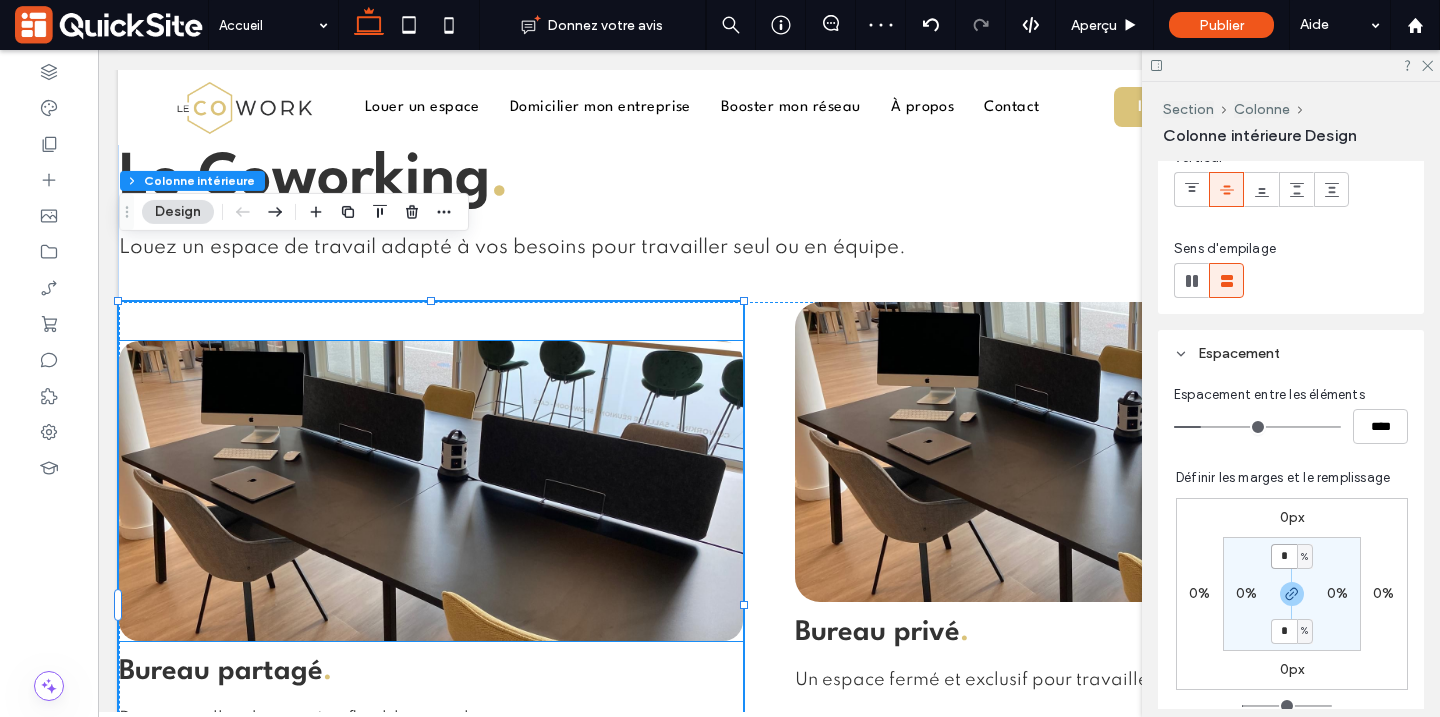 type on "*" 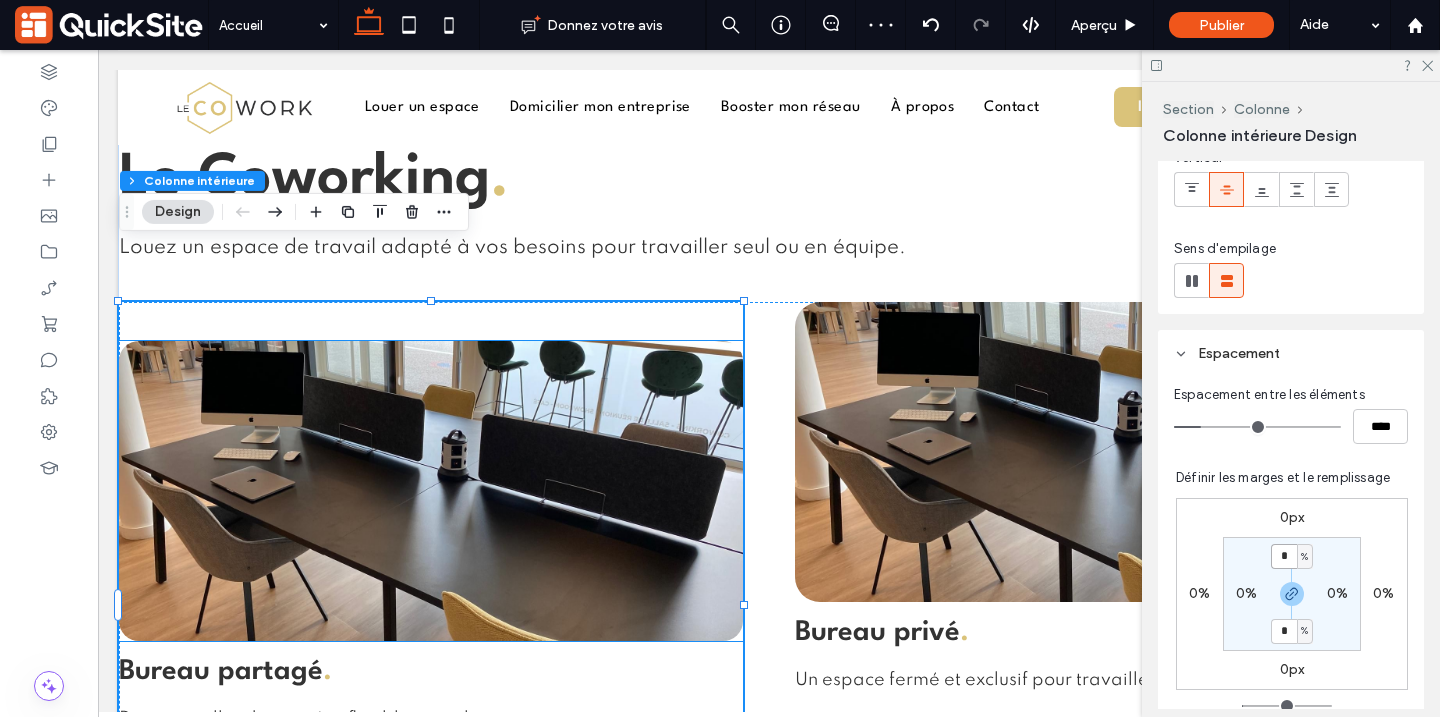 type on "*" 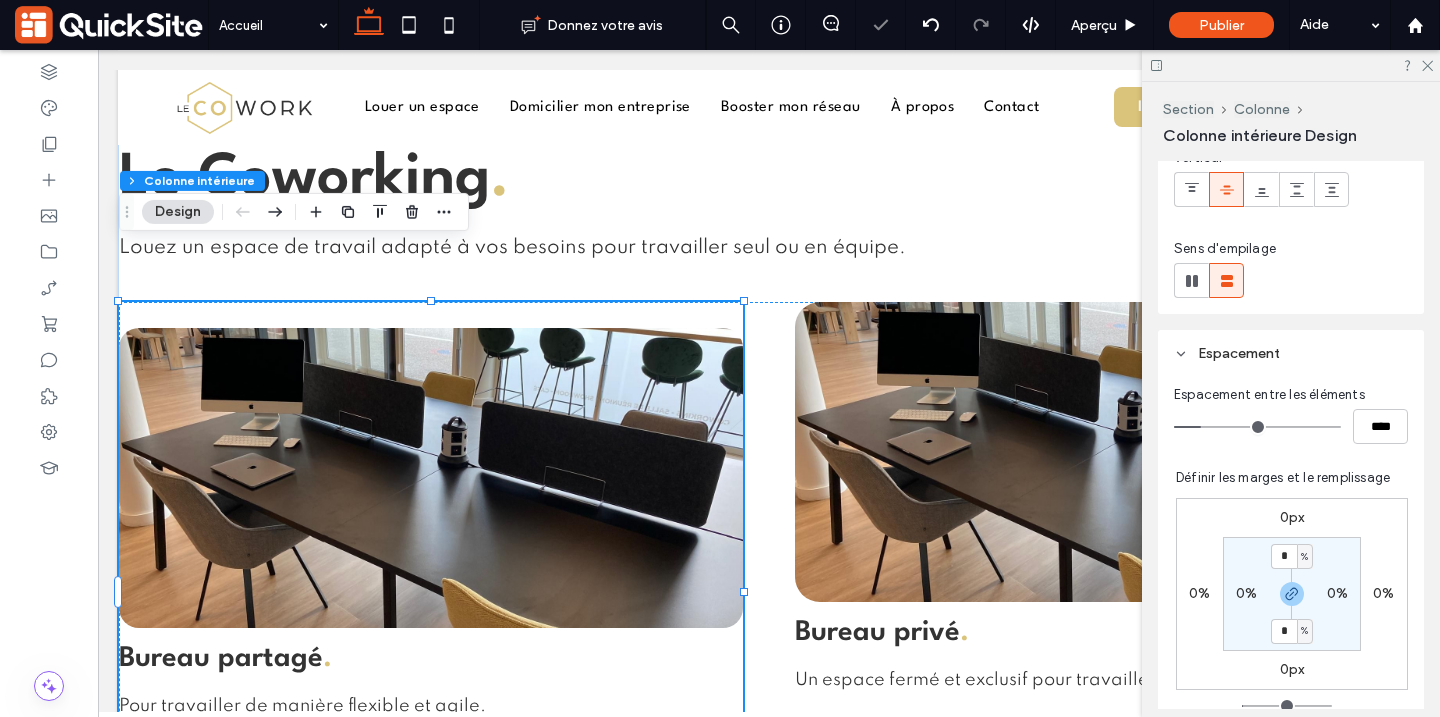 click on "0%" at bounding box center [1246, 593] 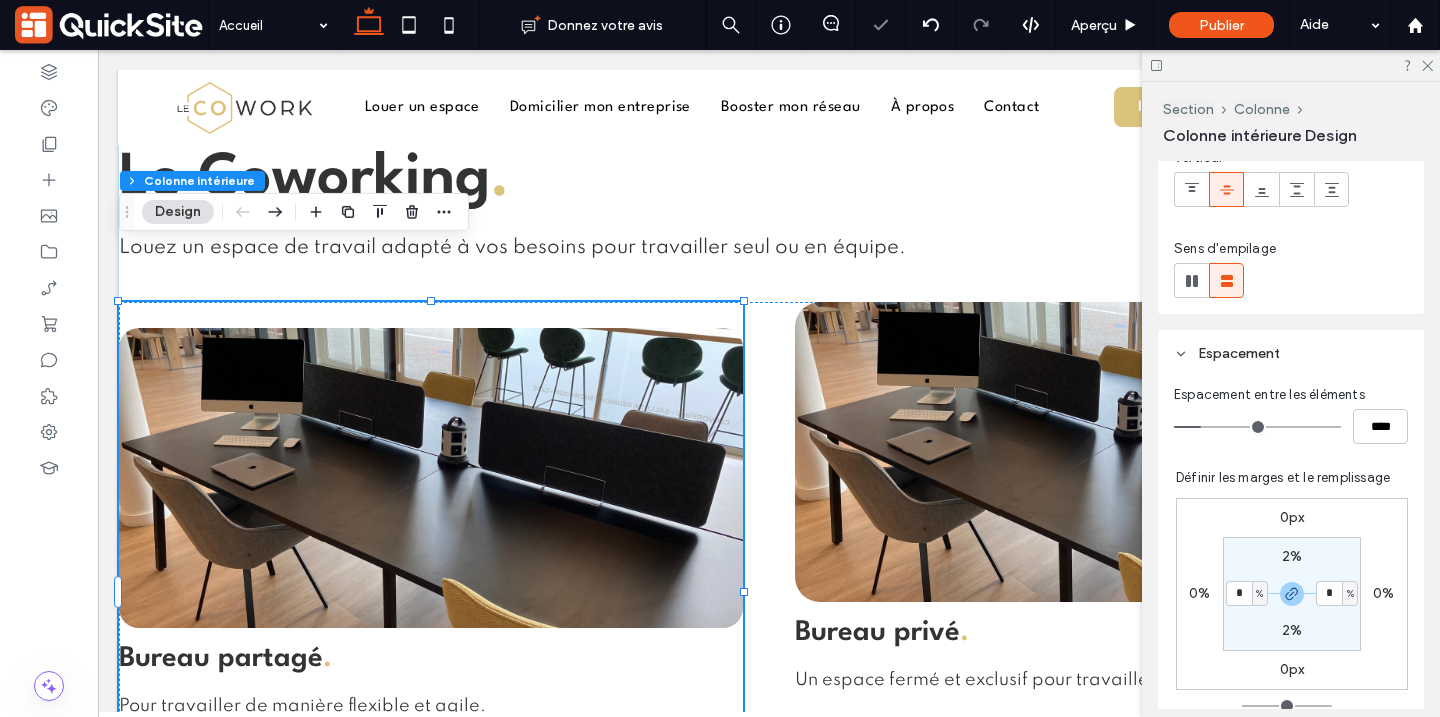 type on "*" 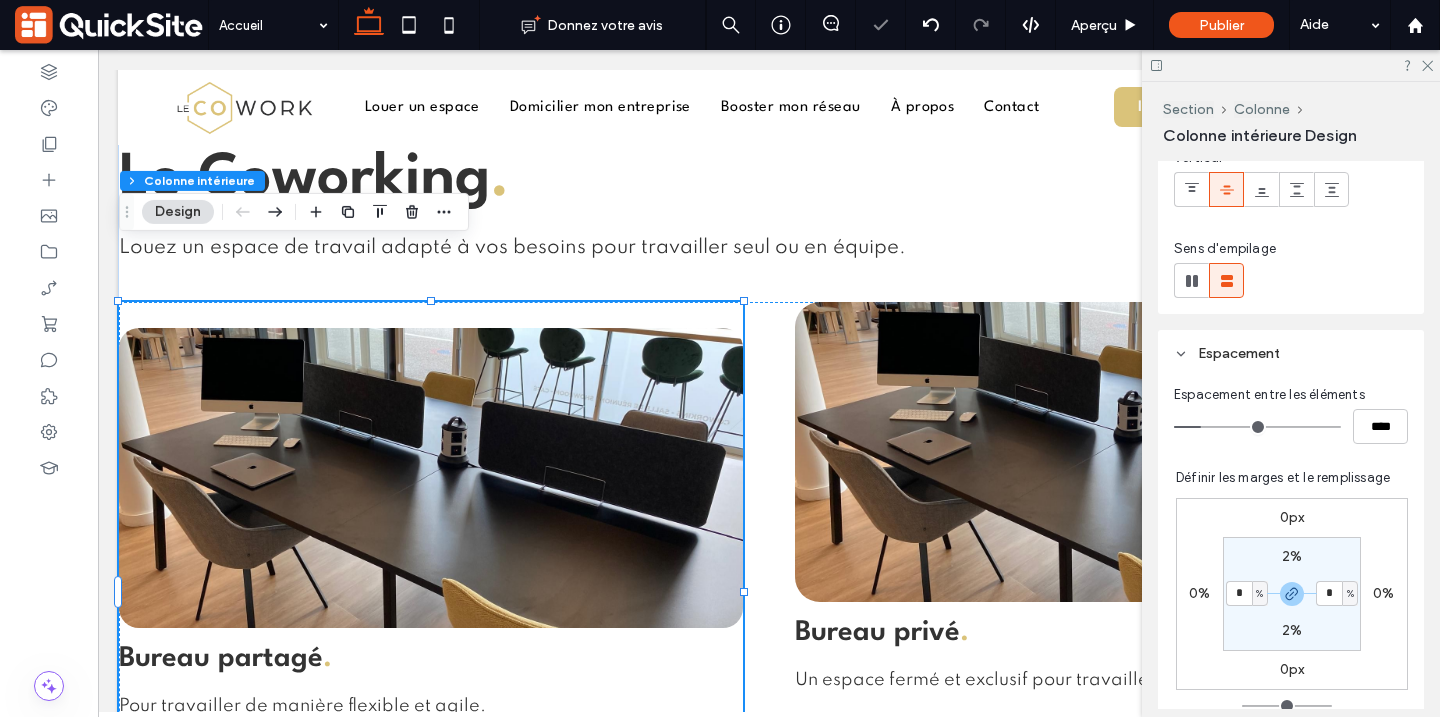 type on "*" 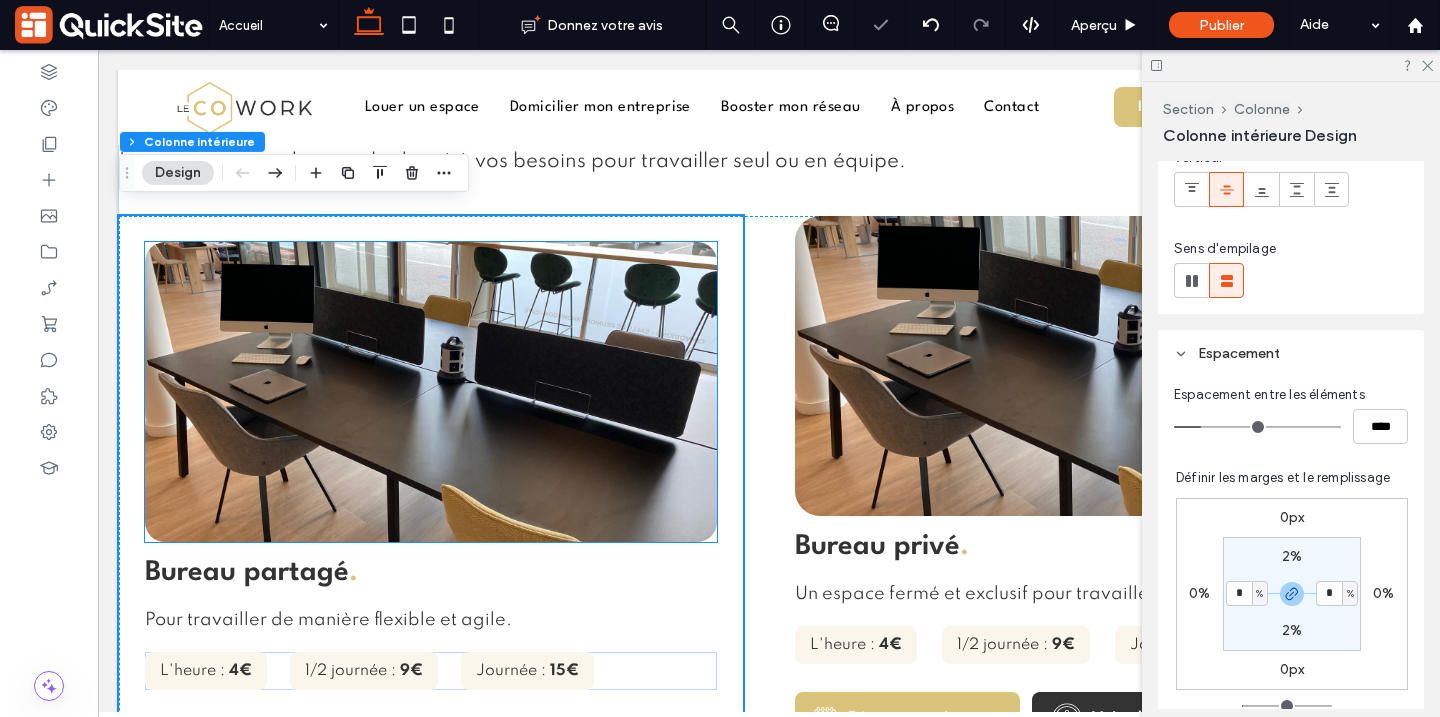 scroll, scrollTop: 2391, scrollLeft: 0, axis: vertical 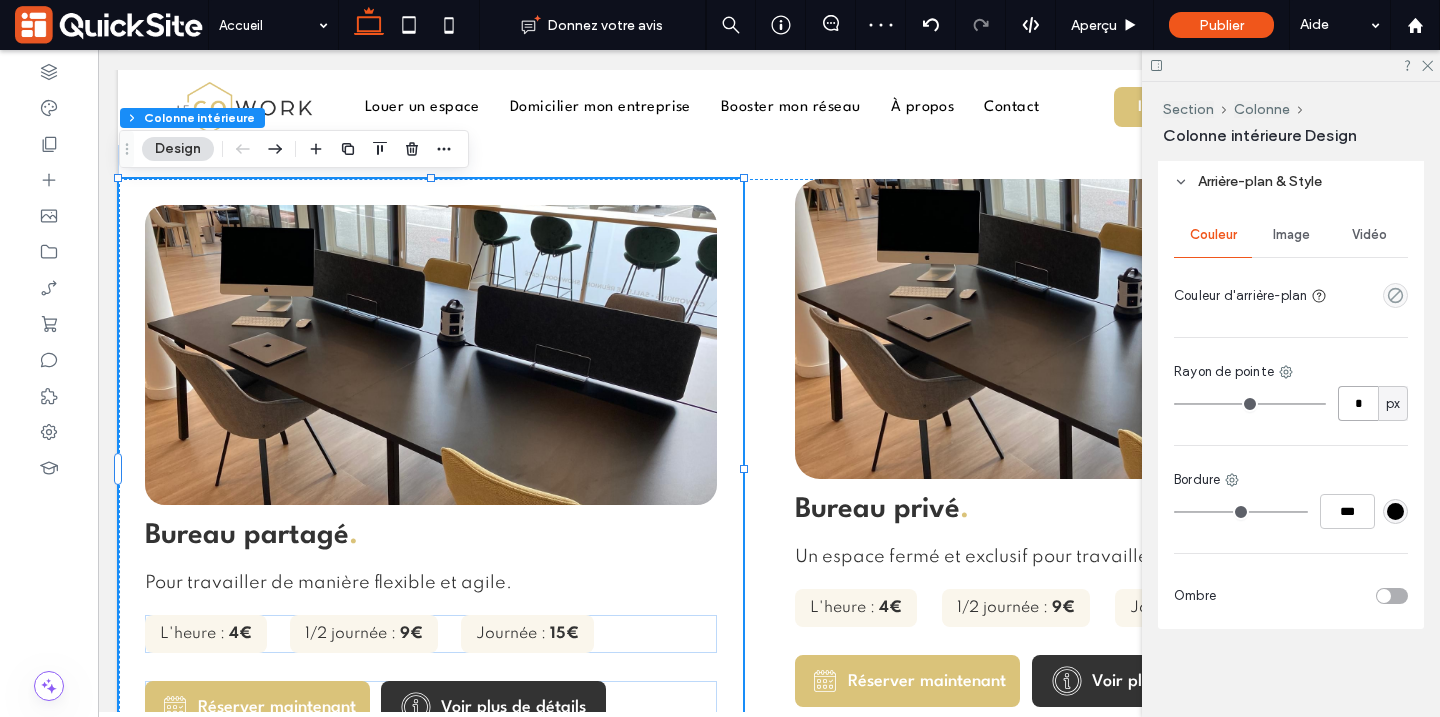 click on "*" at bounding box center (1358, 403) 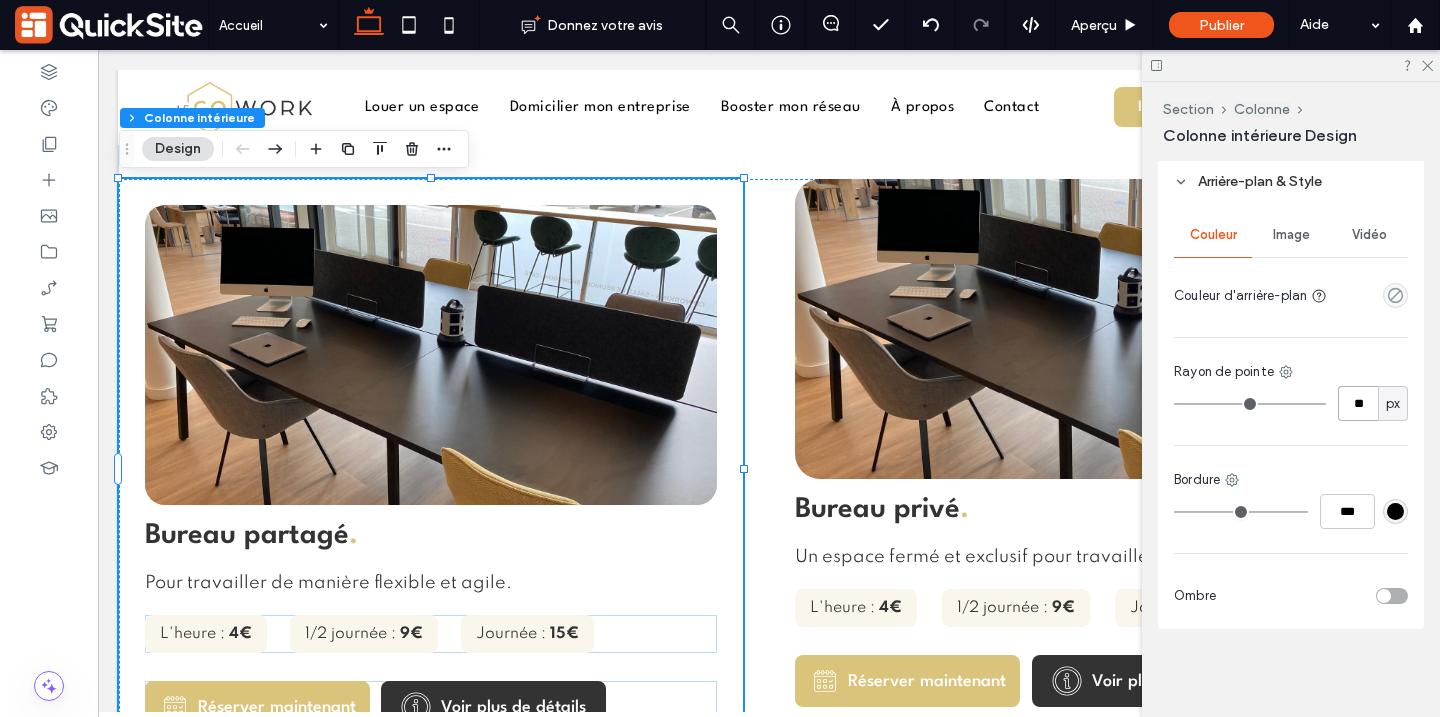type on "**" 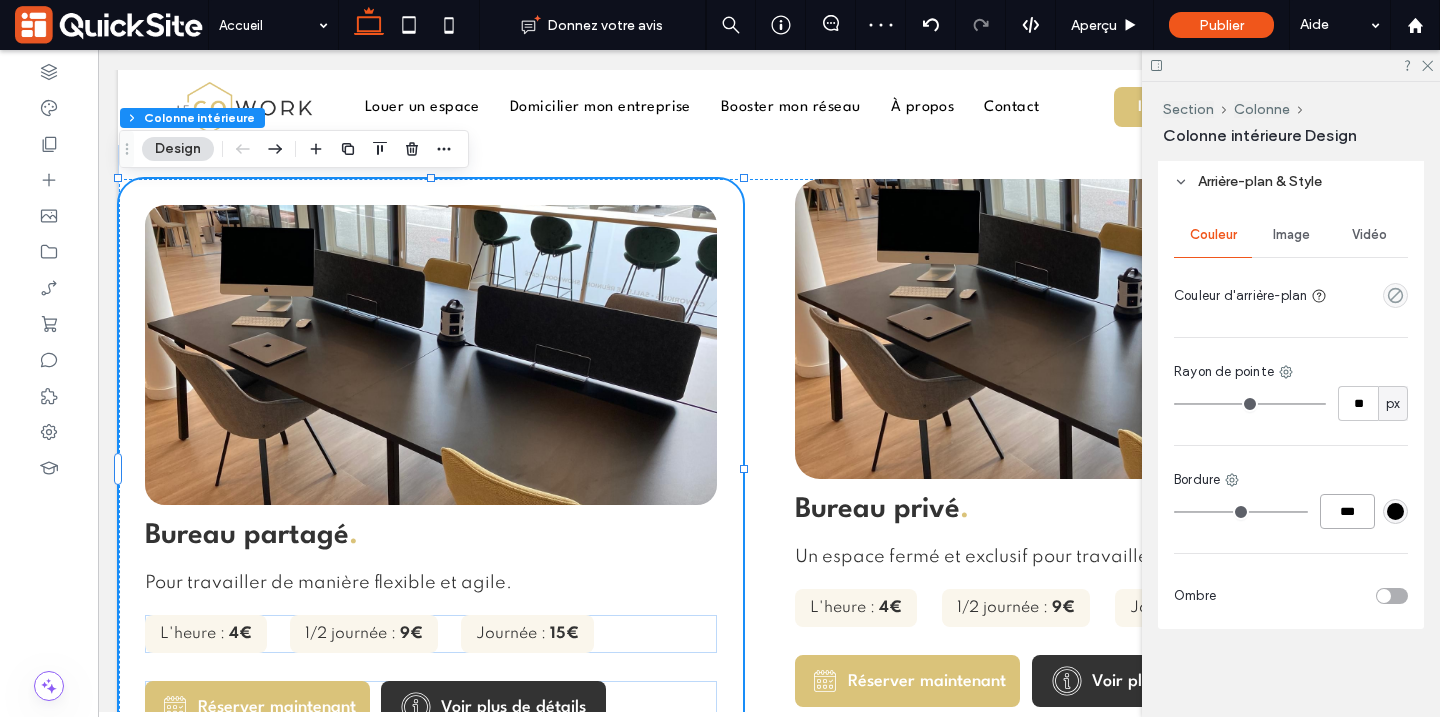 click on "***" at bounding box center [1347, 511] 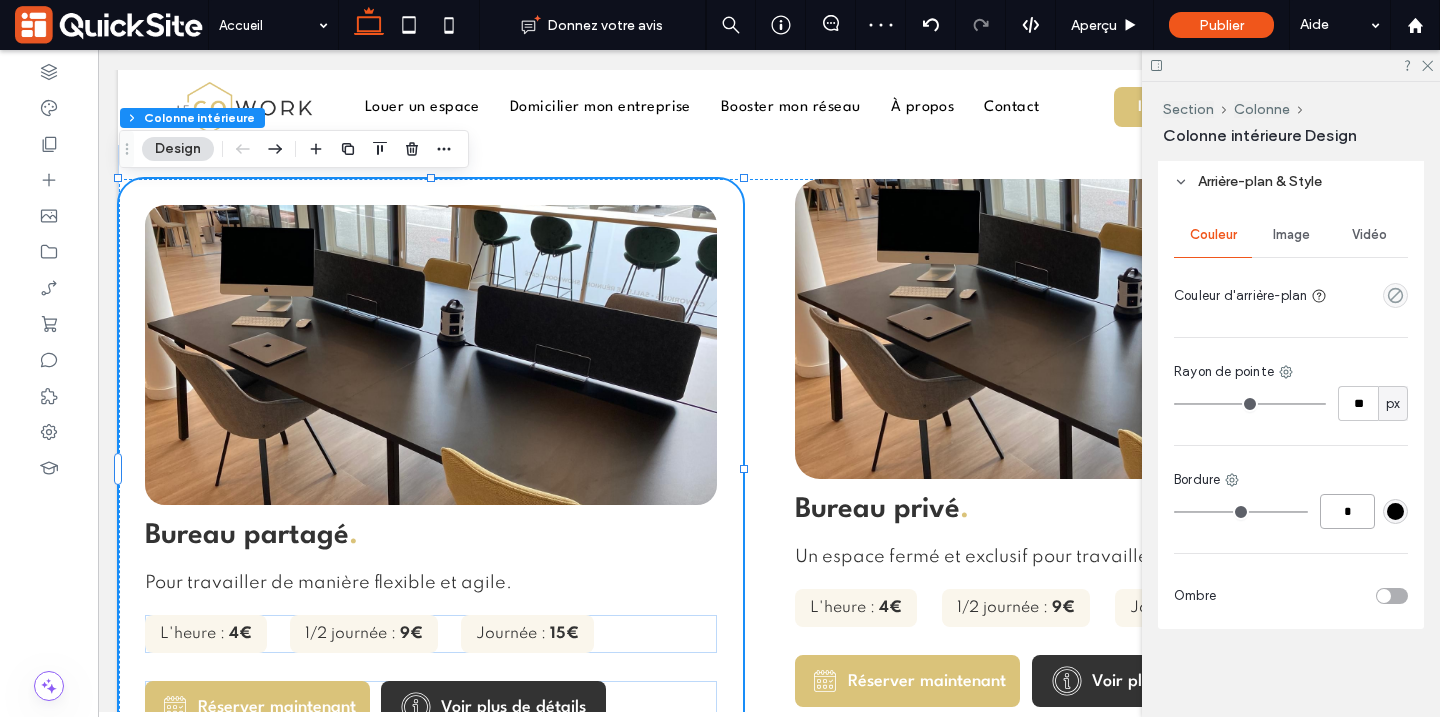 type on "*" 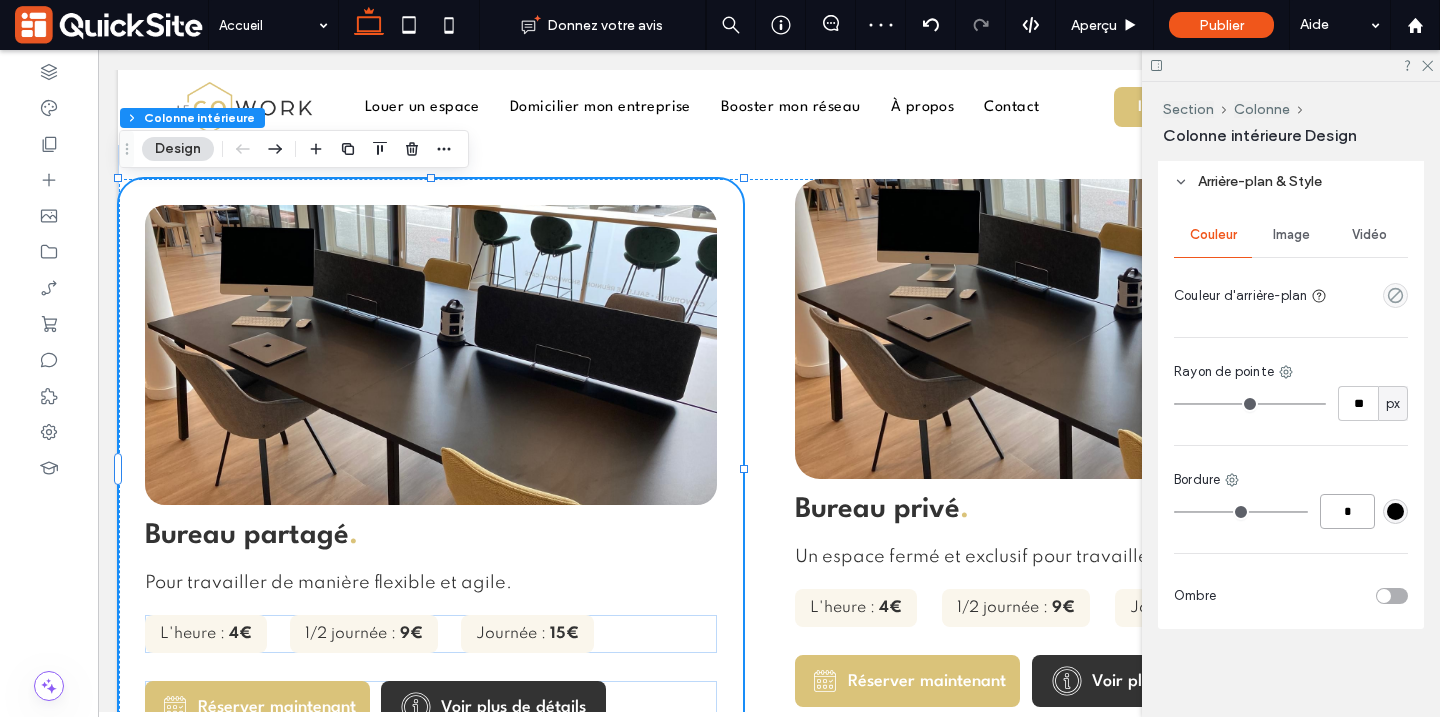 type on "*" 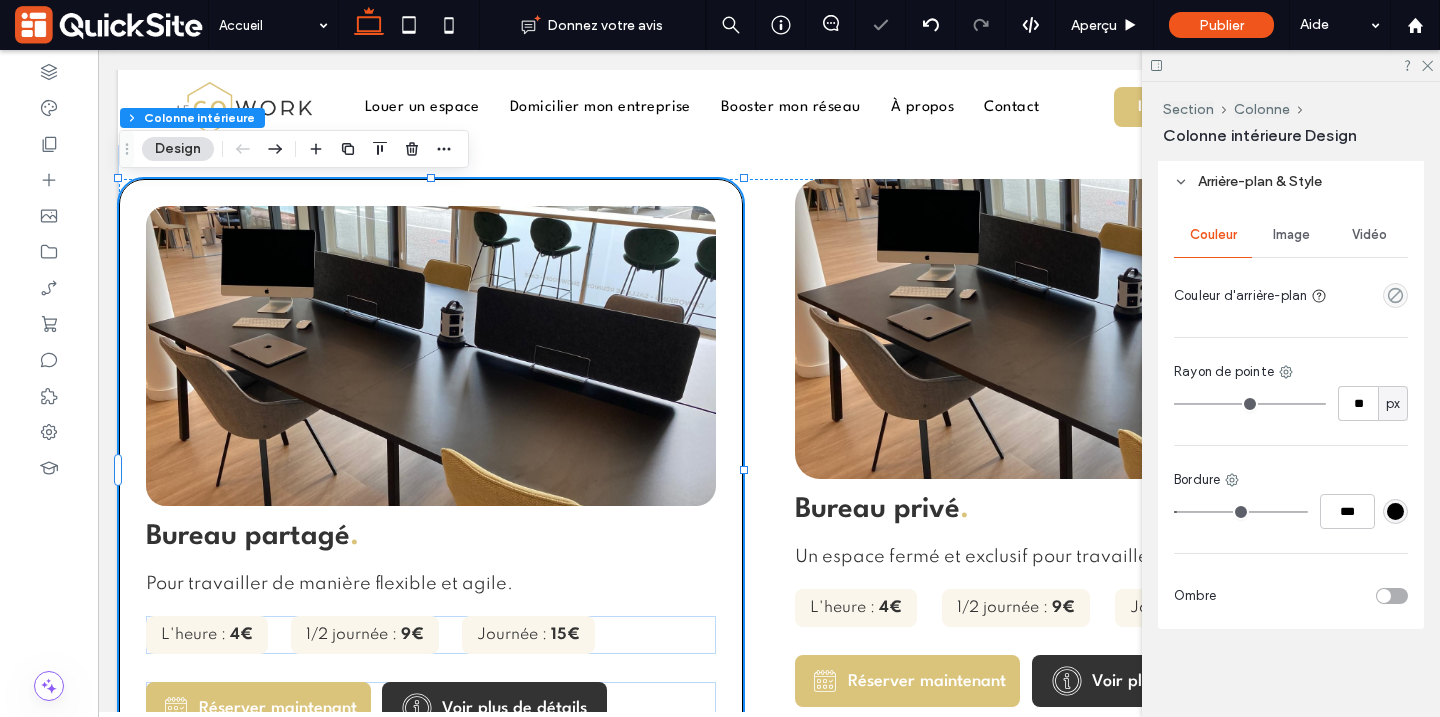 click at bounding box center [1395, 511] 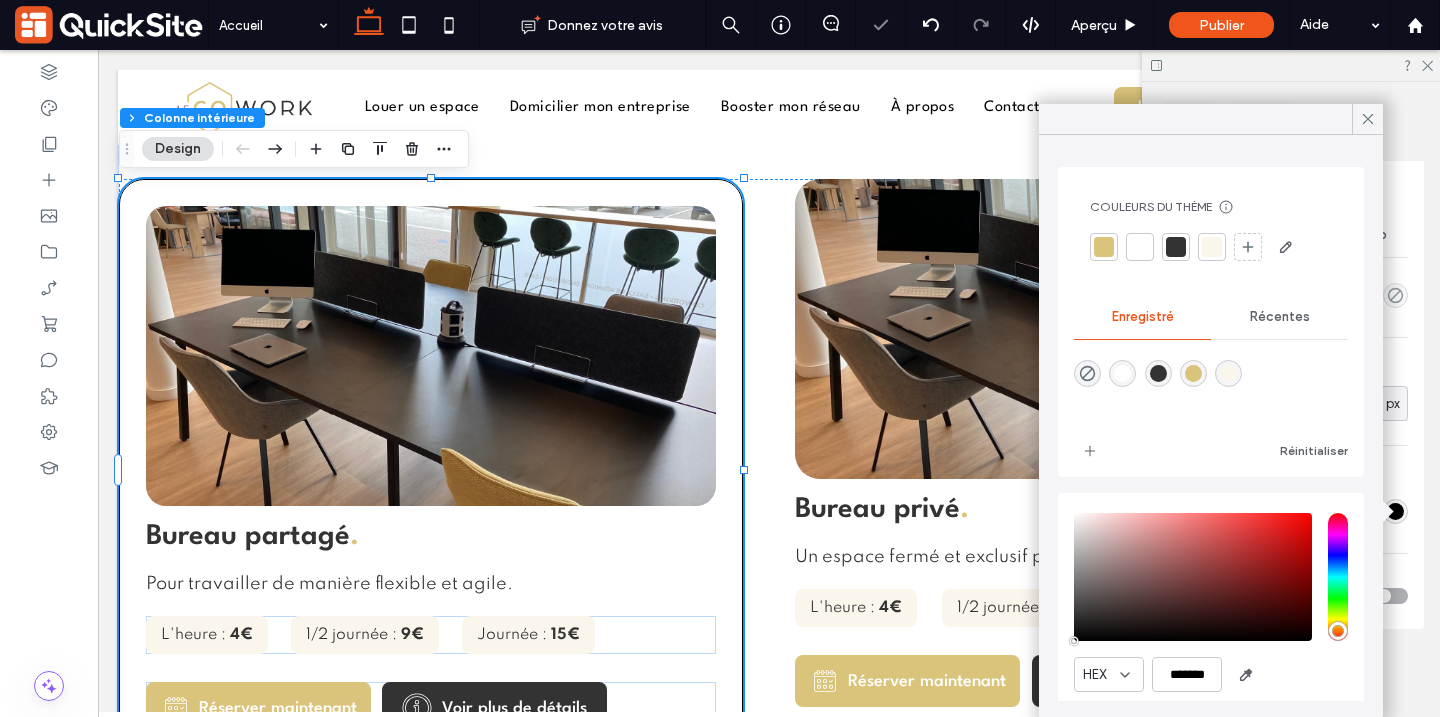 click at bounding box center (1212, 247) 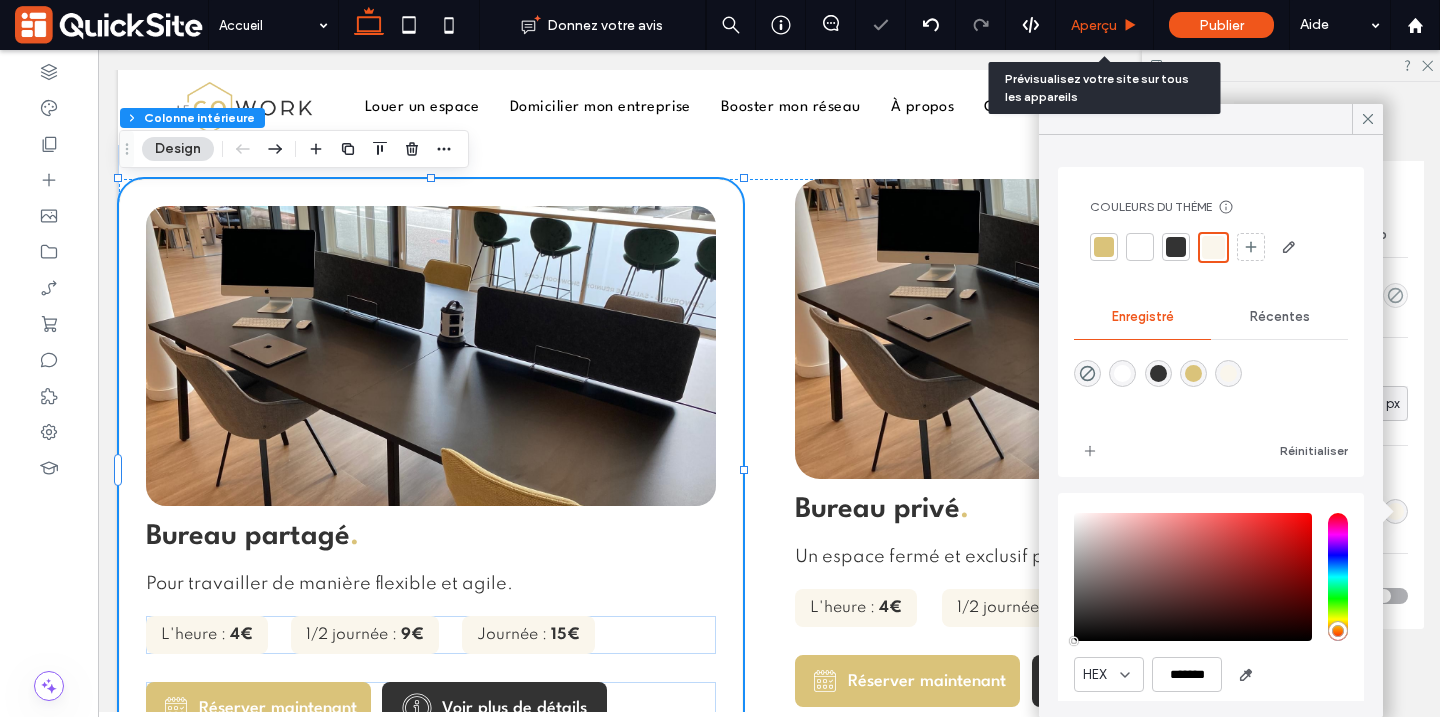 click on "Aperçu" at bounding box center (1104, 25) 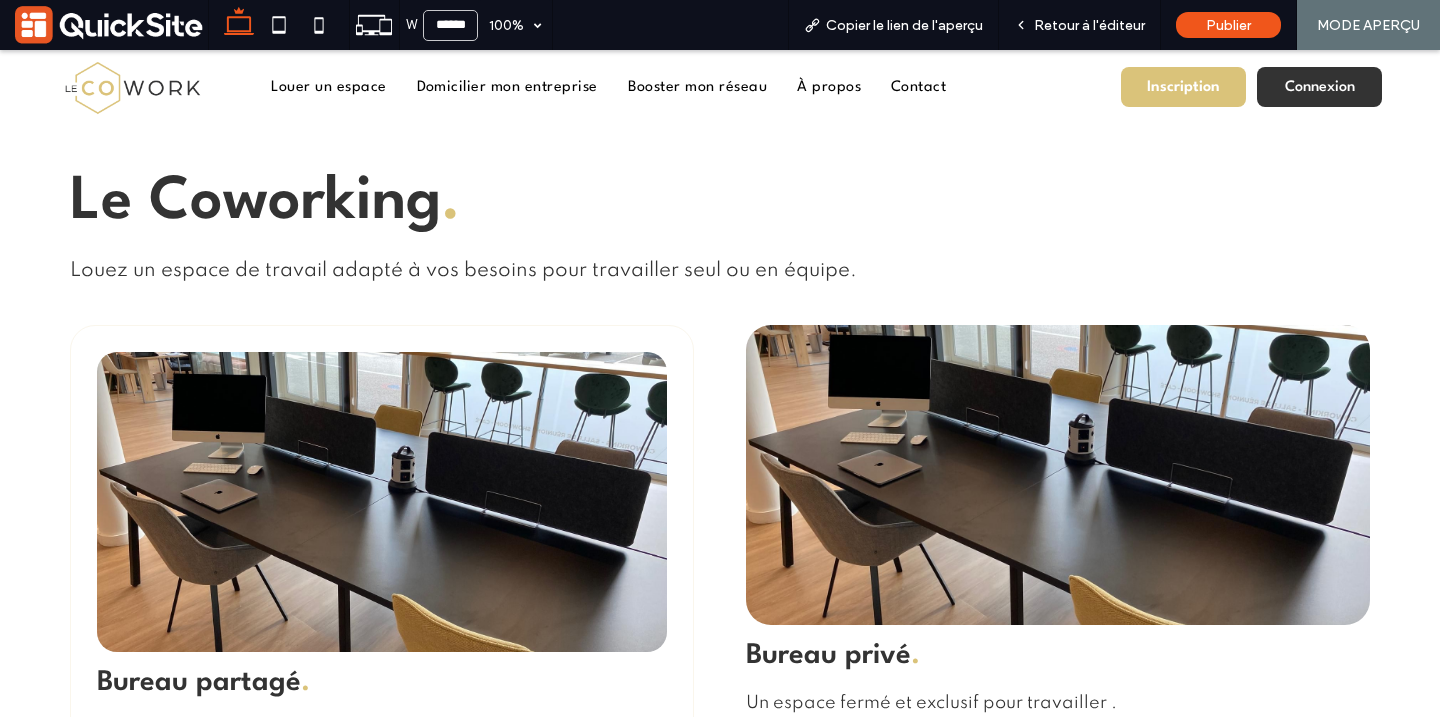 scroll, scrollTop: 2309, scrollLeft: 0, axis: vertical 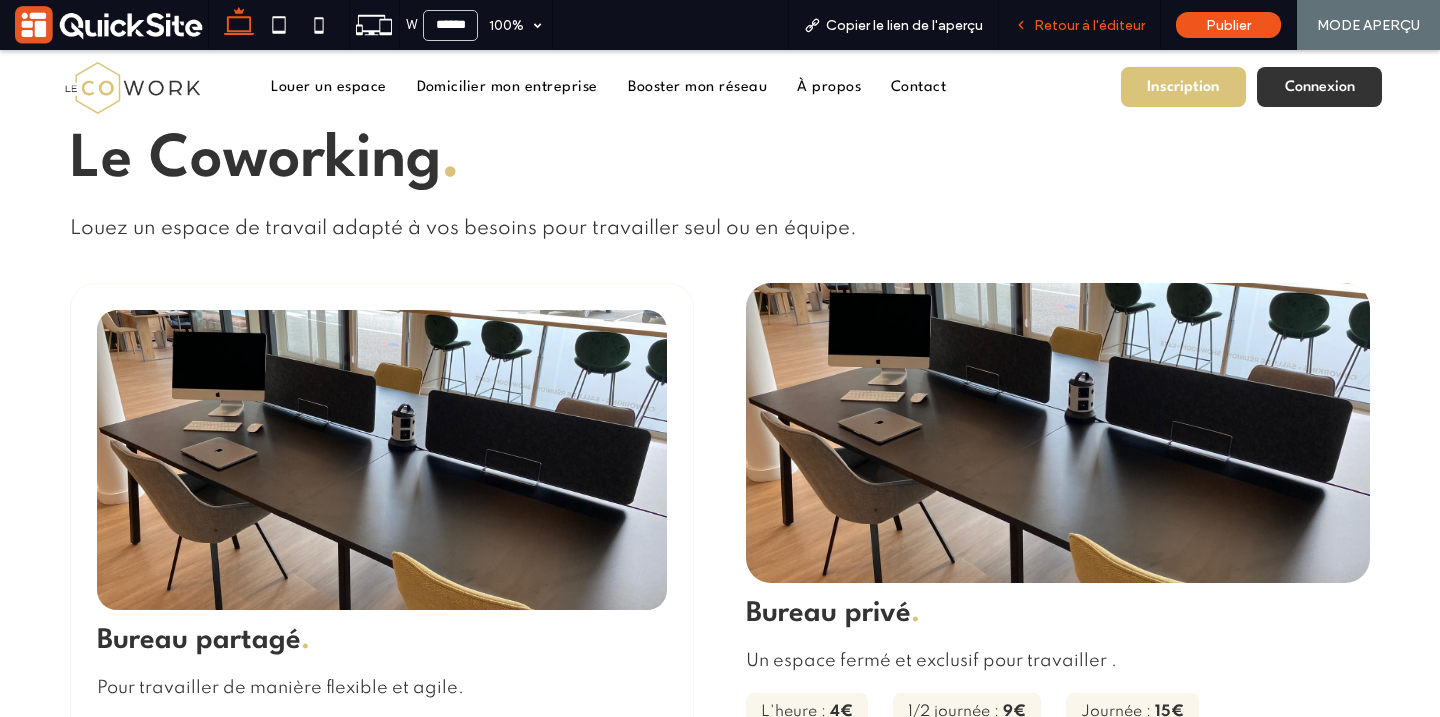 click on "Retour à l'éditeur" at bounding box center [1089, 25] 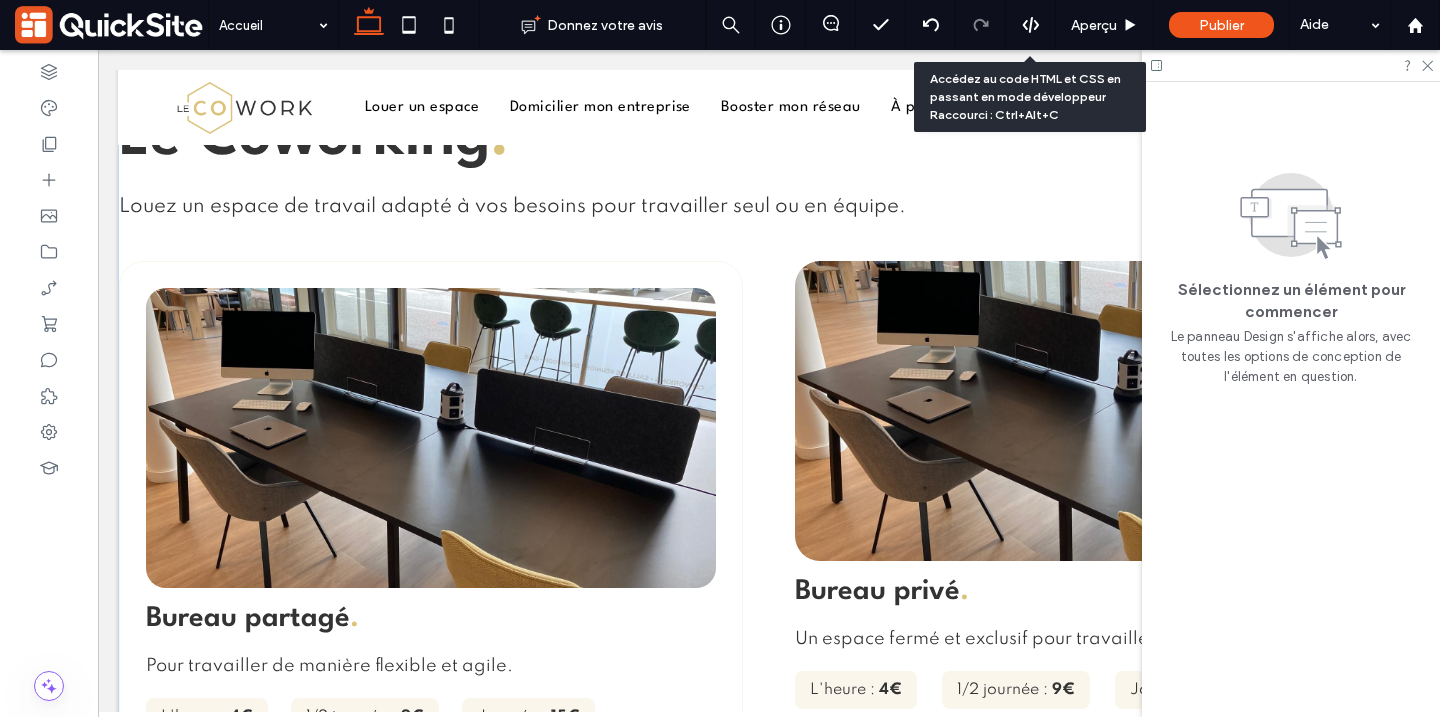 scroll, scrollTop: 2302, scrollLeft: 0, axis: vertical 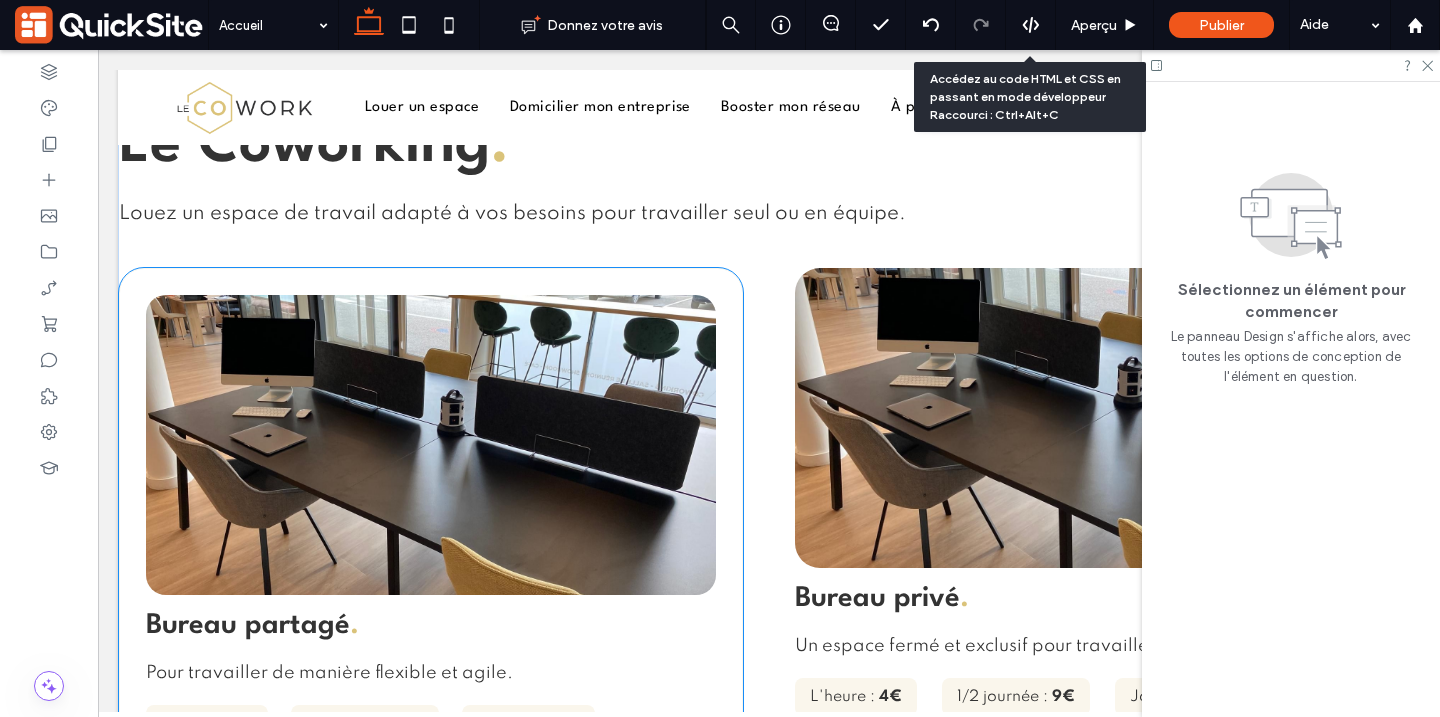 click on "Bureau partagé .
Pour travailler de manière flexible et agile.
L'heure :
4€
1/2 journée :
9€
Journée :
15€
Réserver maintenant
Voir plus de détails" at bounding box center [431, 559] 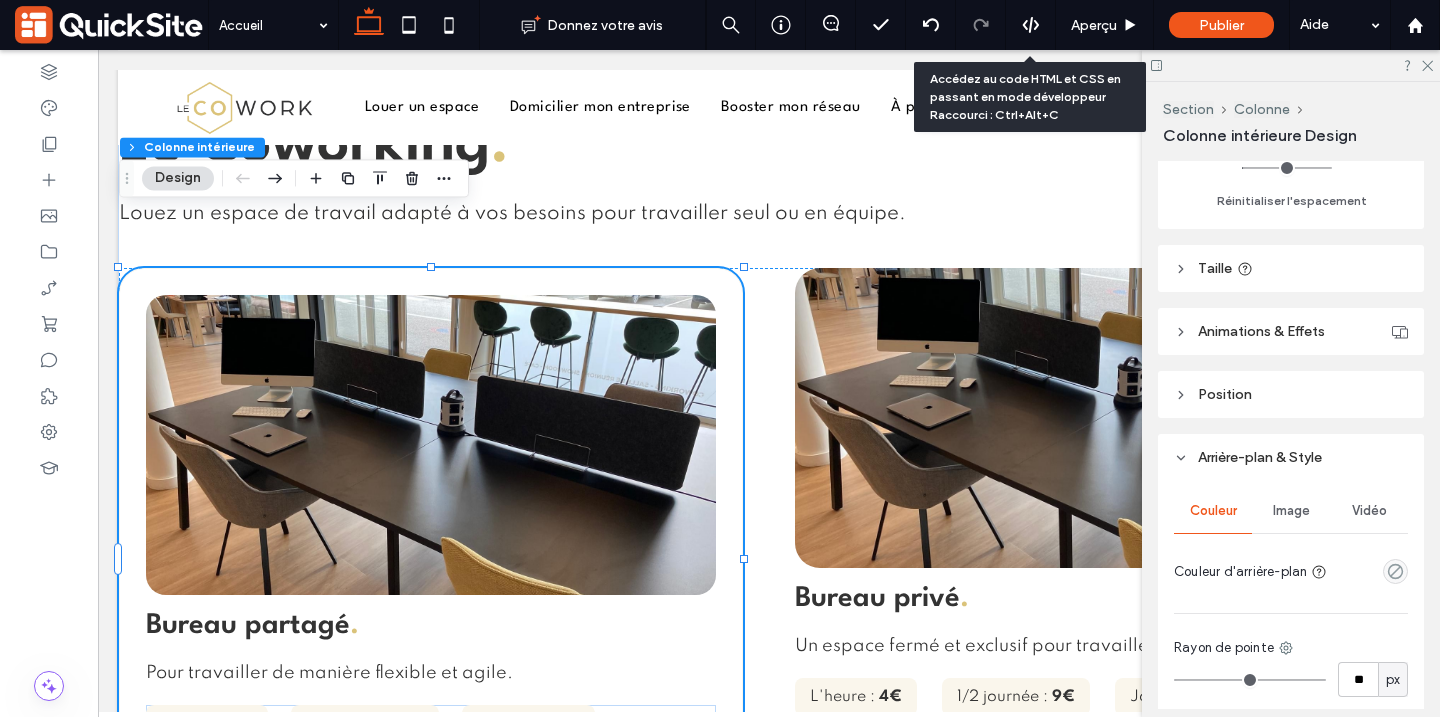 scroll, scrollTop: 891, scrollLeft: 0, axis: vertical 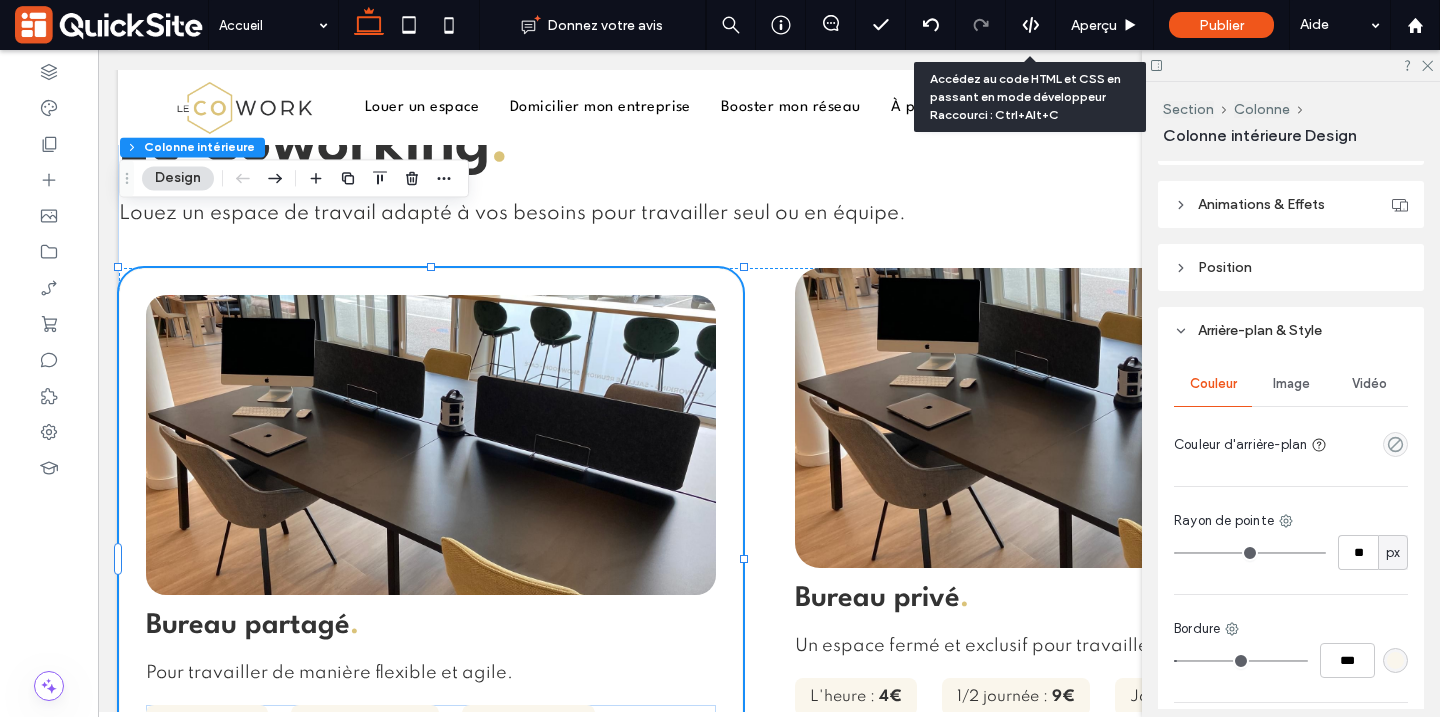 click at bounding box center [1395, 660] 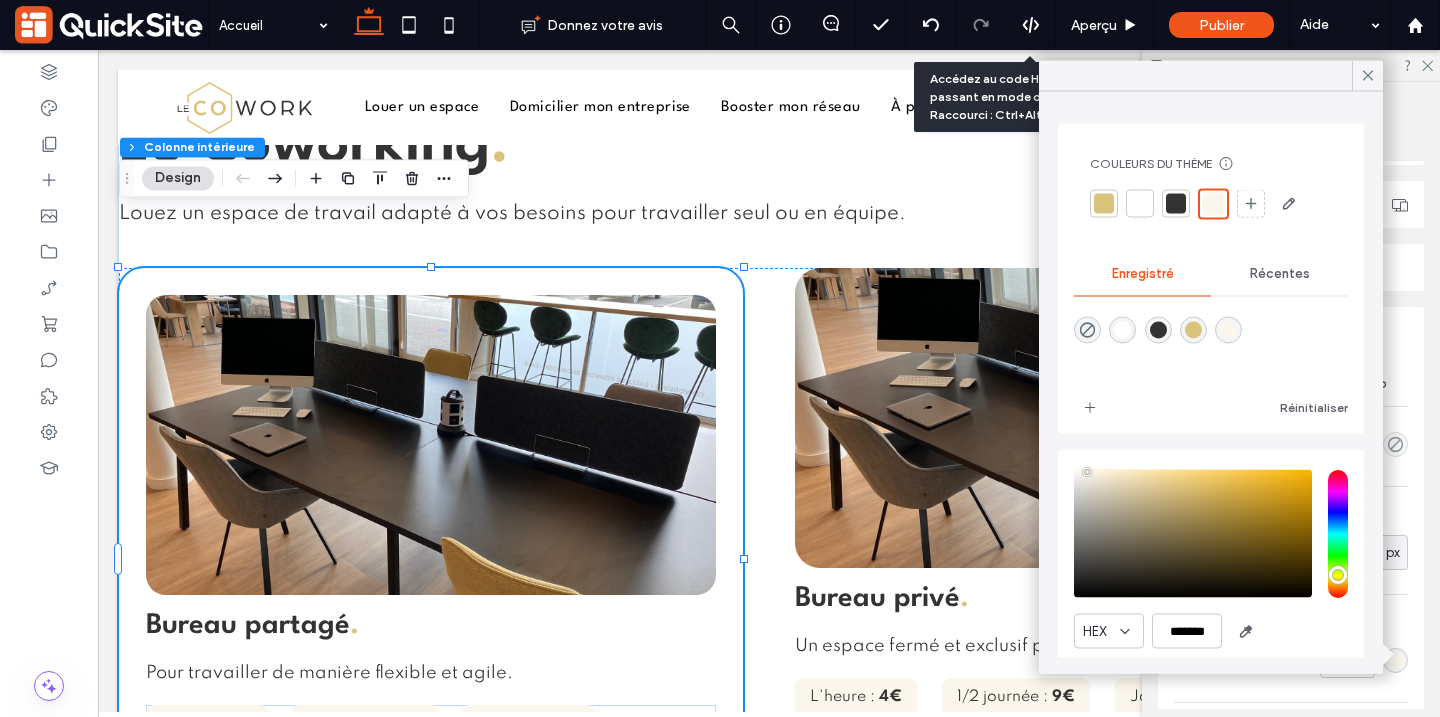 click at bounding box center (1104, 204) 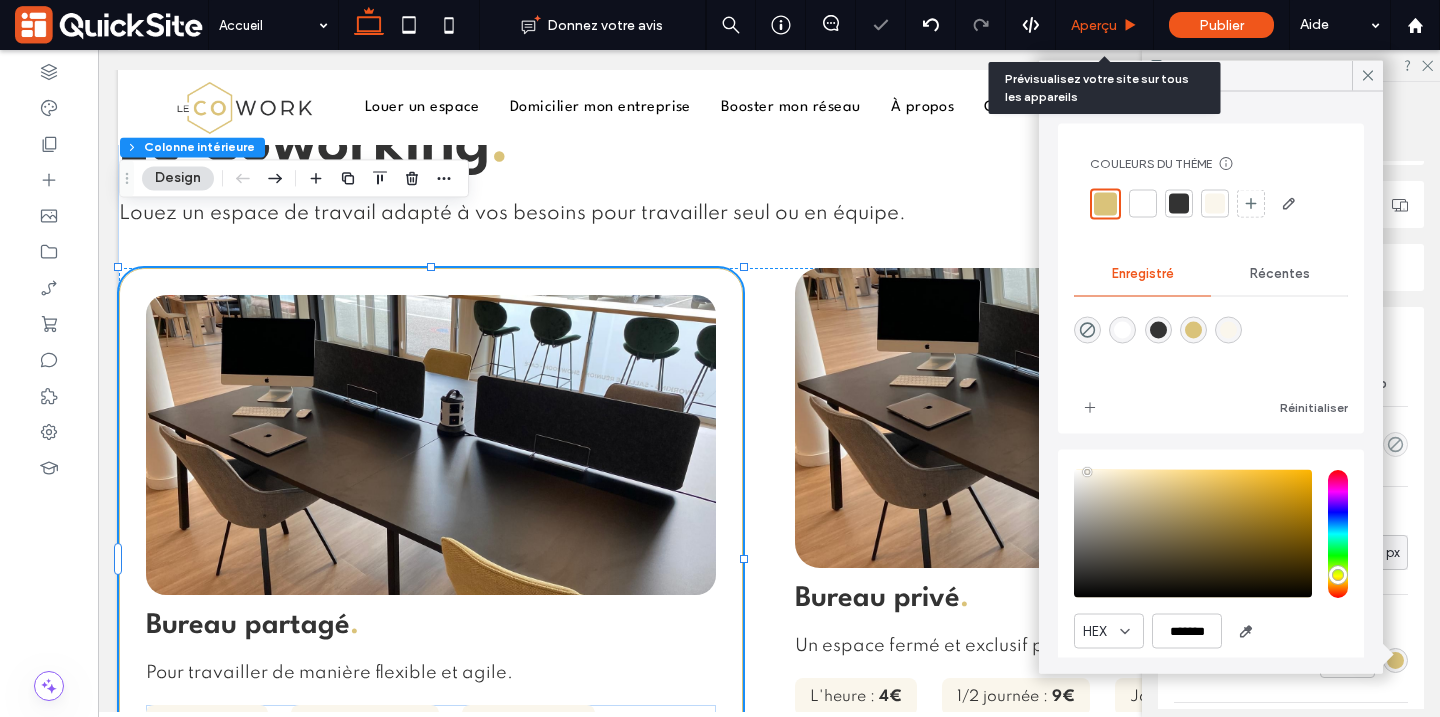 click on "Aperçu" at bounding box center [1094, 25] 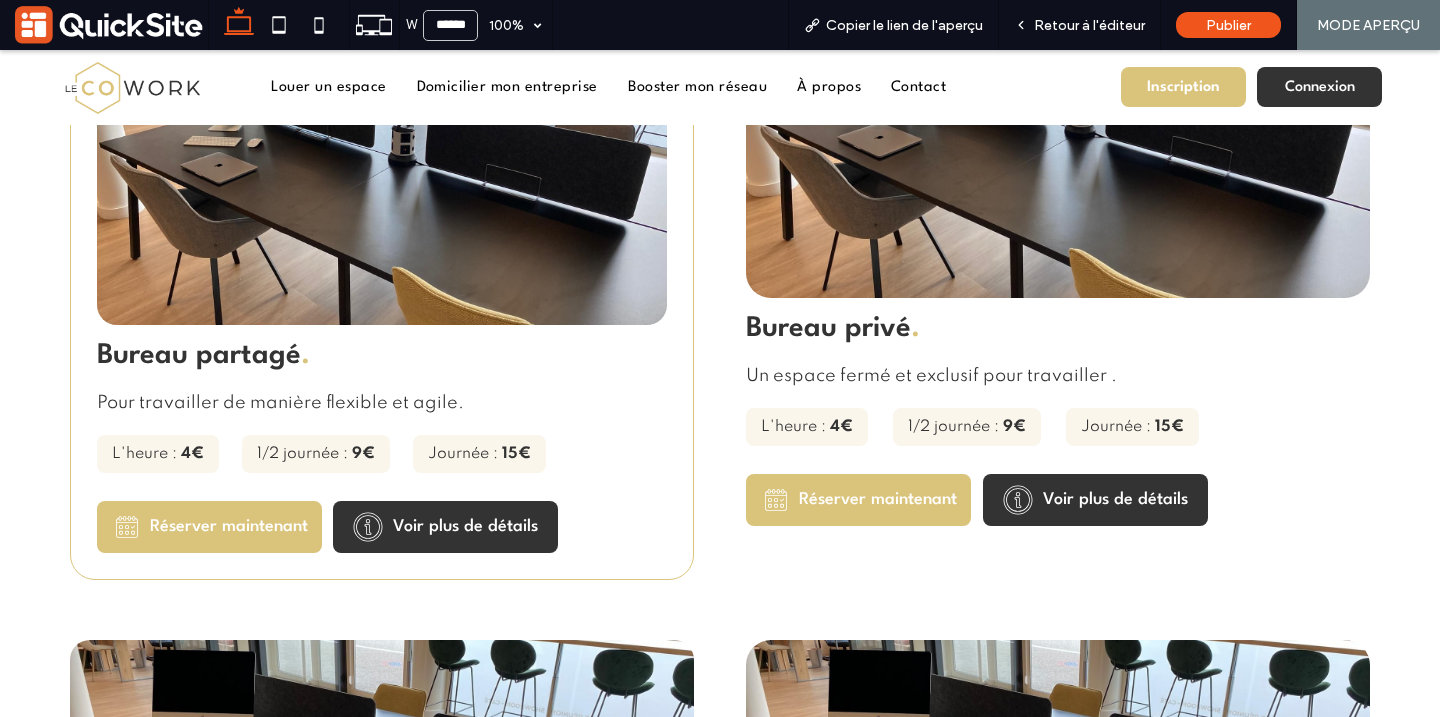 scroll, scrollTop: 2595, scrollLeft: 0, axis: vertical 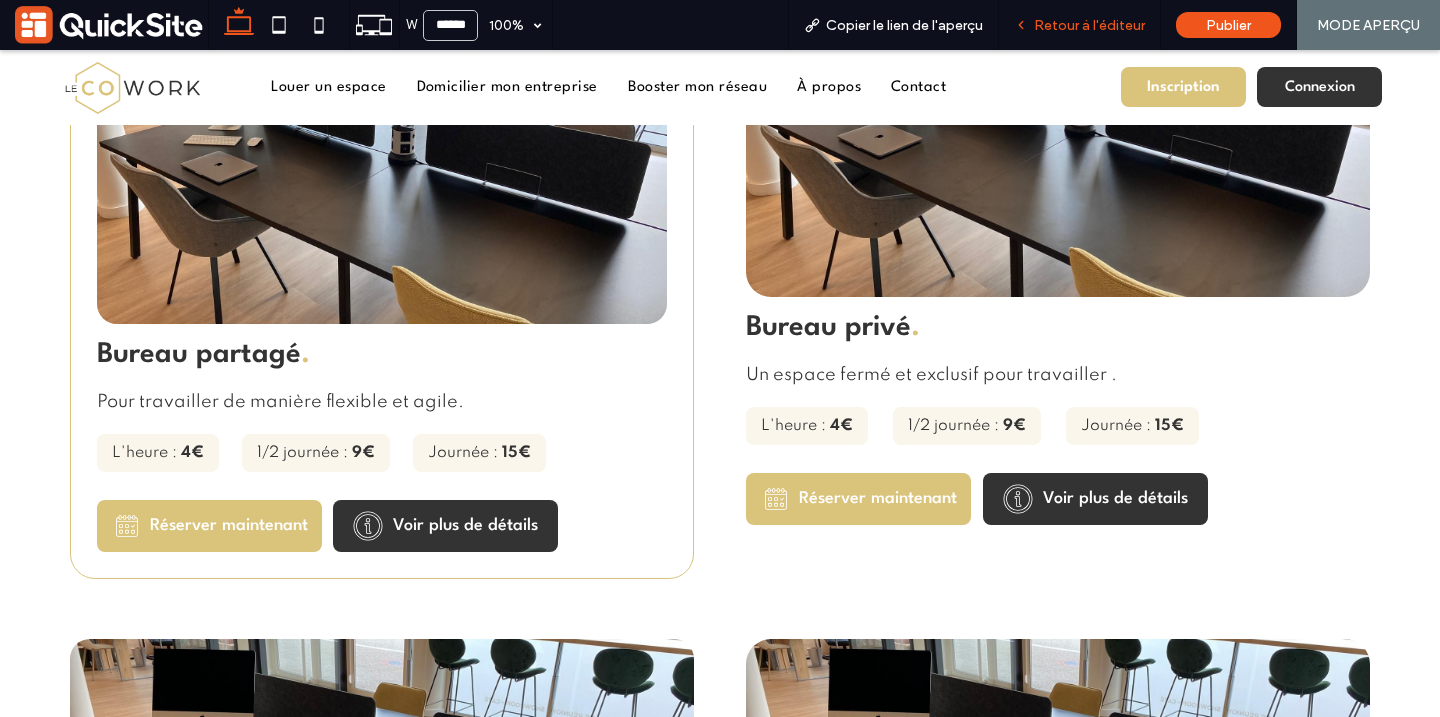 click on "Retour à l'éditeur" at bounding box center (1089, 25) 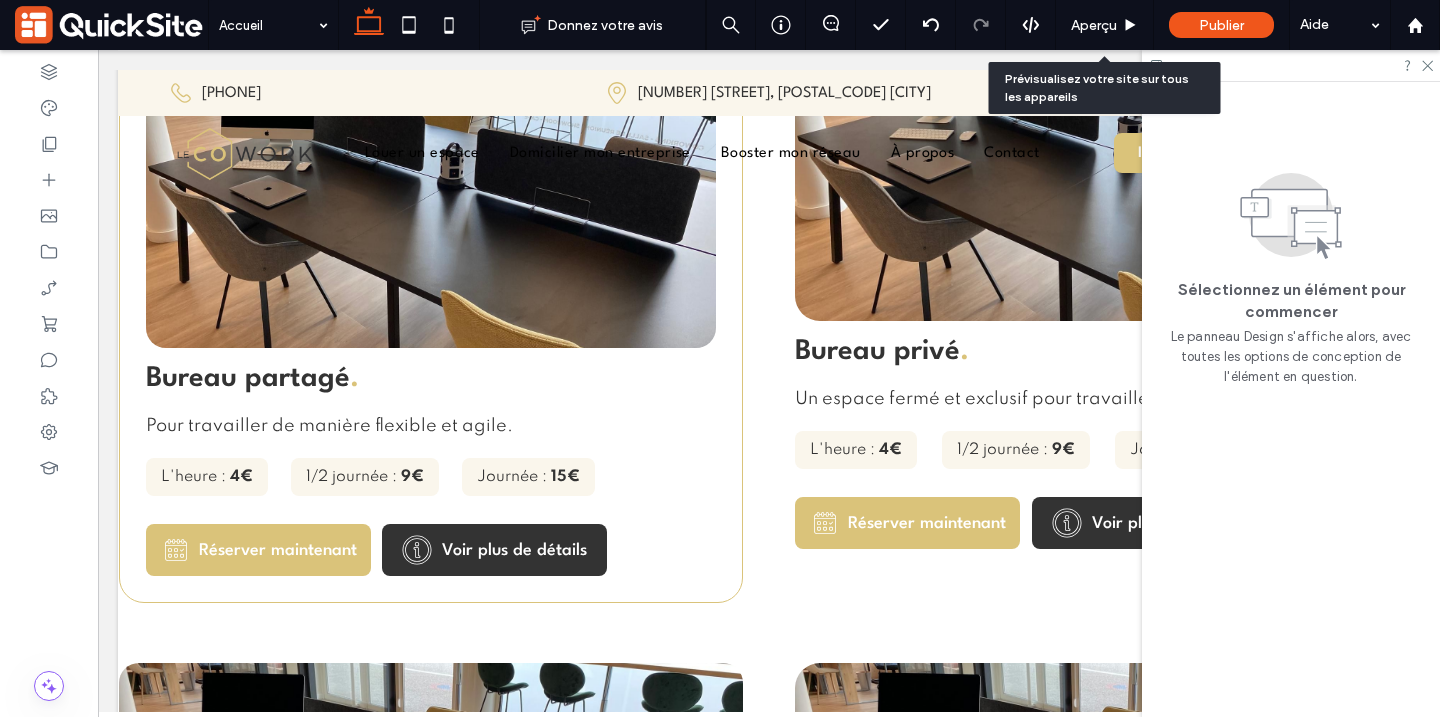scroll, scrollTop: 2590, scrollLeft: 0, axis: vertical 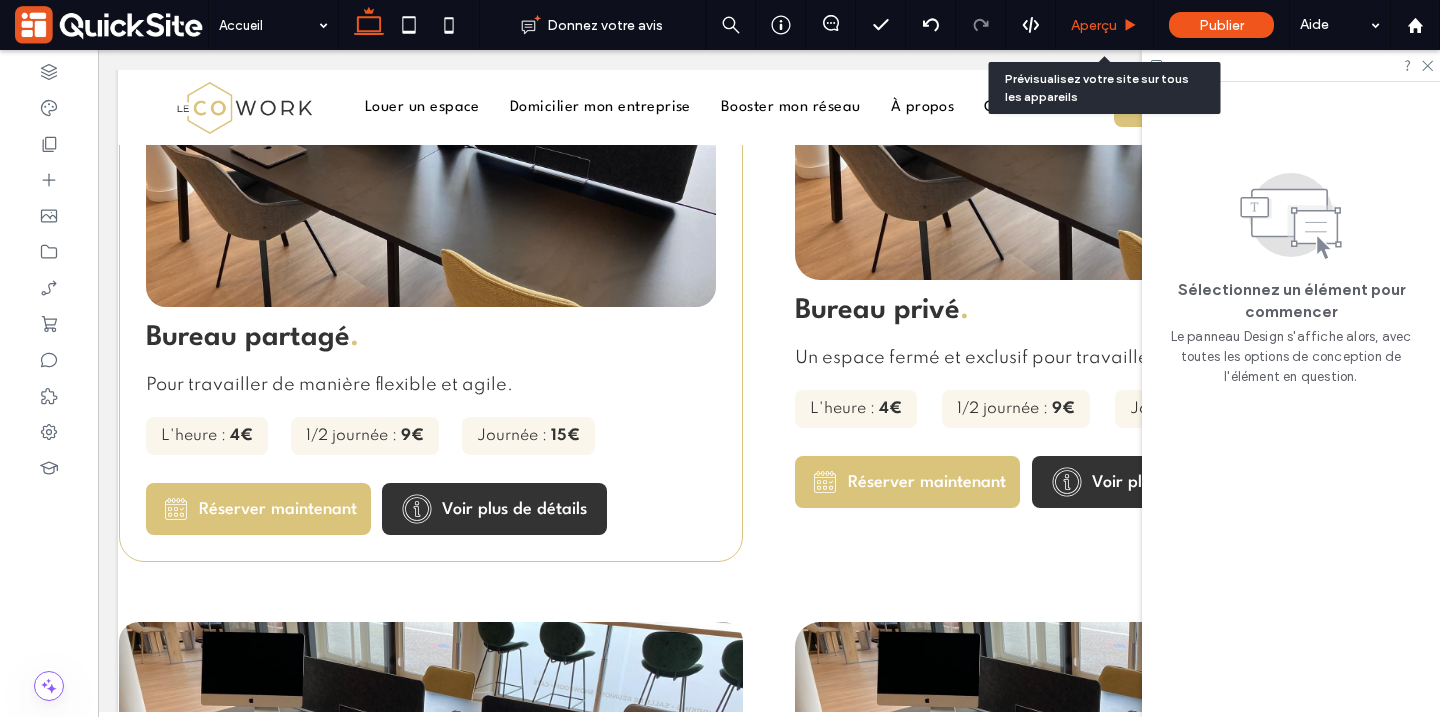 click on "Aperçu" at bounding box center [1094, 25] 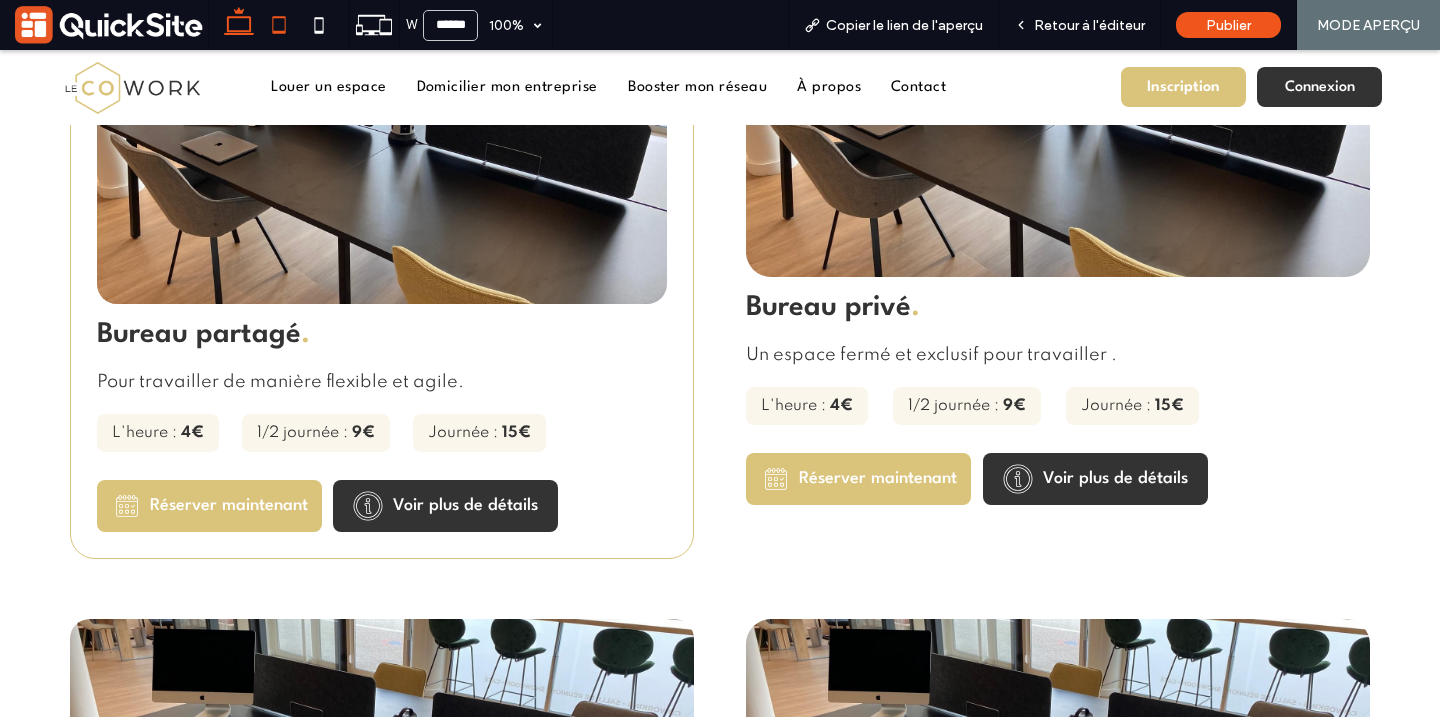 click 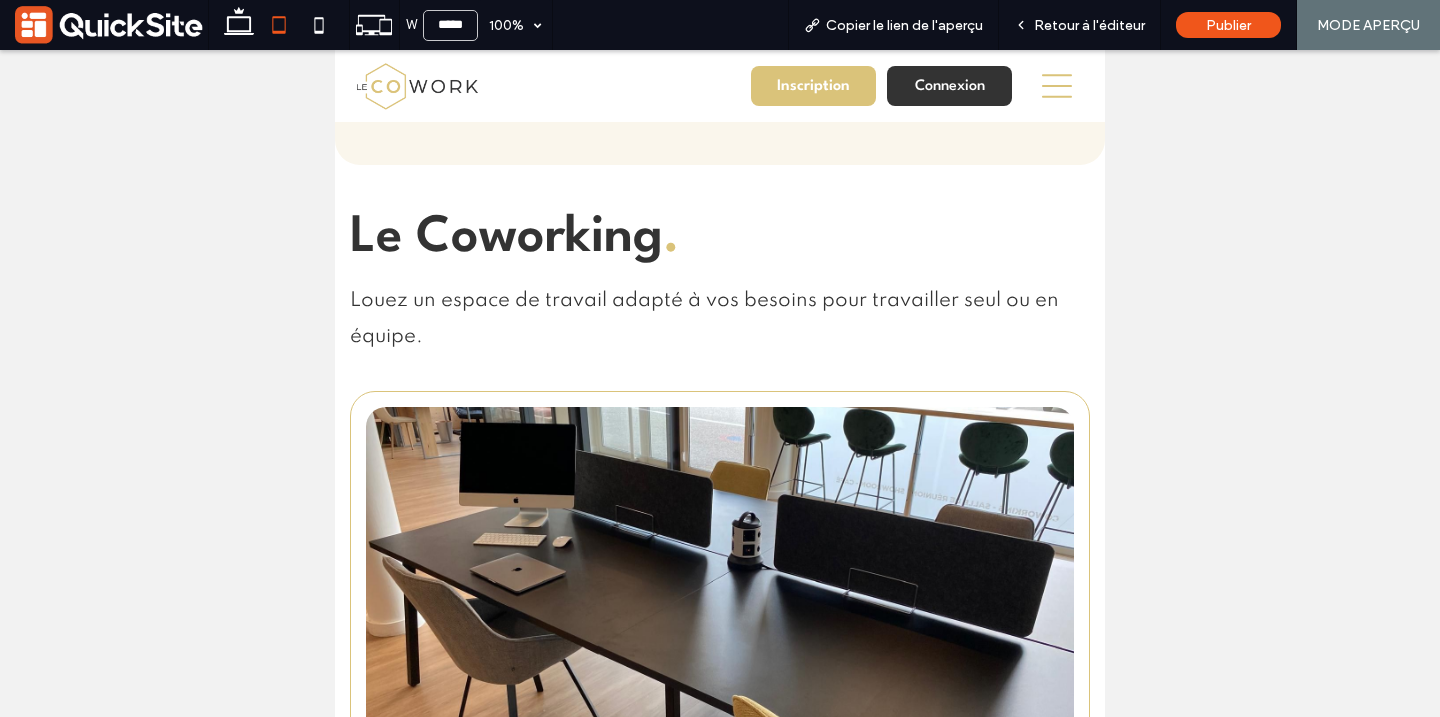 scroll, scrollTop: 2658, scrollLeft: 0, axis: vertical 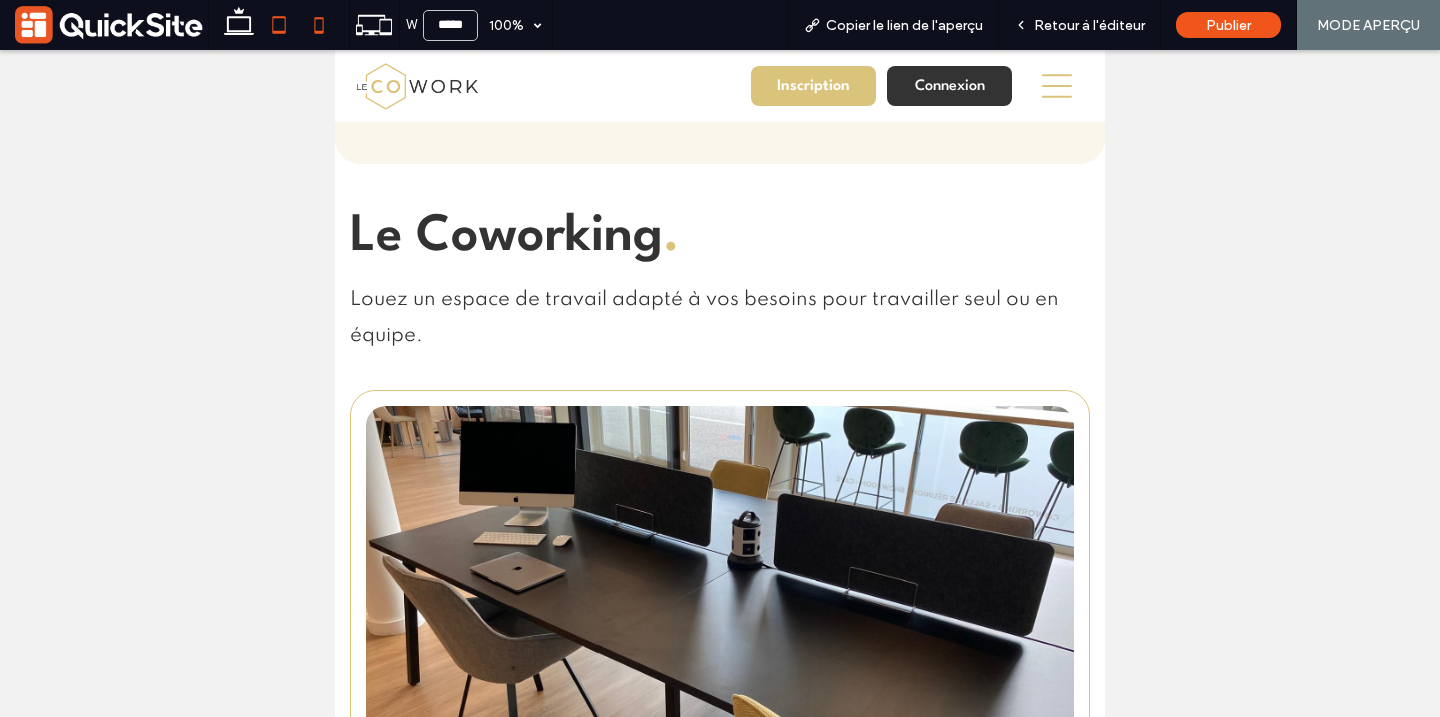 click 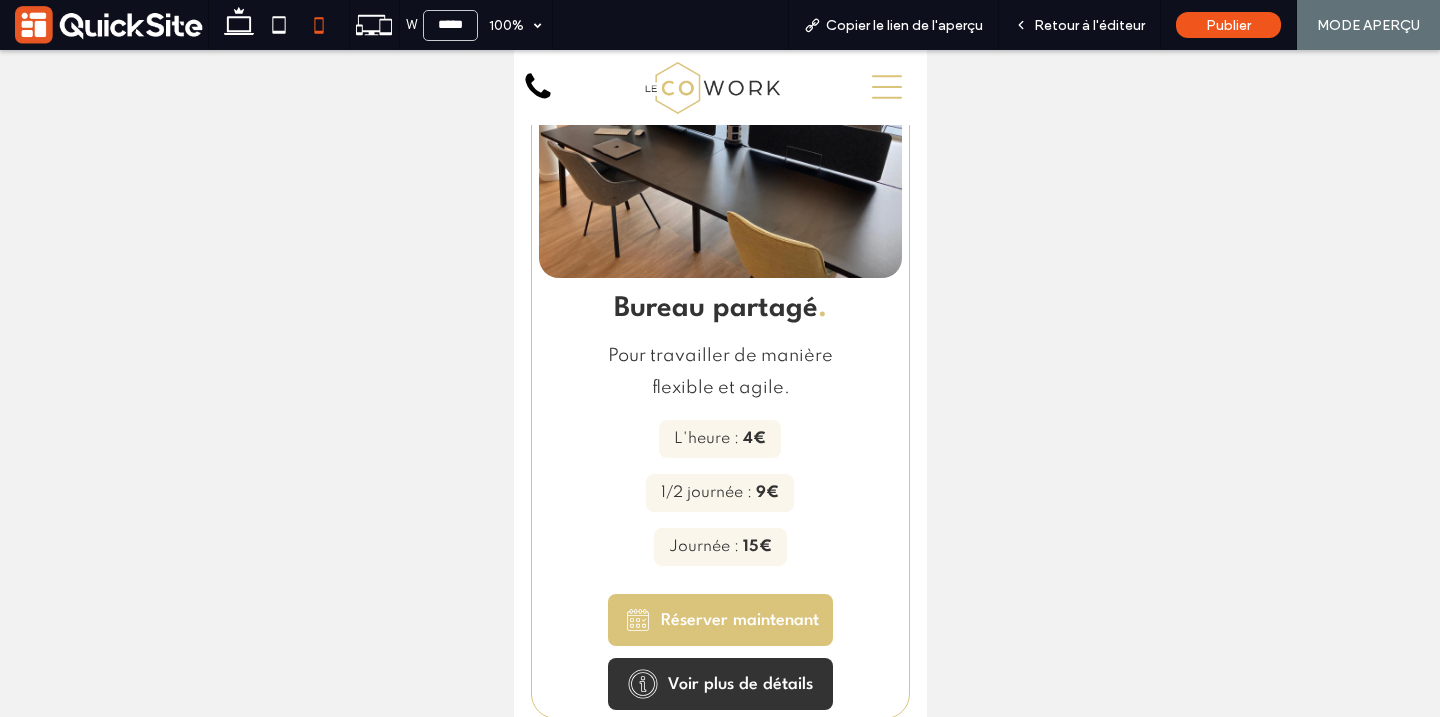 scroll, scrollTop: 4167, scrollLeft: 0, axis: vertical 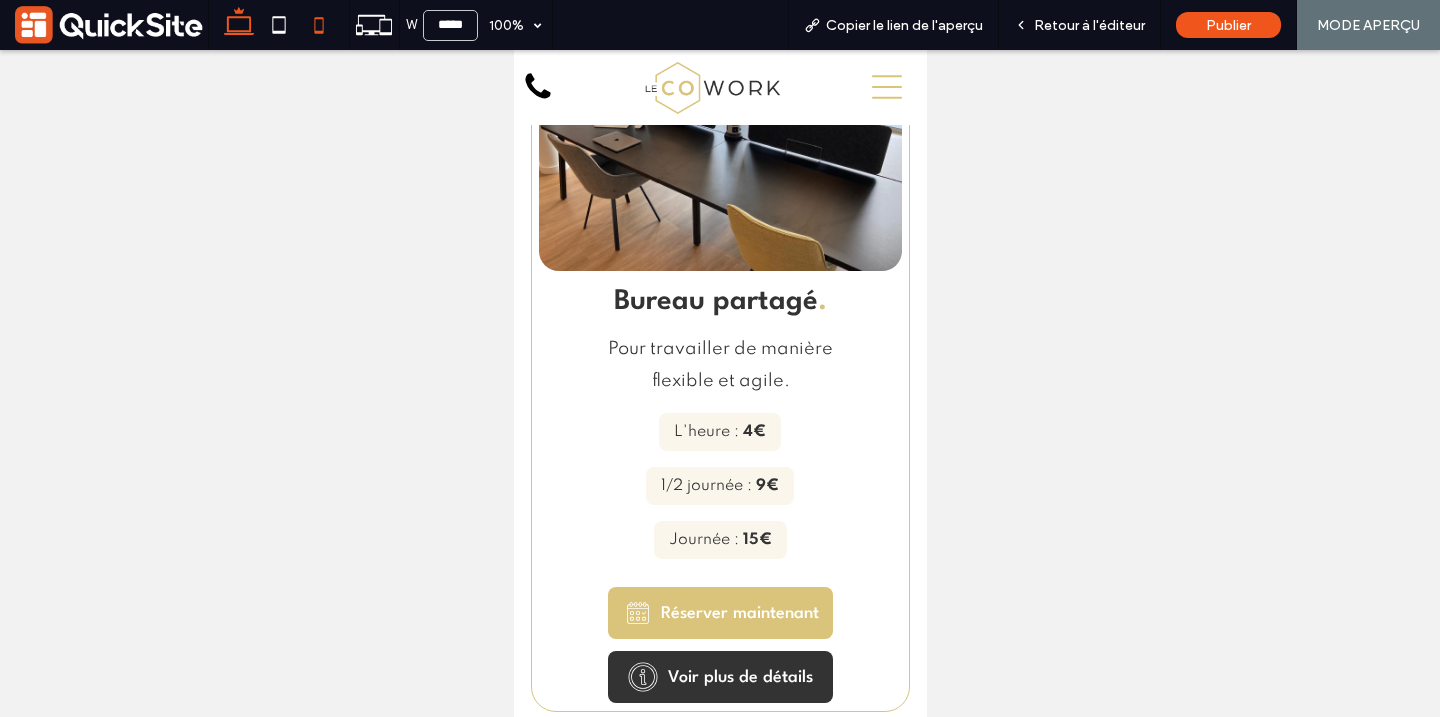 click 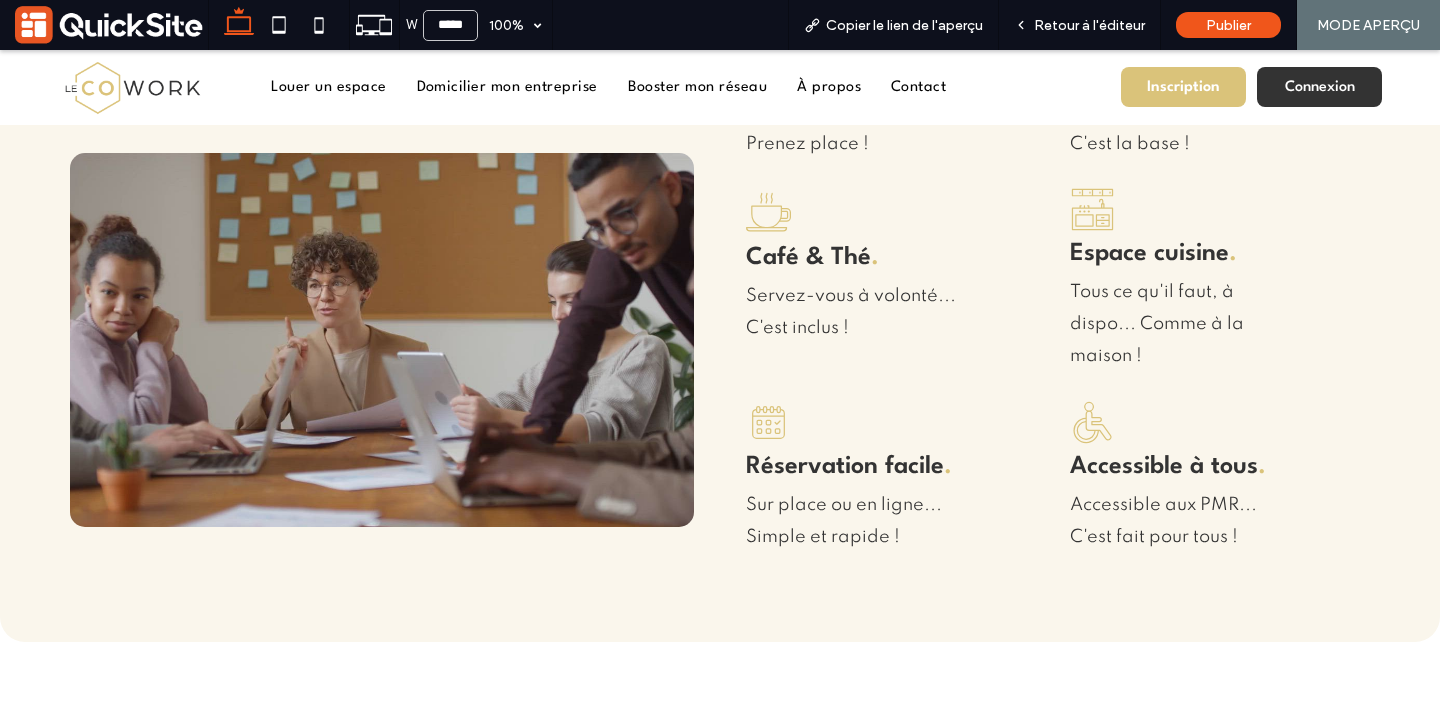 type on "******" 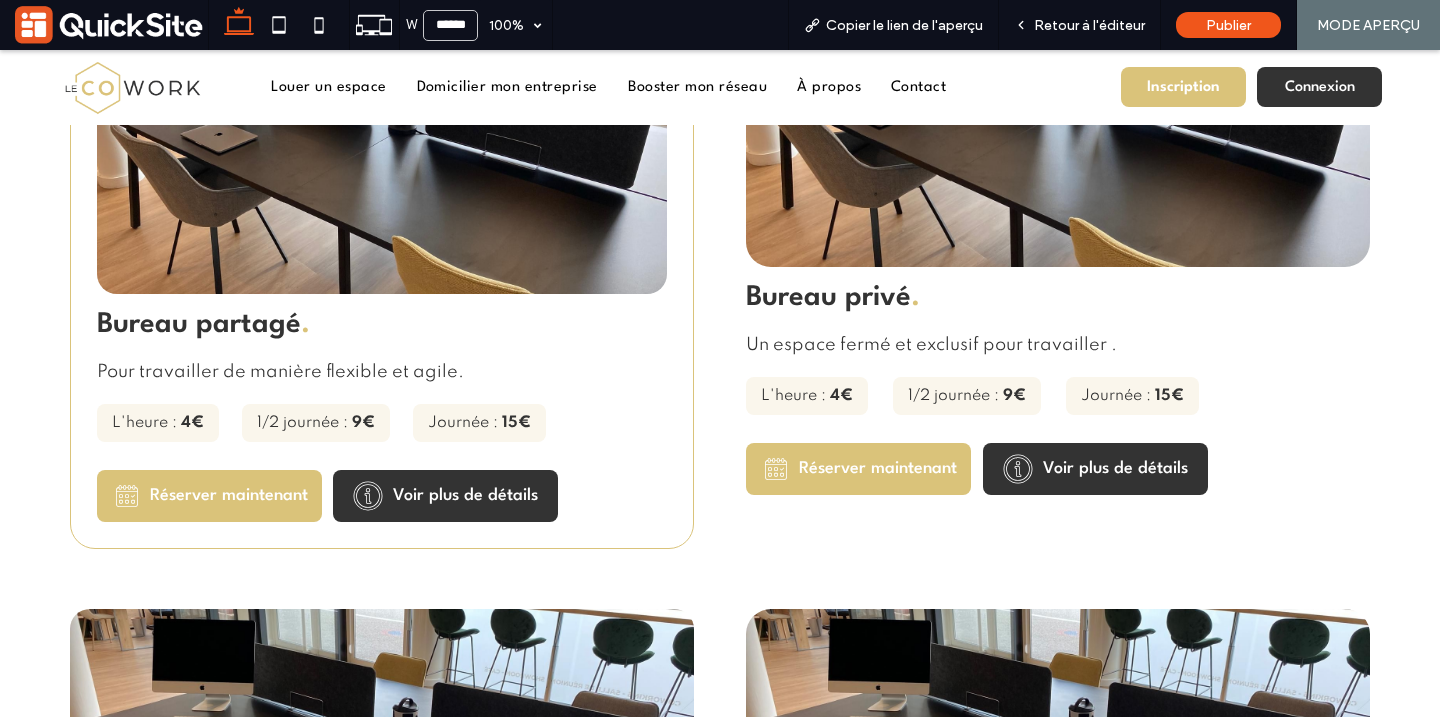 scroll, scrollTop: 2605, scrollLeft: 0, axis: vertical 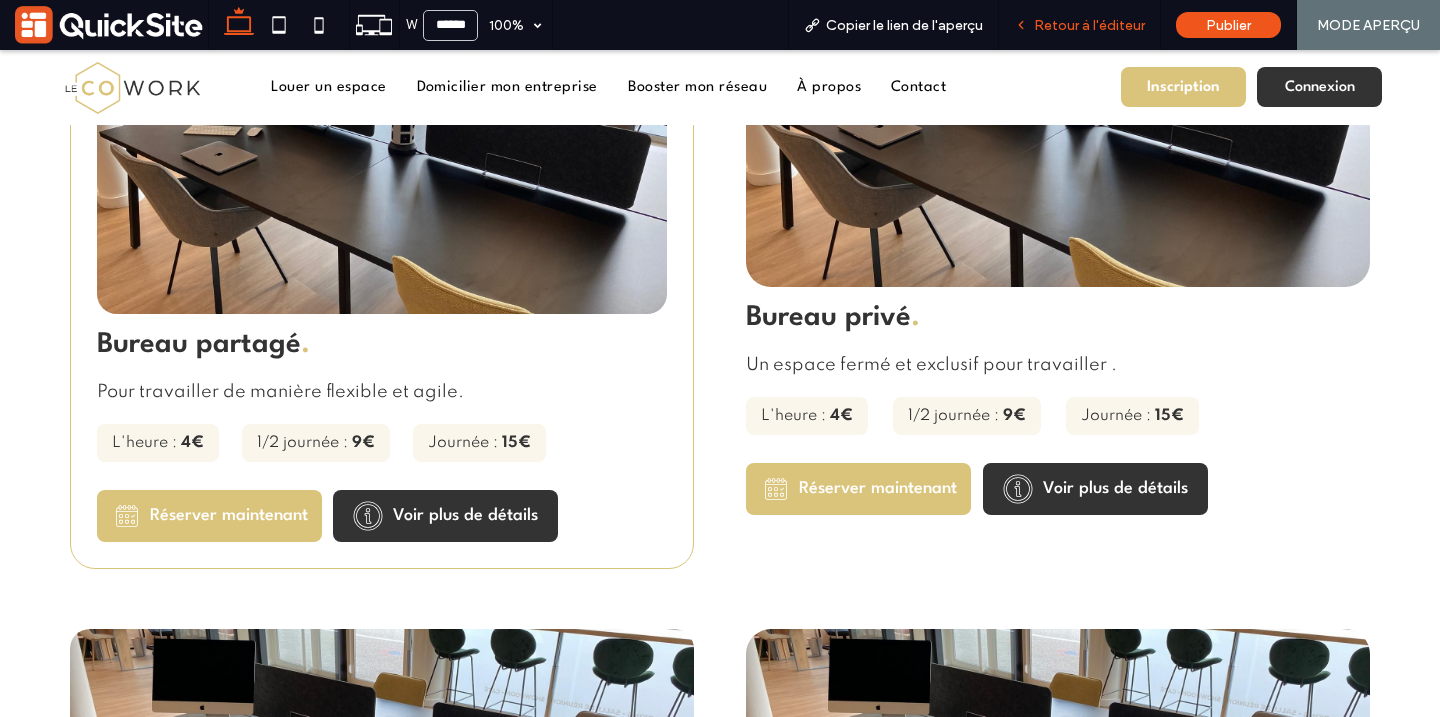 click on "Retour à l'éditeur" at bounding box center [1089, 25] 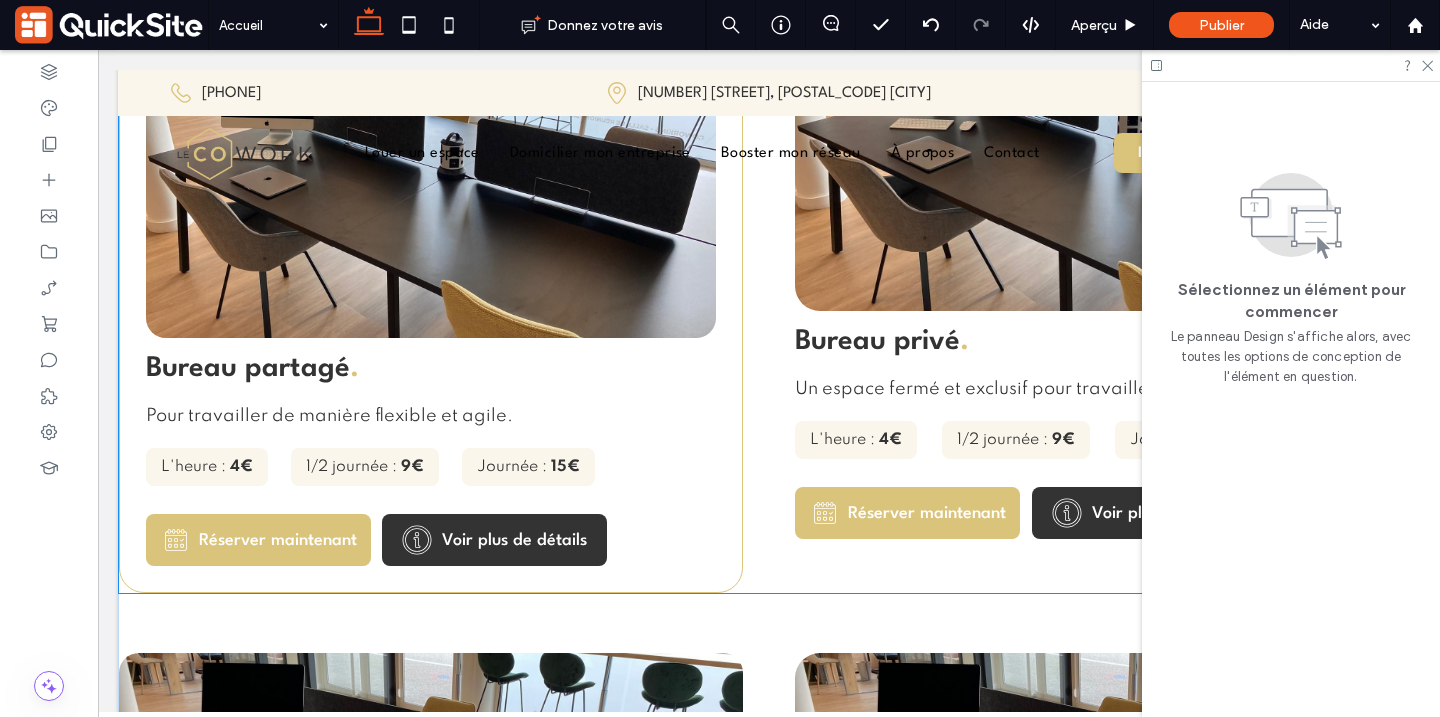 scroll, scrollTop: 2578, scrollLeft: 0, axis: vertical 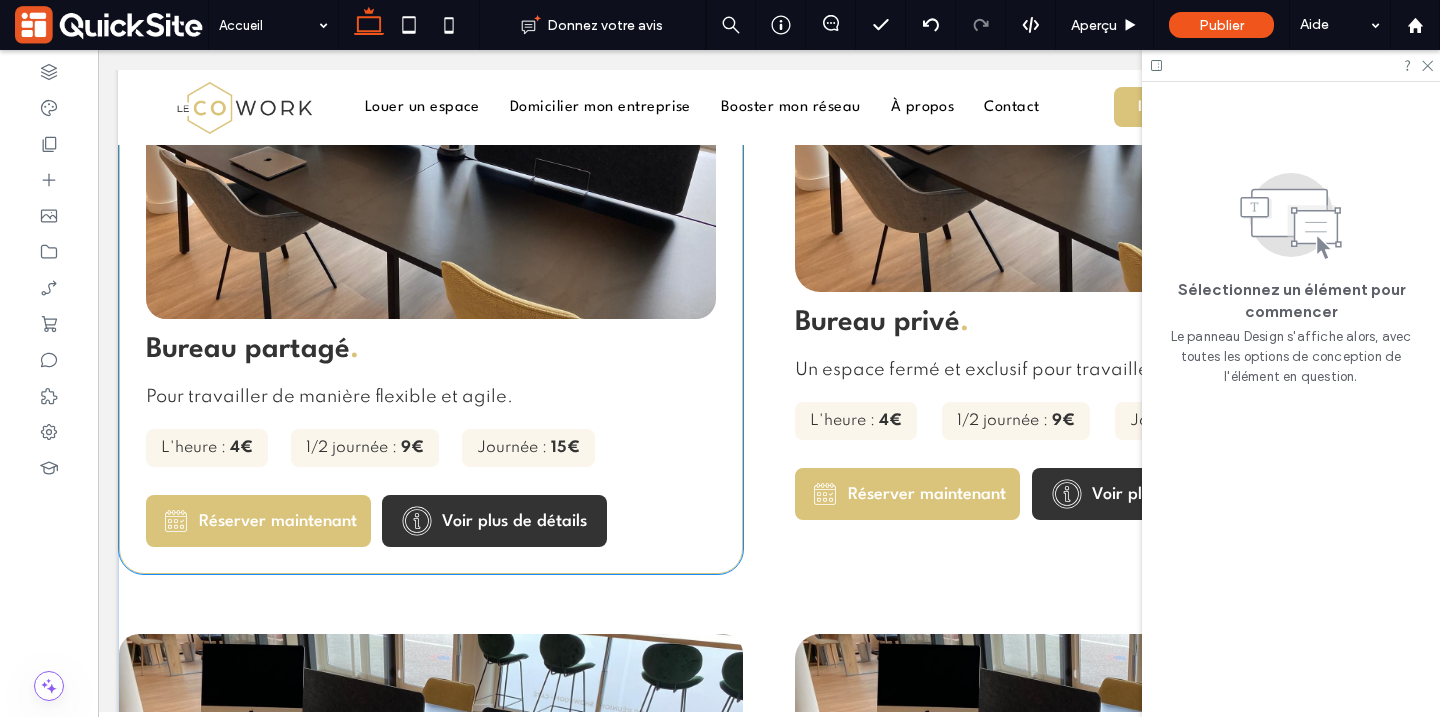 click on "Bureau partagé .
Pour travailler de manière flexible et agile.
L'heure :
4€
1/2 journée :
9€
Journée :
15€
Réserver maintenant
Voir plus de détails" at bounding box center (431, 283) 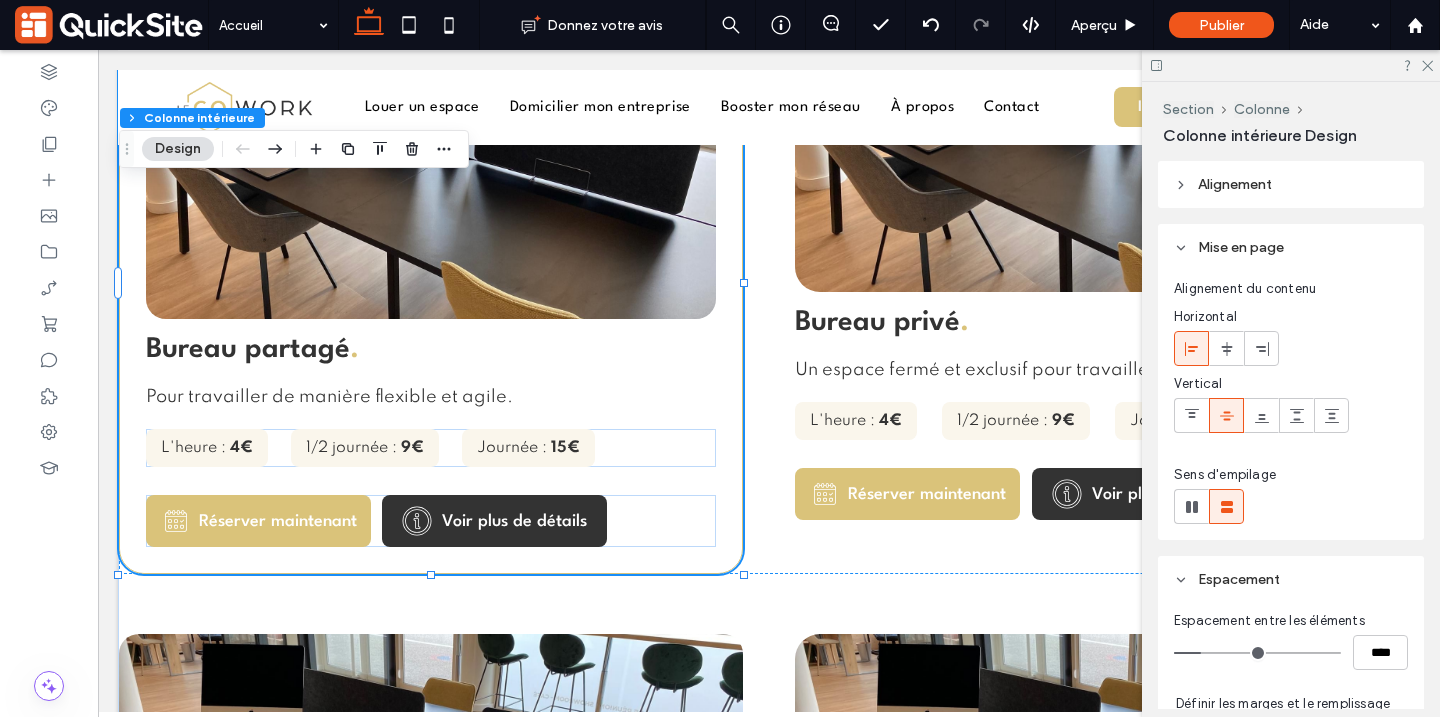 scroll, scrollTop: 1040, scrollLeft: 0, axis: vertical 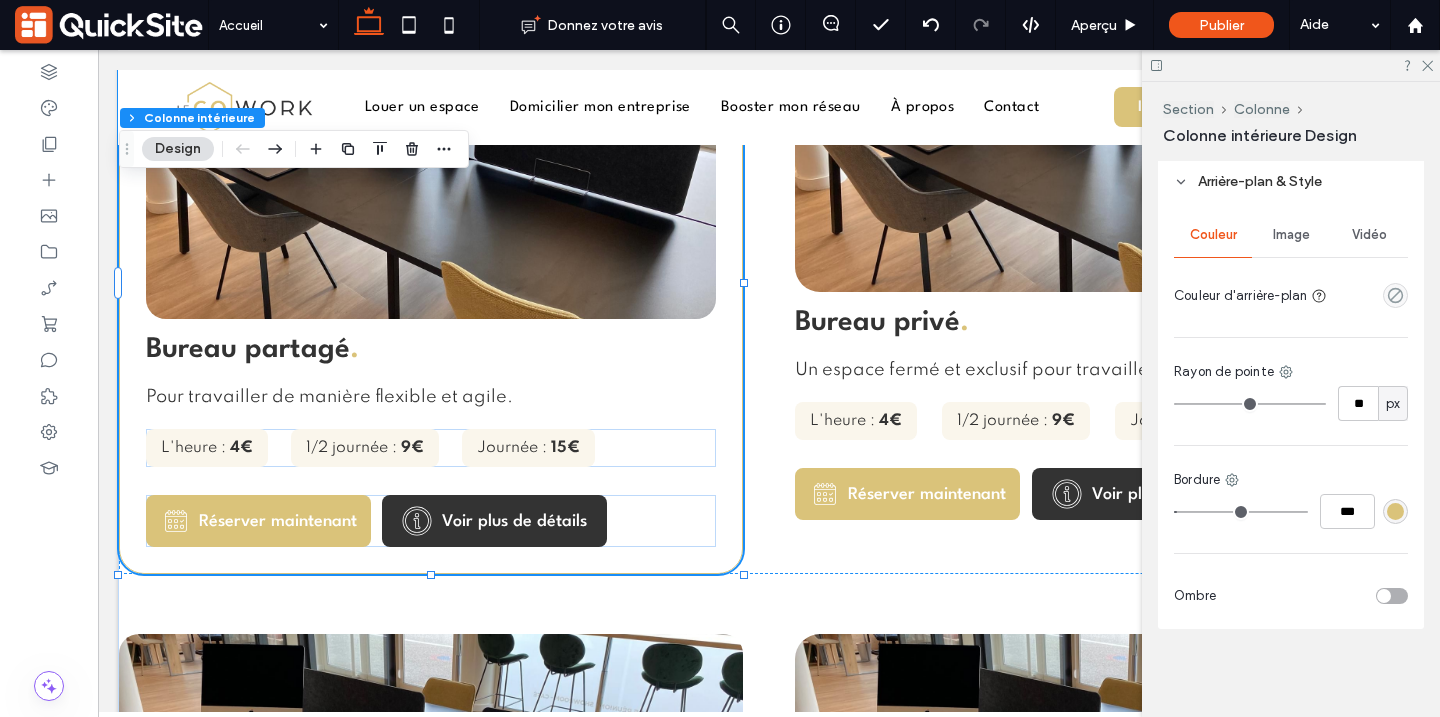 click at bounding box center [1316, 595] 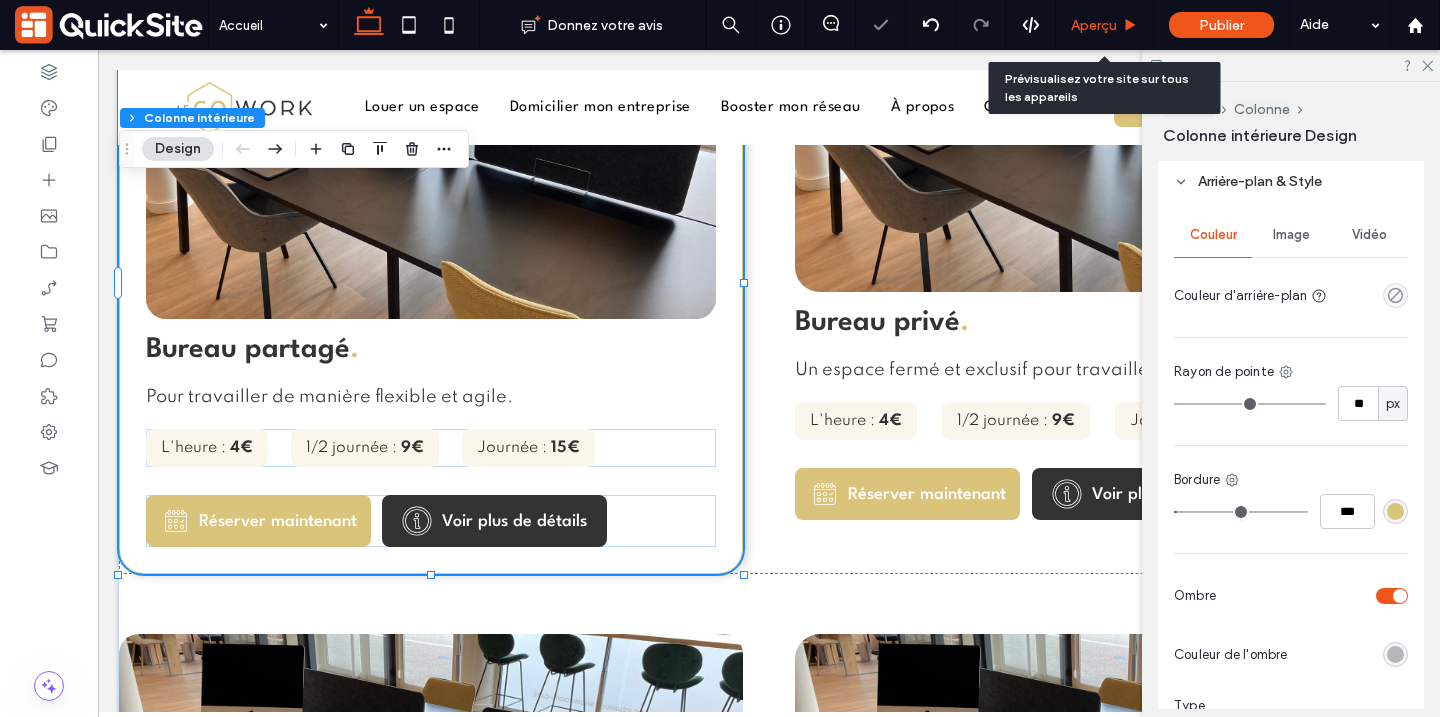 click on "Aperçu" at bounding box center (1094, 25) 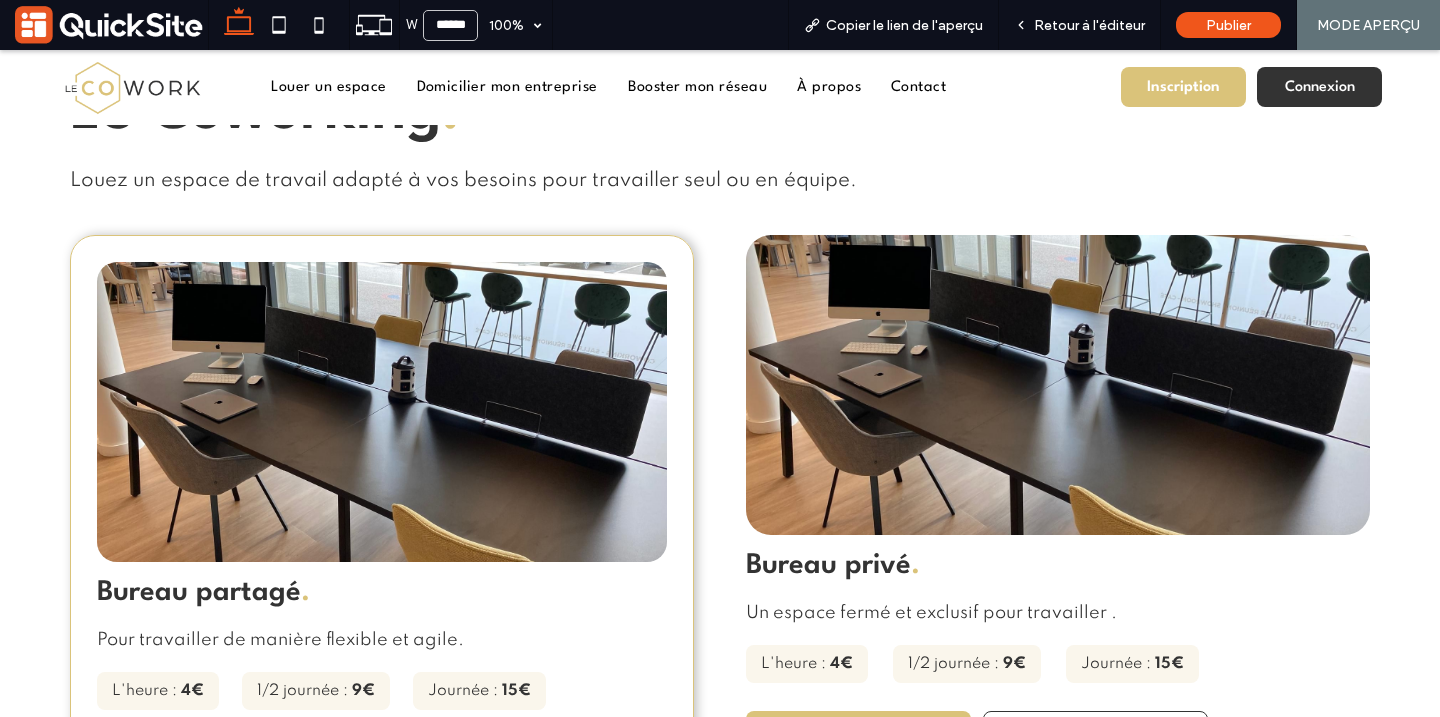 scroll, scrollTop: 2306, scrollLeft: 0, axis: vertical 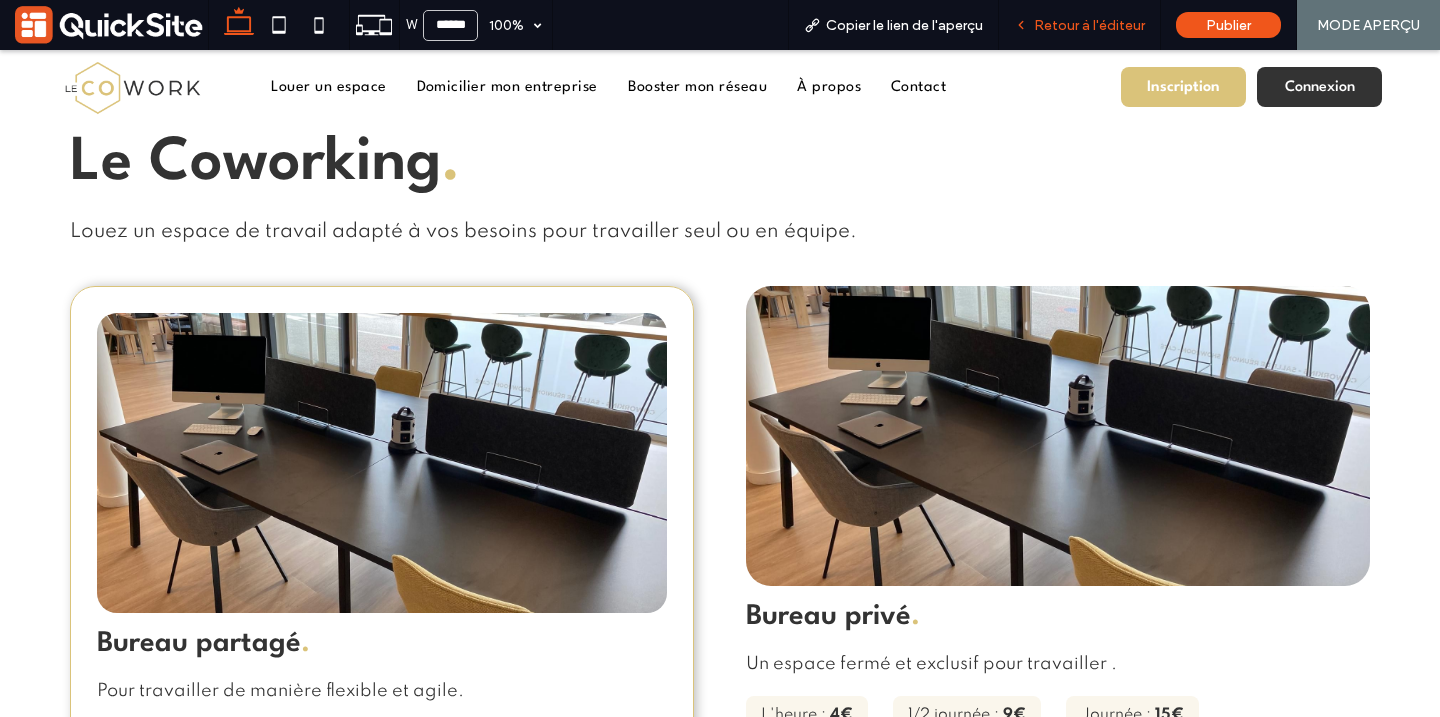 click on "Retour à l'éditeur" at bounding box center [1079, 25] 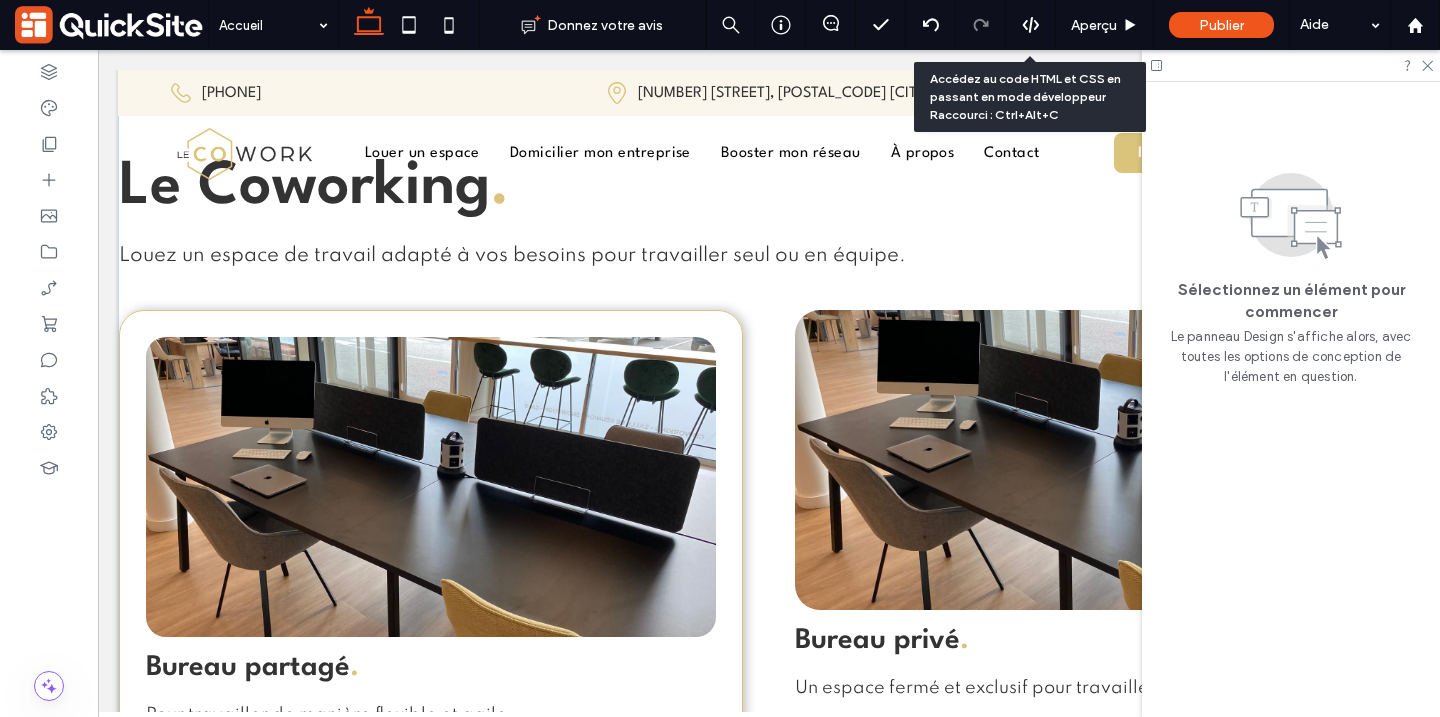 scroll, scrollTop: 2286, scrollLeft: 0, axis: vertical 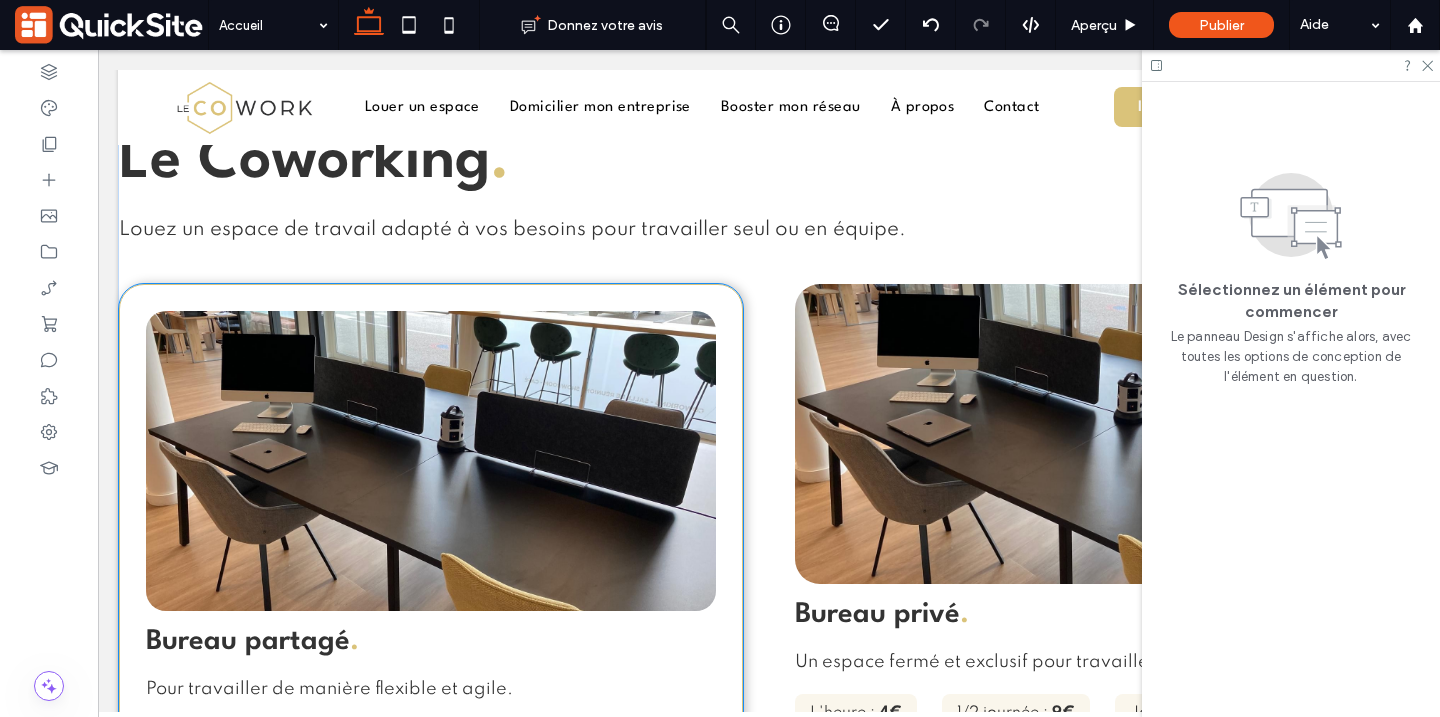 click on "Bureau partagé .
Pour travailler de manière flexible et agile.
L'heure :
4€
1/2 journée :
9€
Journée :
15€
Réserver maintenant
Voir plus de détails" at bounding box center (431, 575) 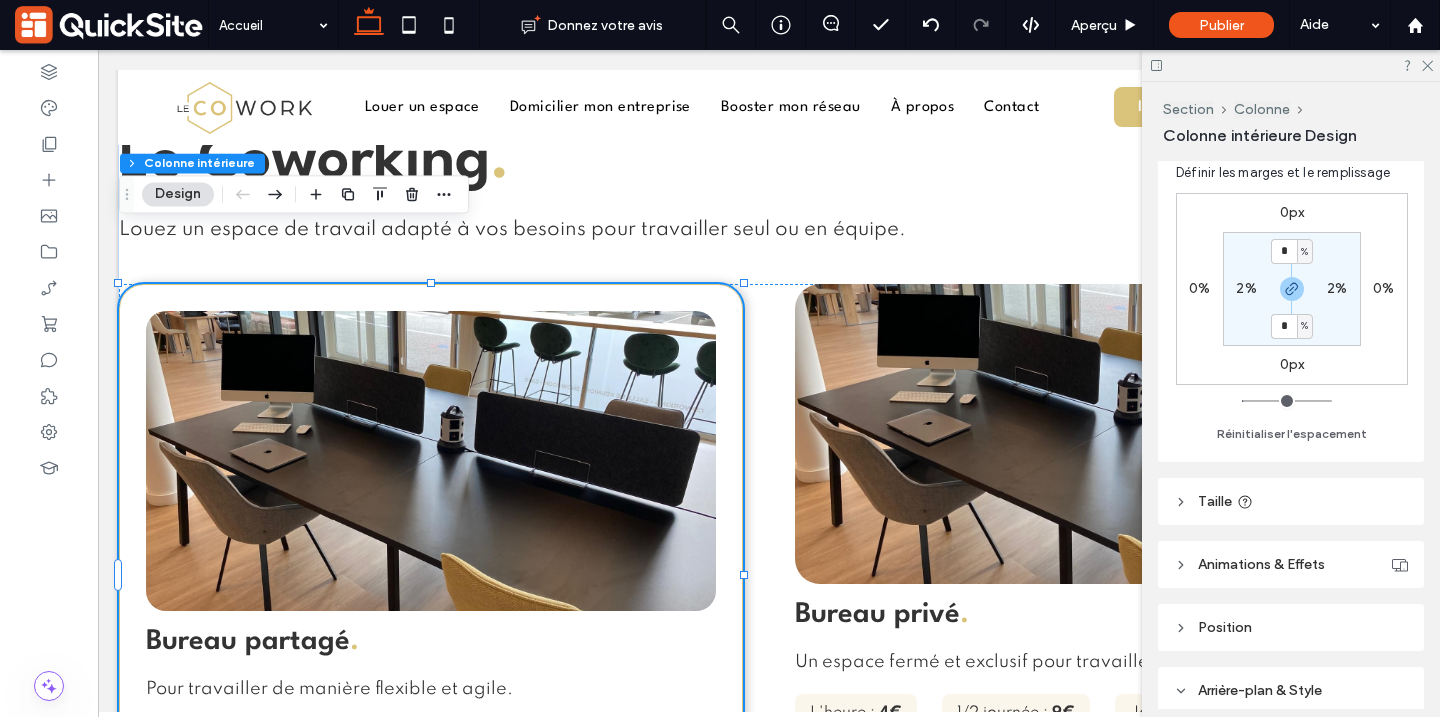 scroll, scrollTop: 1242, scrollLeft: 0, axis: vertical 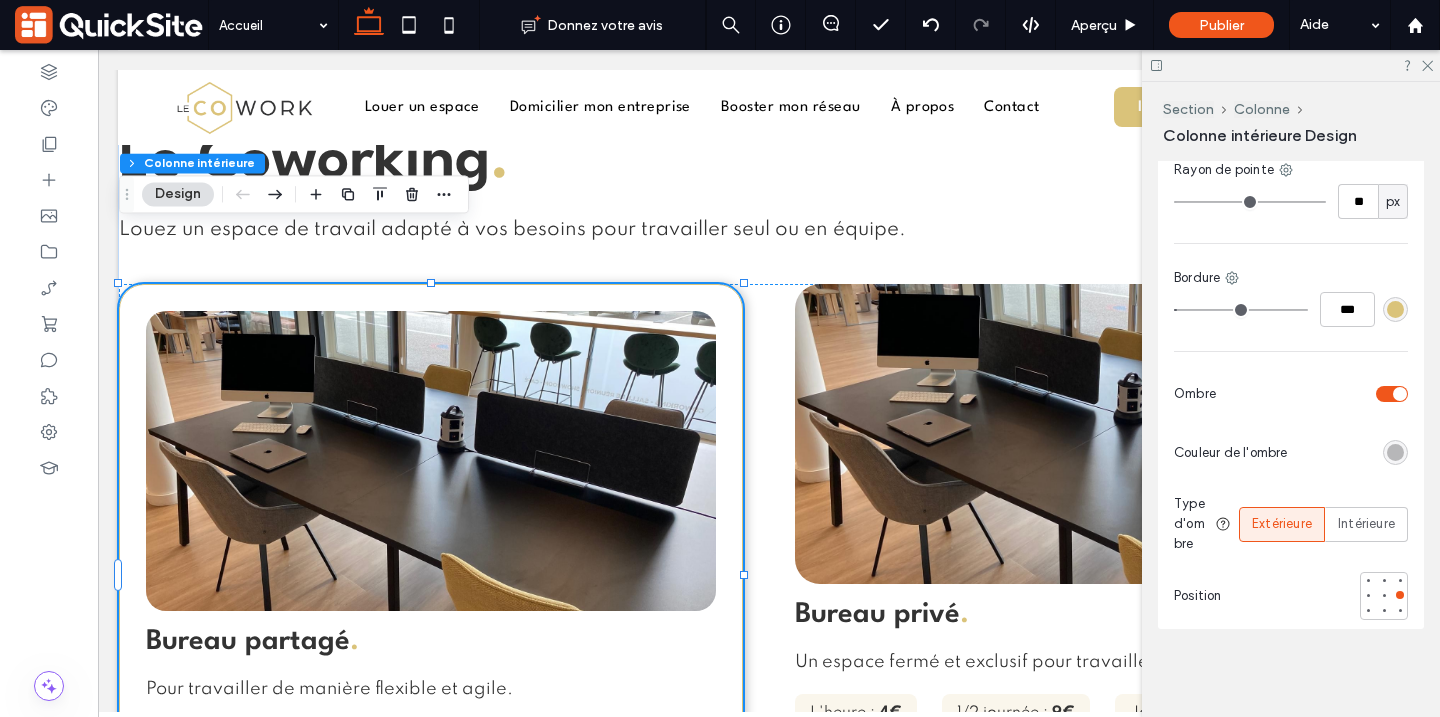 click at bounding box center (1392, 394) 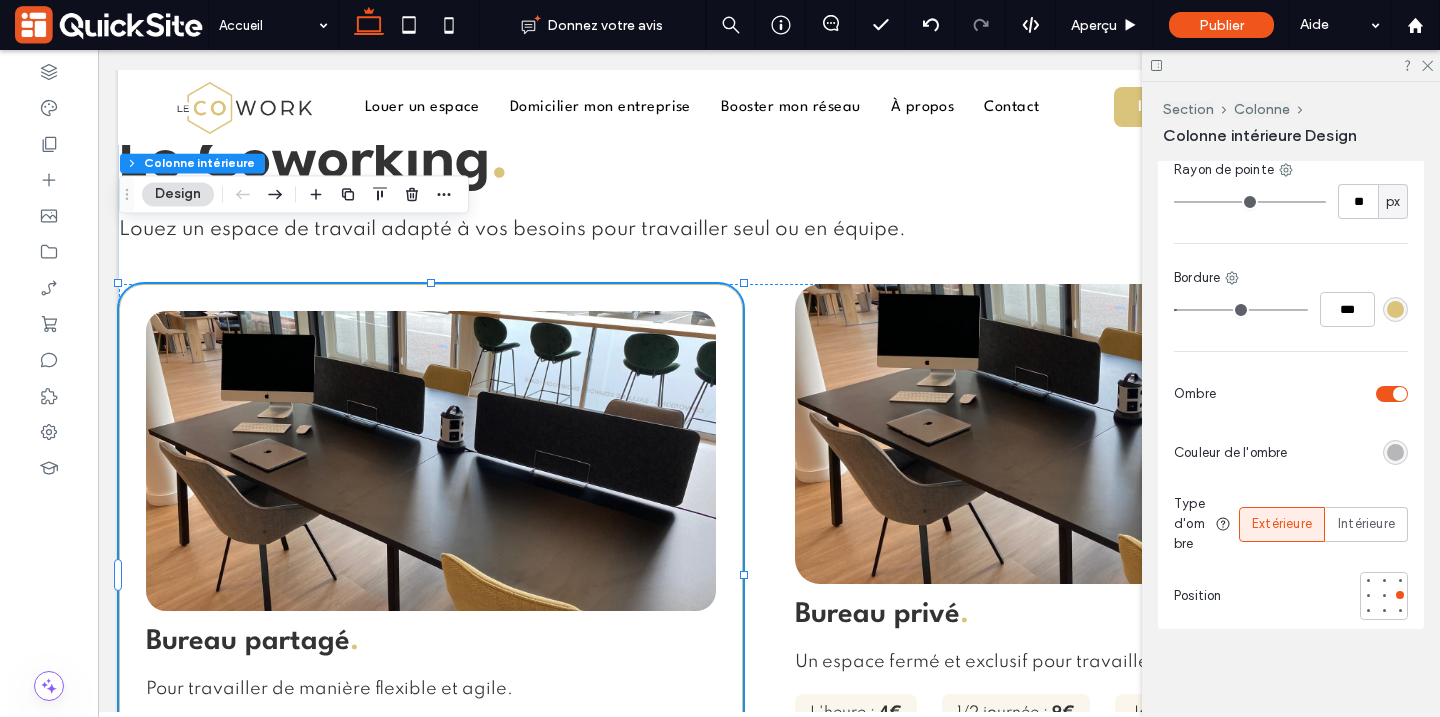 scroll, scrollTop: 1040, scrollLeft: 0, axis: vertical 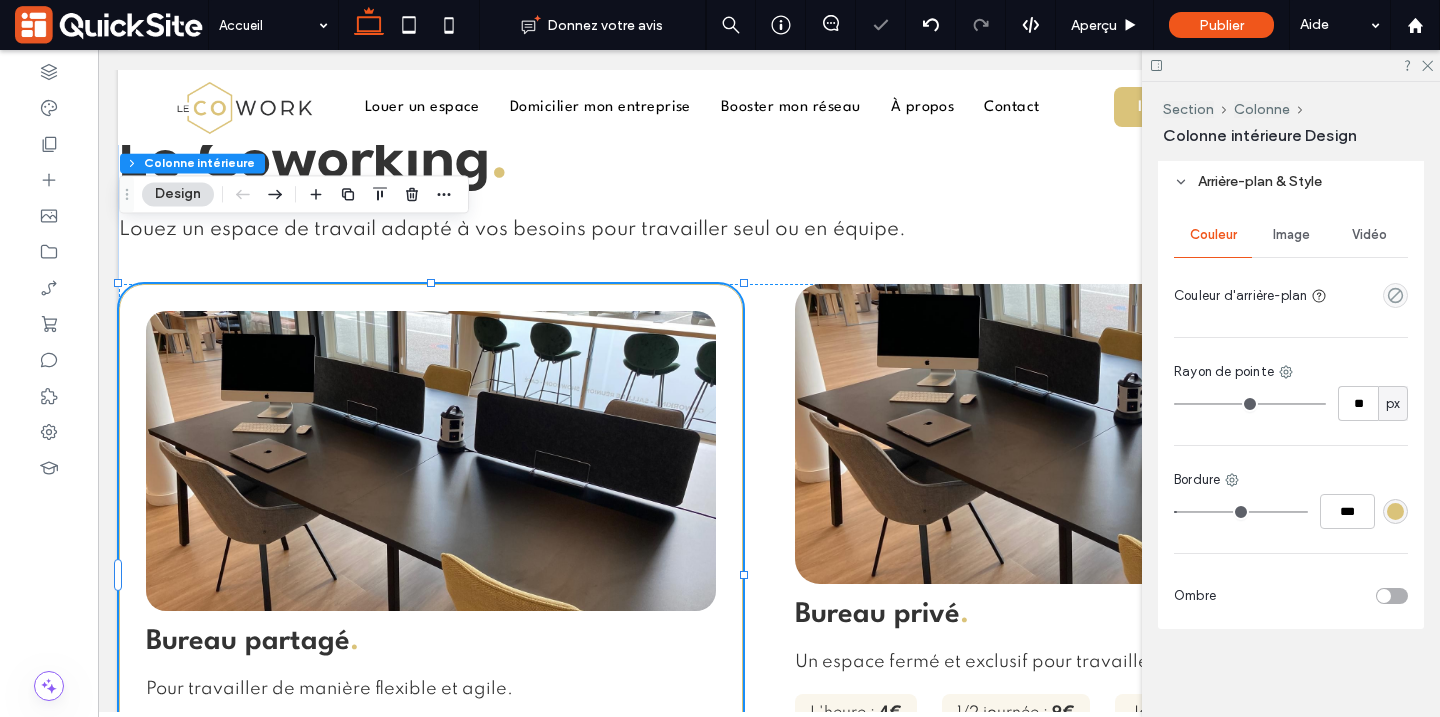 type on "*" 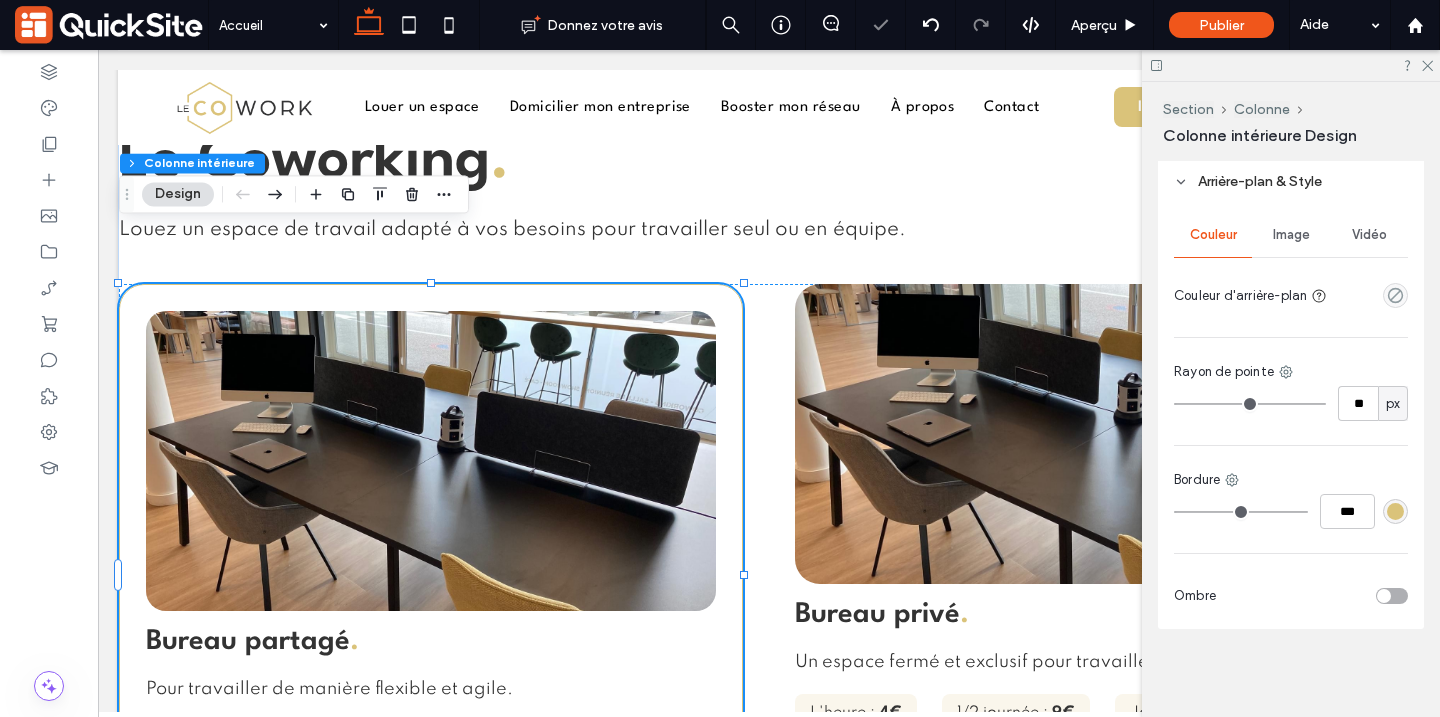 drag, startPoint x: 1180, startPoint y: 503, endPoint x: 1158, endPoint y: 503, distance: 22 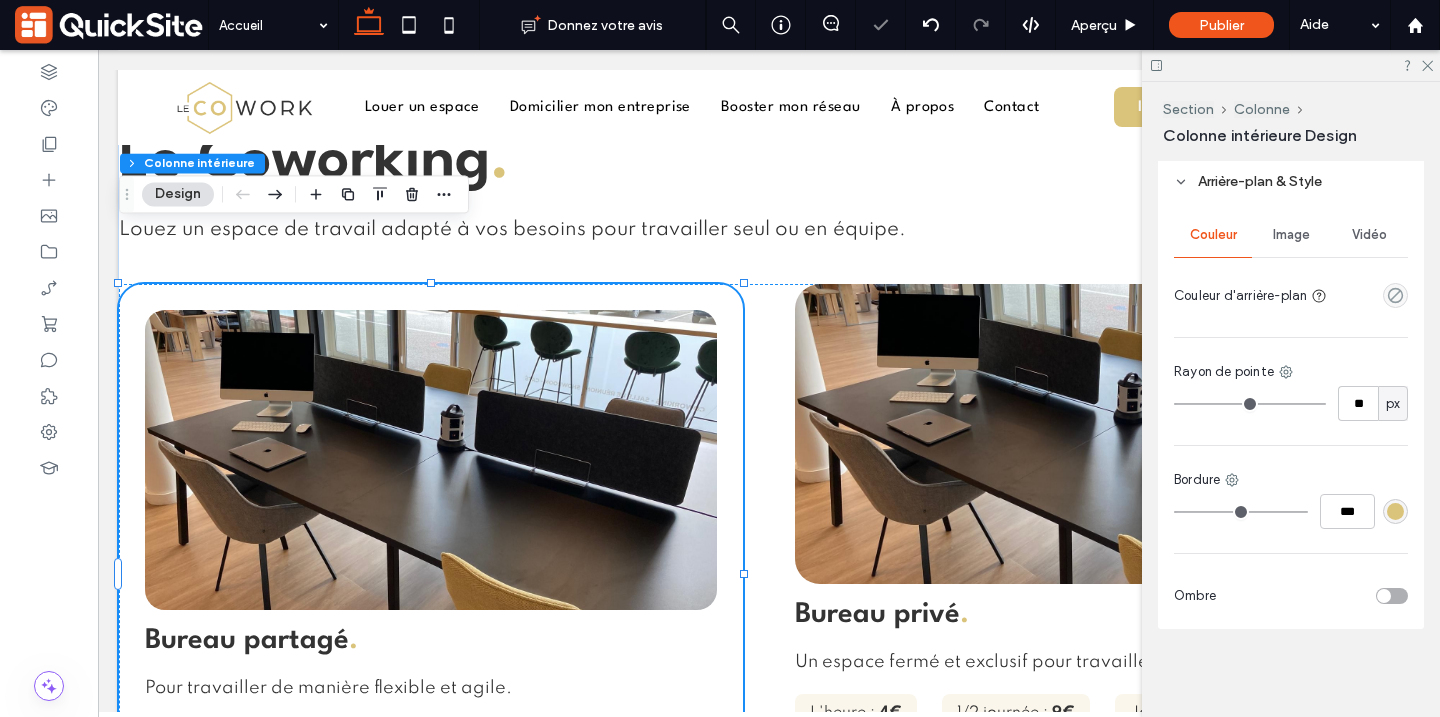 drag, startPoint x: 1178, startPoint y: 517, endPoint x: 1146, endPoint y: 517, distance: 32 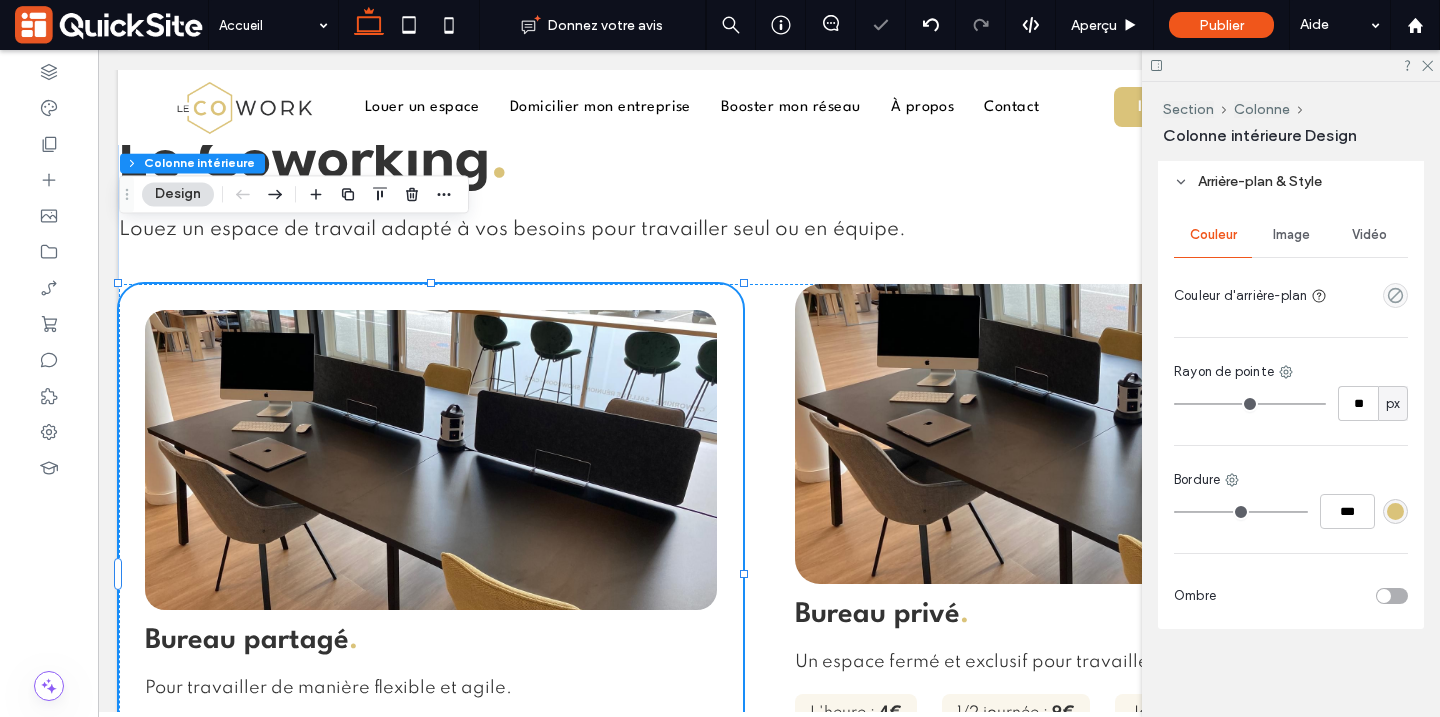 type on "**" 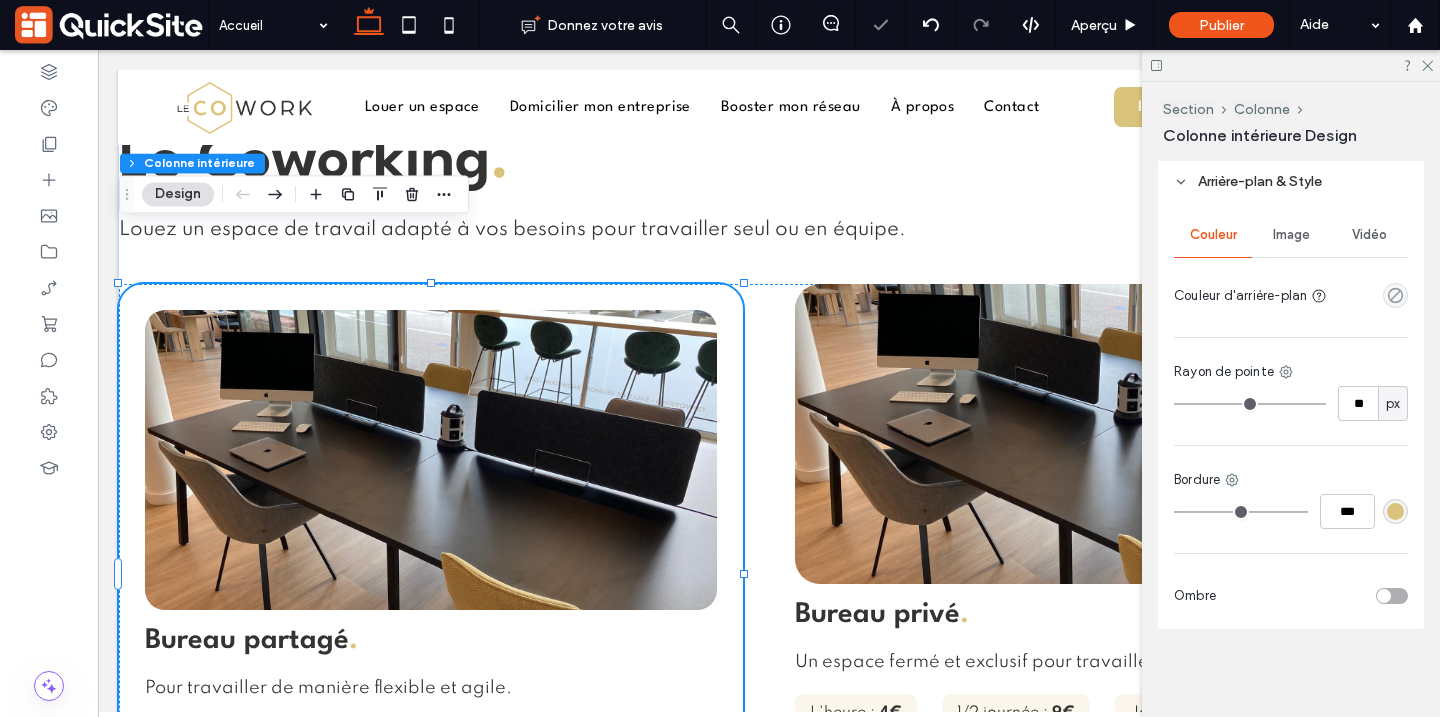 type on "**" 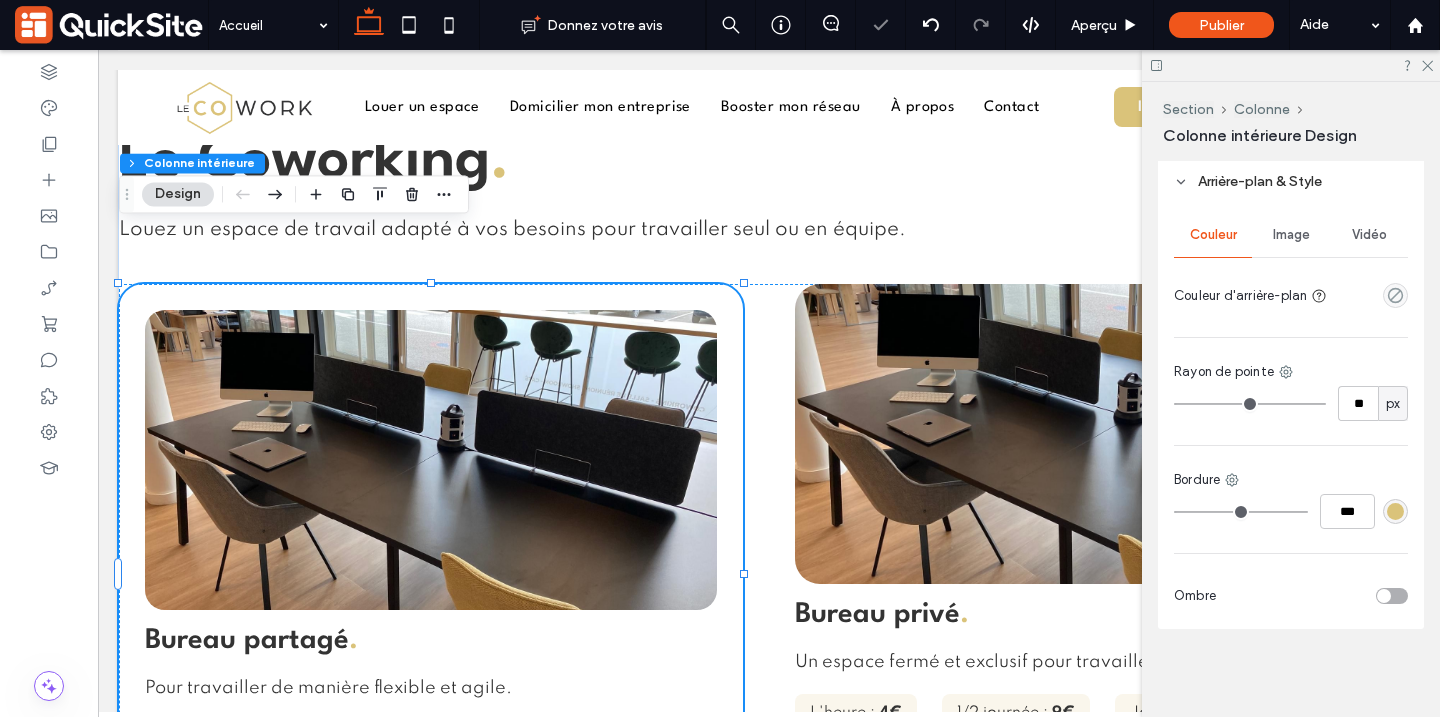 type on "*" 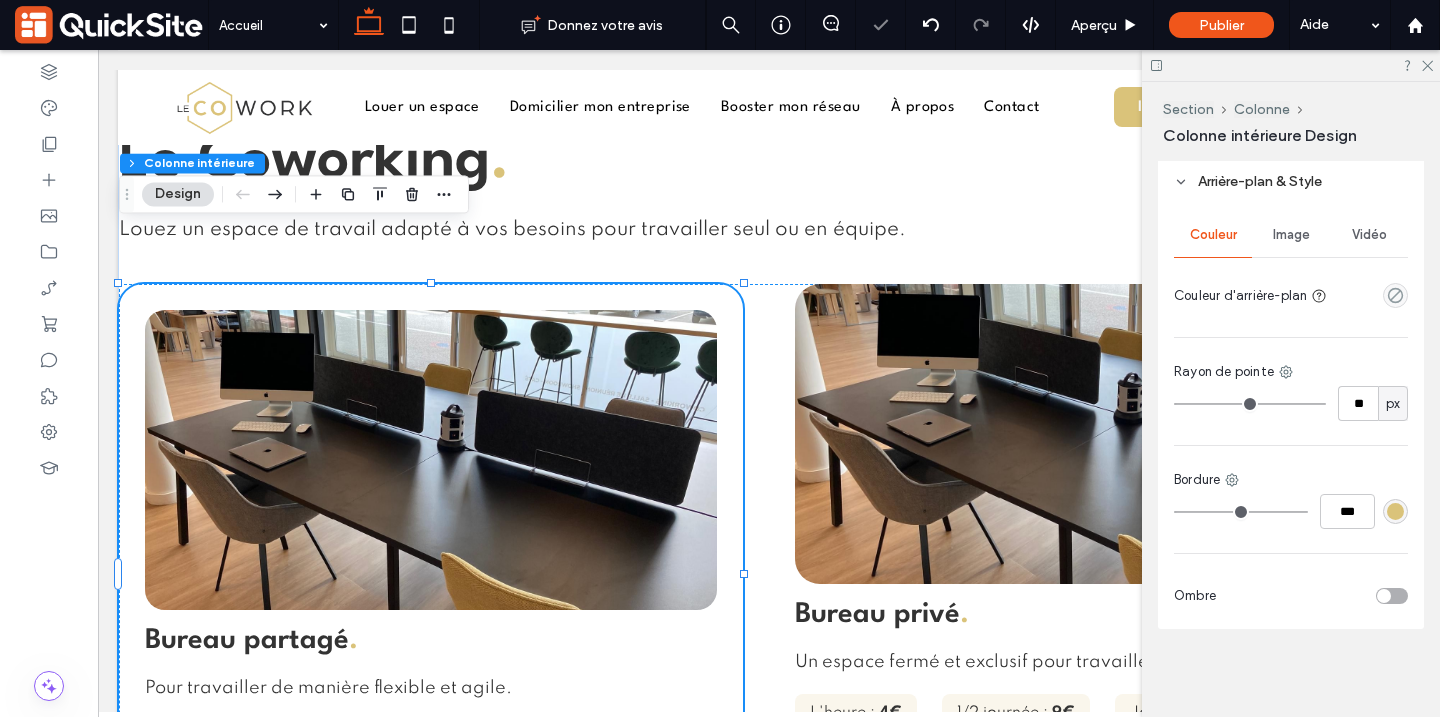 type on "*" 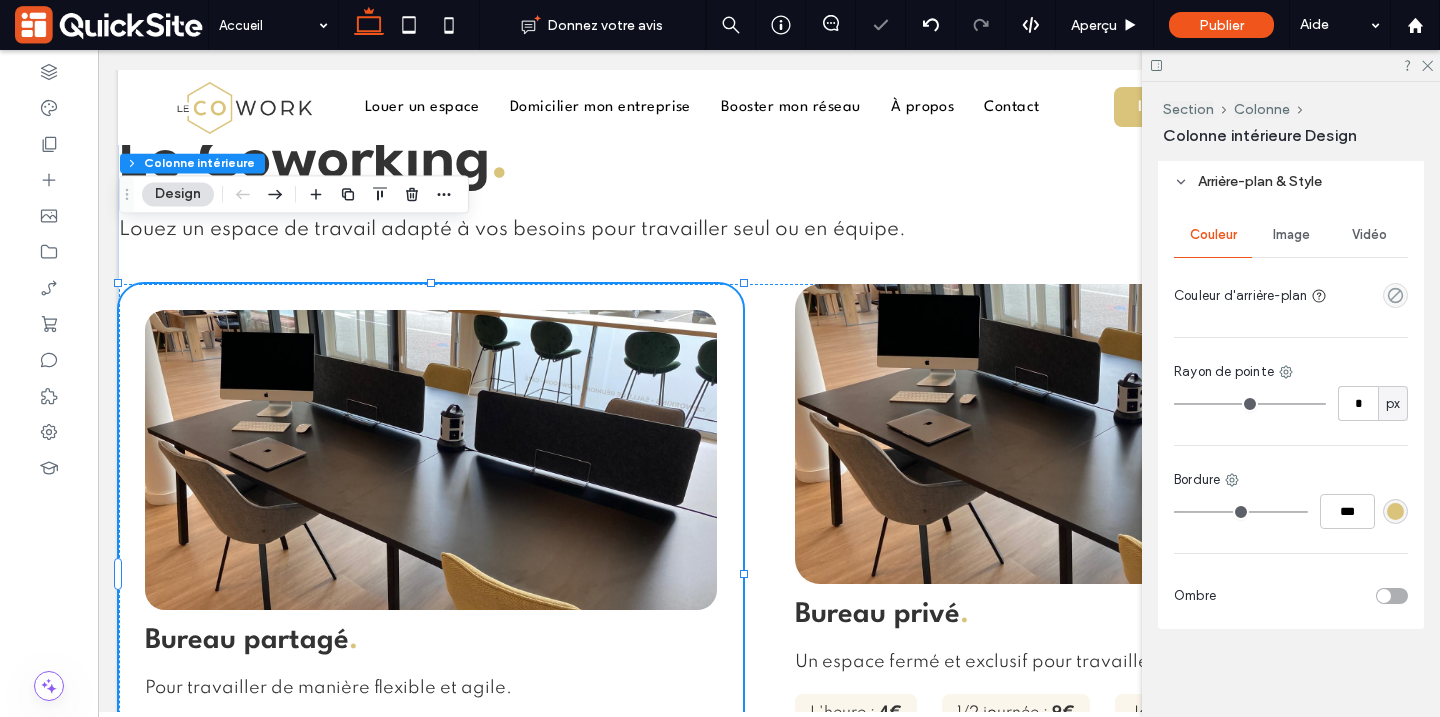 type on "*" 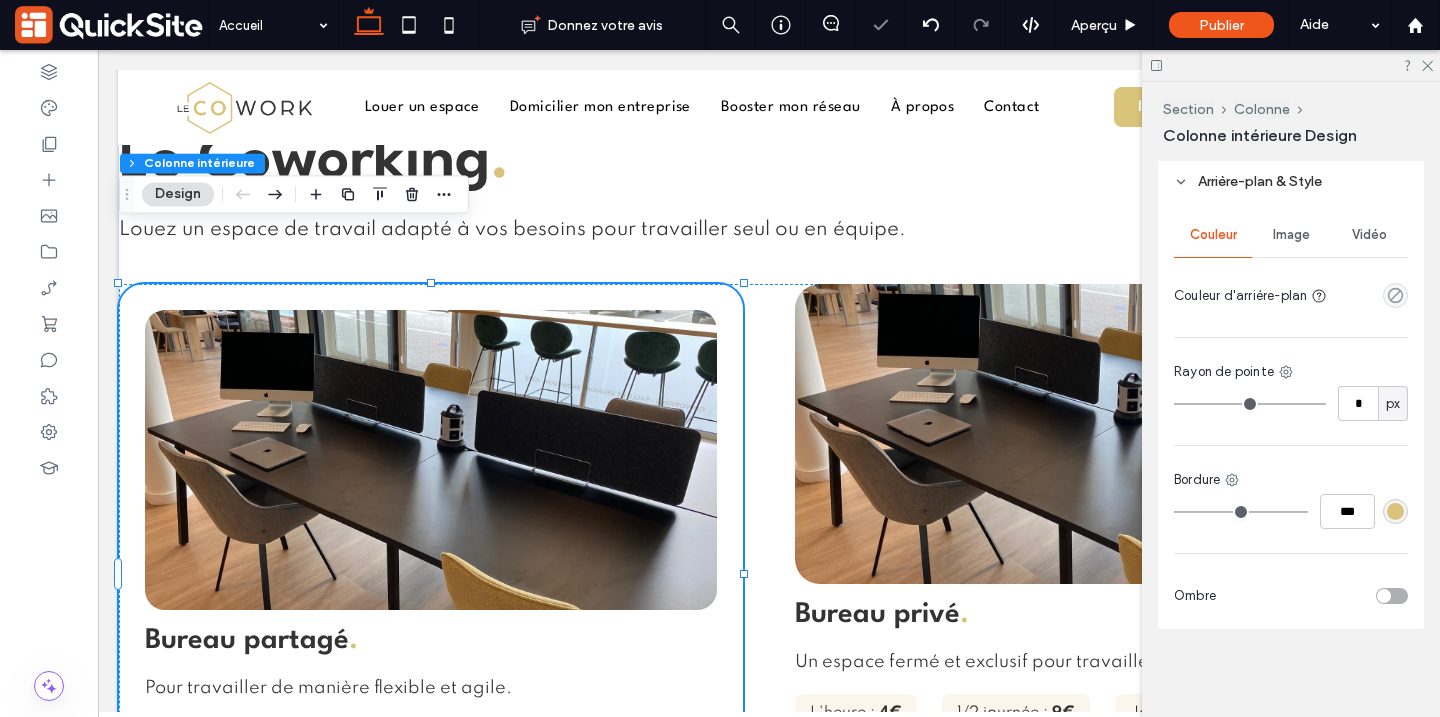 type on "*" 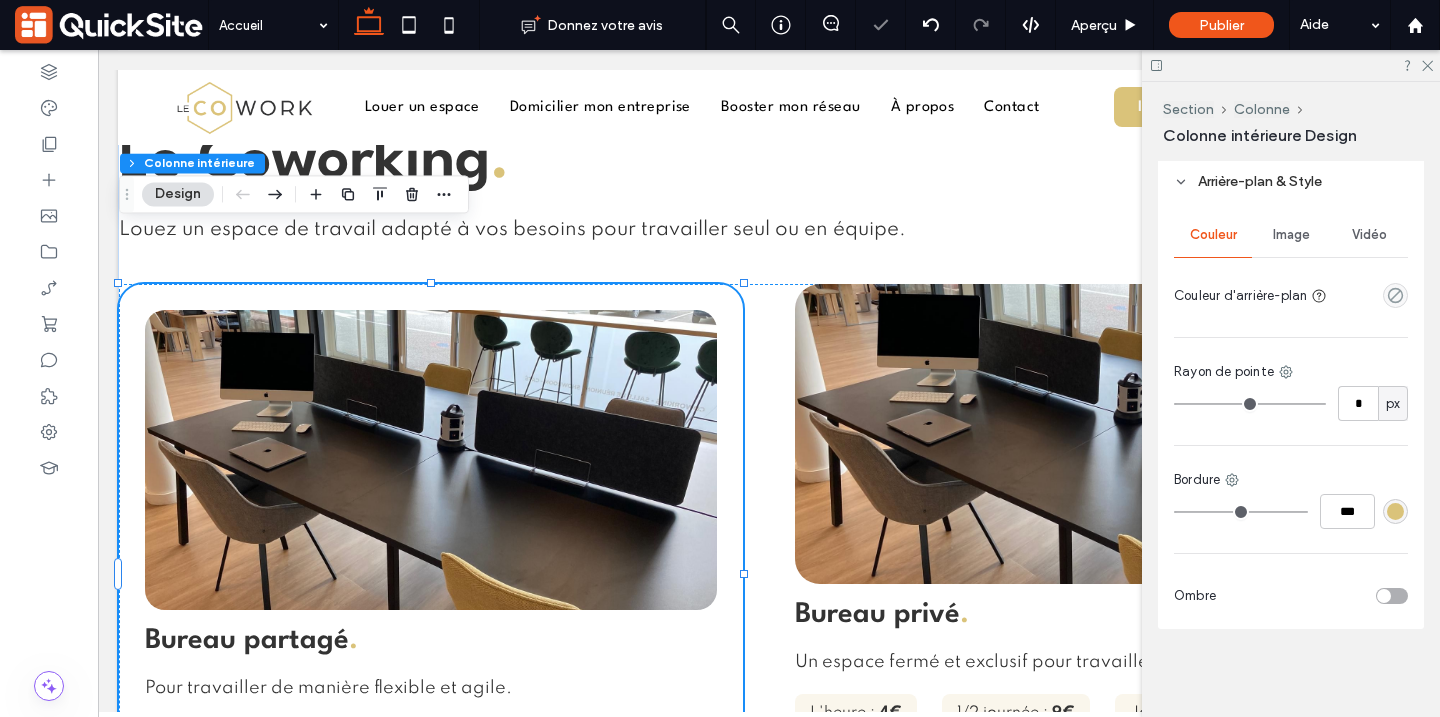 drag, startPoint x: 1214, startPoint y: 407, endPoint x: 1157, endPoint y: 405, distance: 57.035076 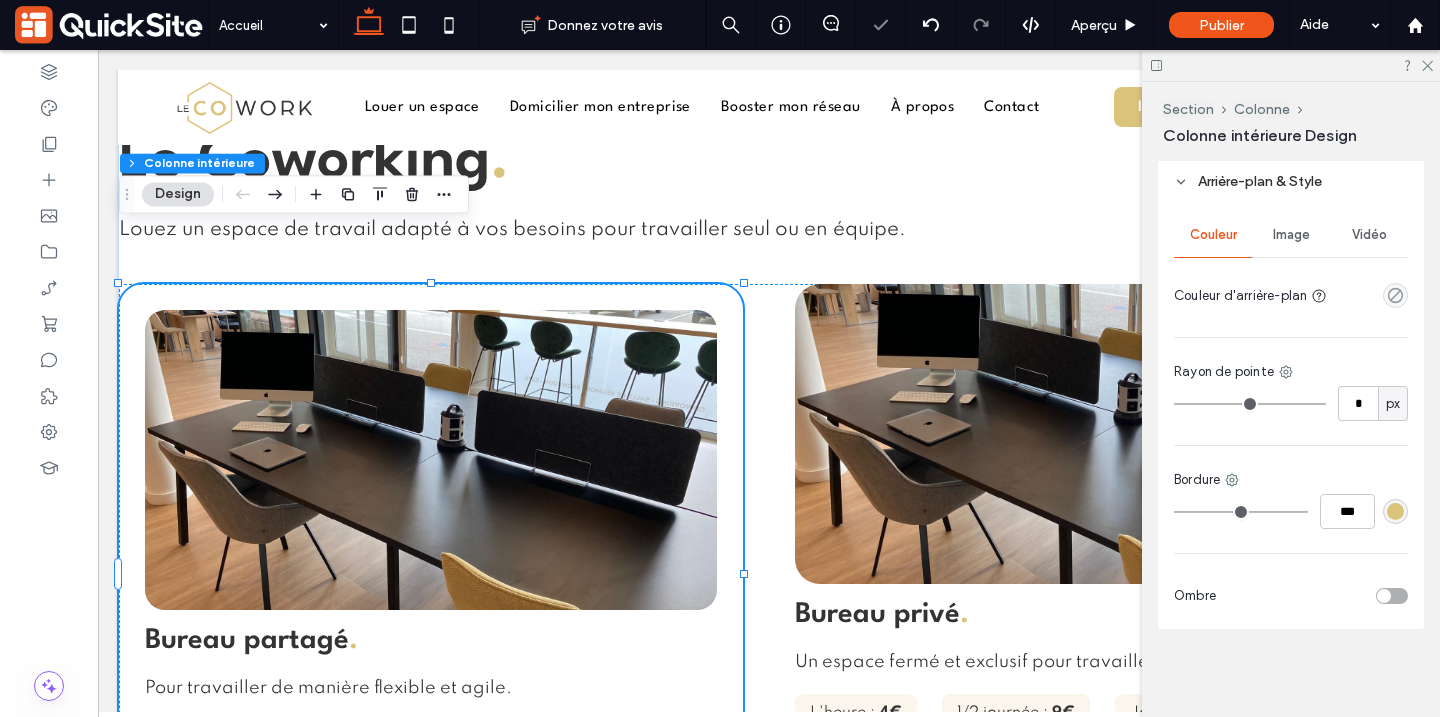 type on "*" 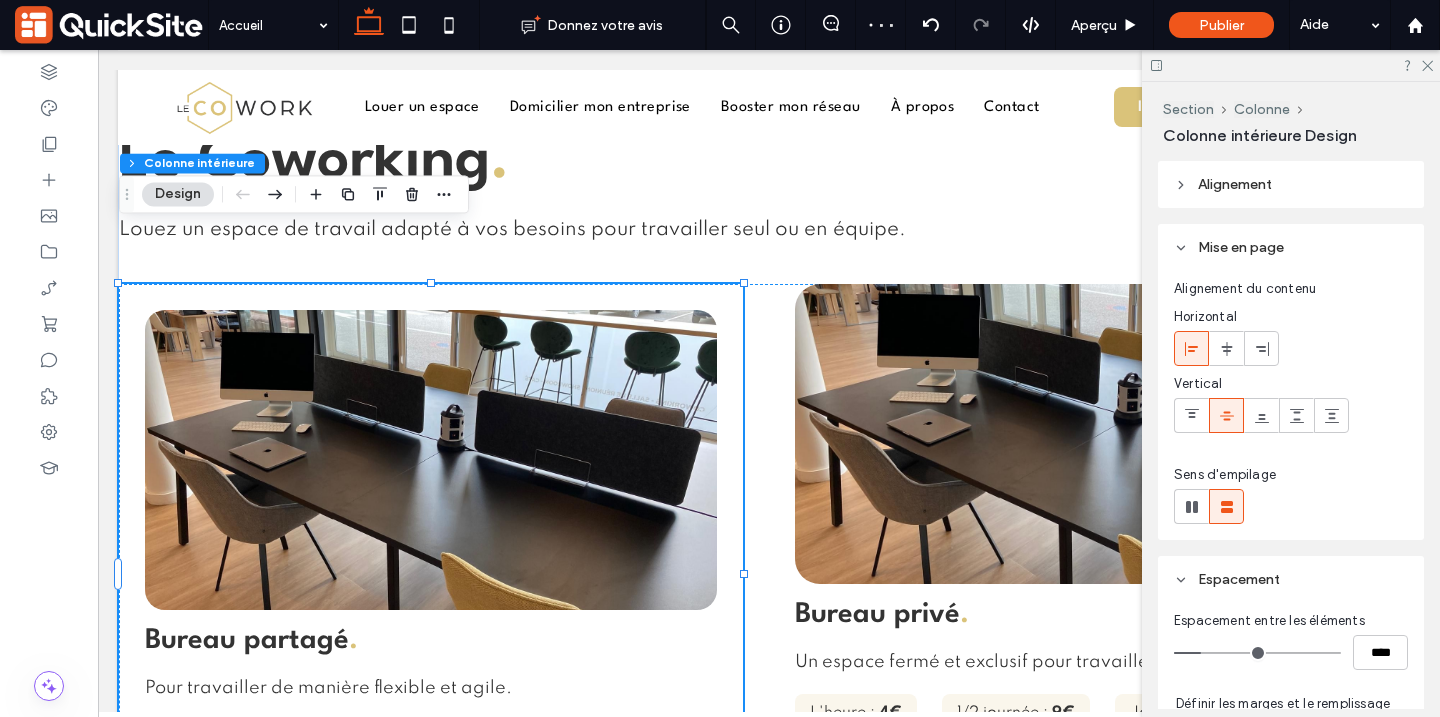 scroll, scrollTop: 386, scrollLeft: 0, axis: vertical 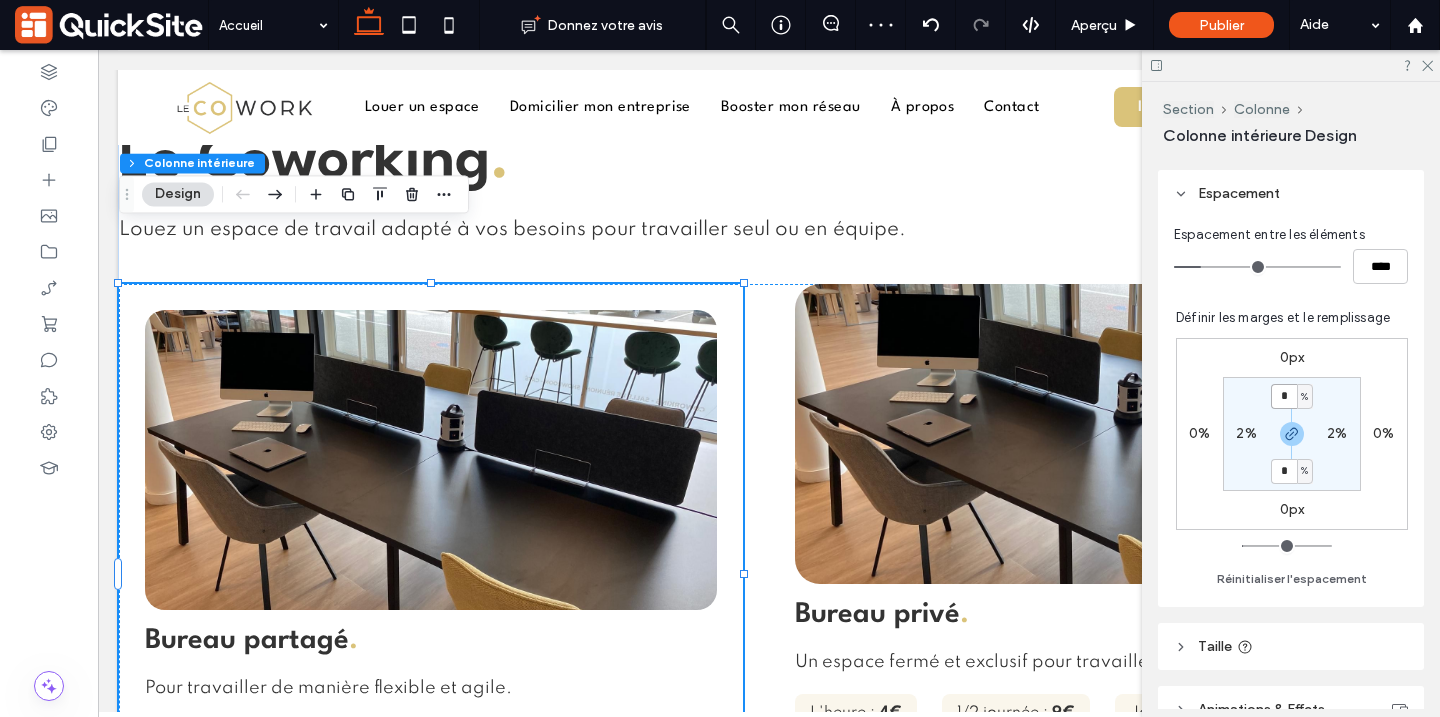 click on "*" at bounding box center (1284, 396) 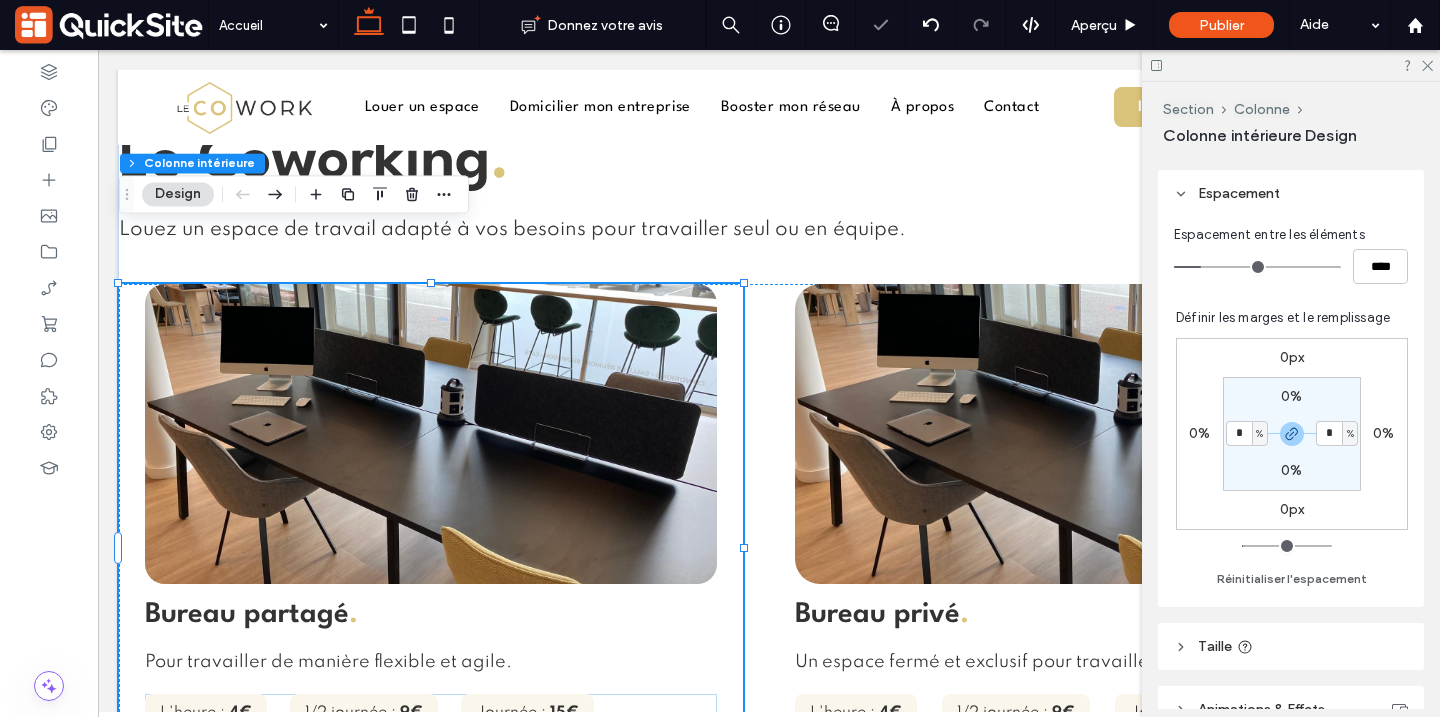 type on "*" 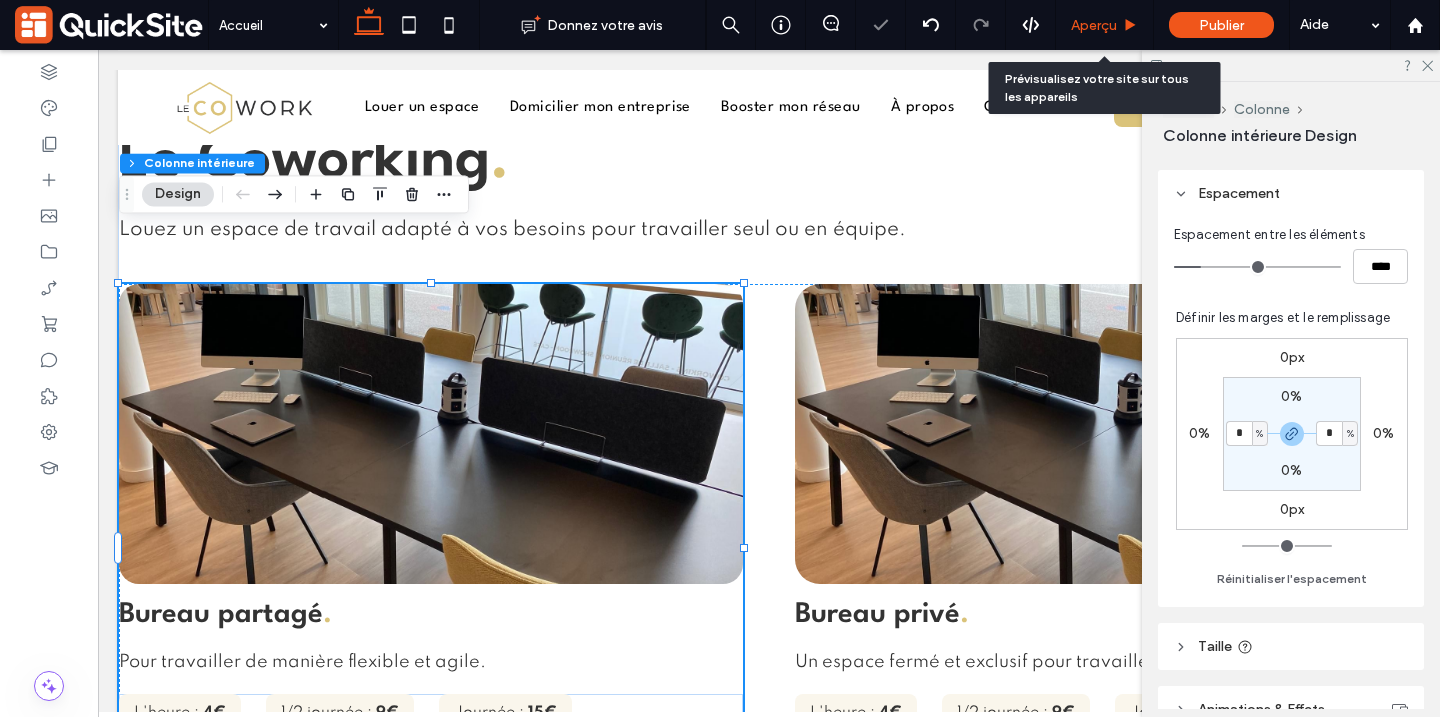 click on "Aperçu" at bounding box center (1094, 25) 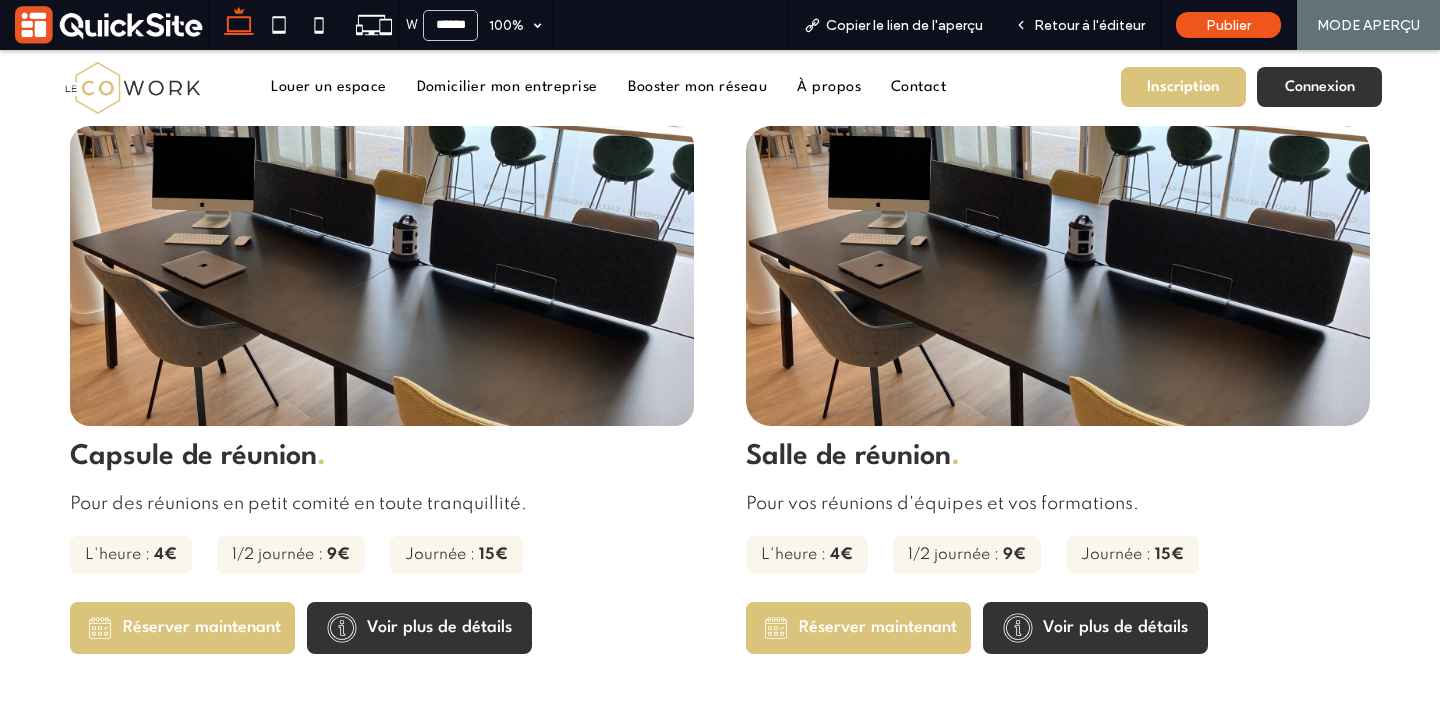 scroll, scrollTop: 3105, scrollLeft: 0, axis: vertical 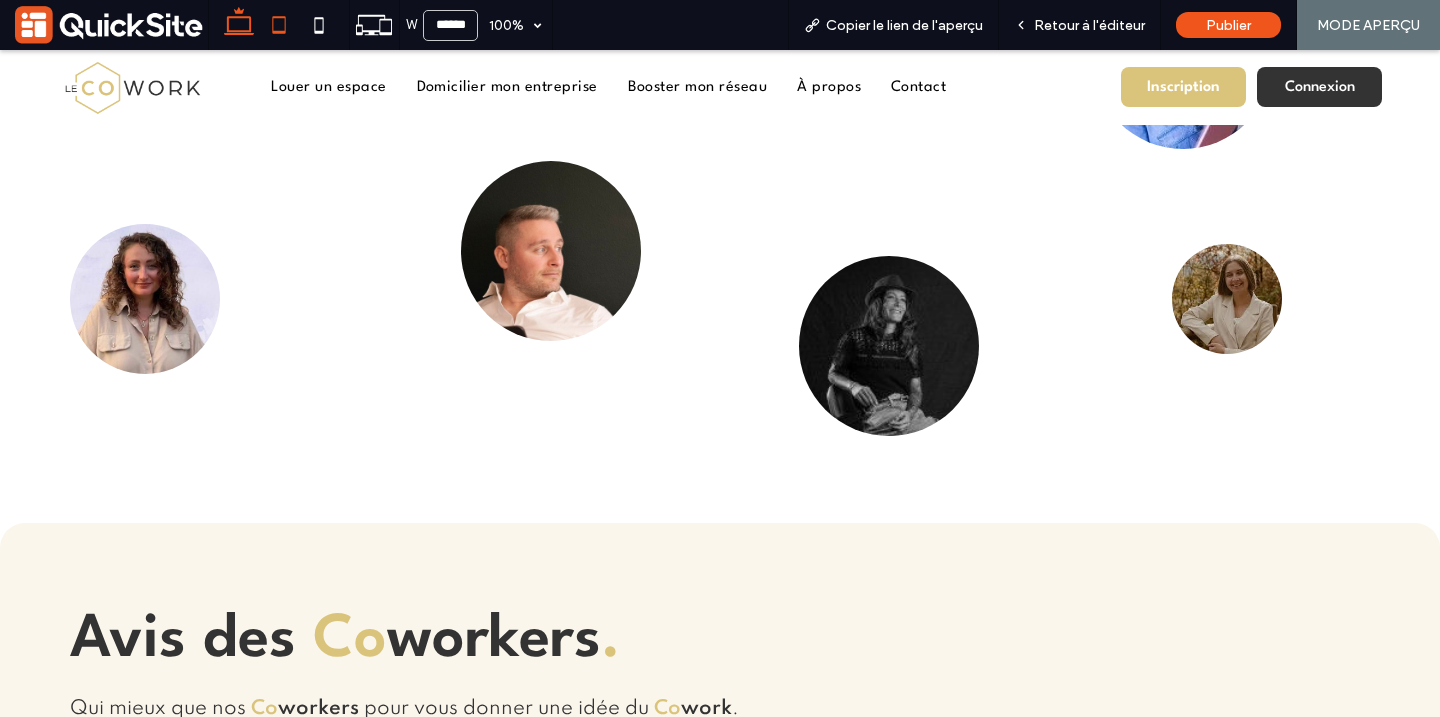 click 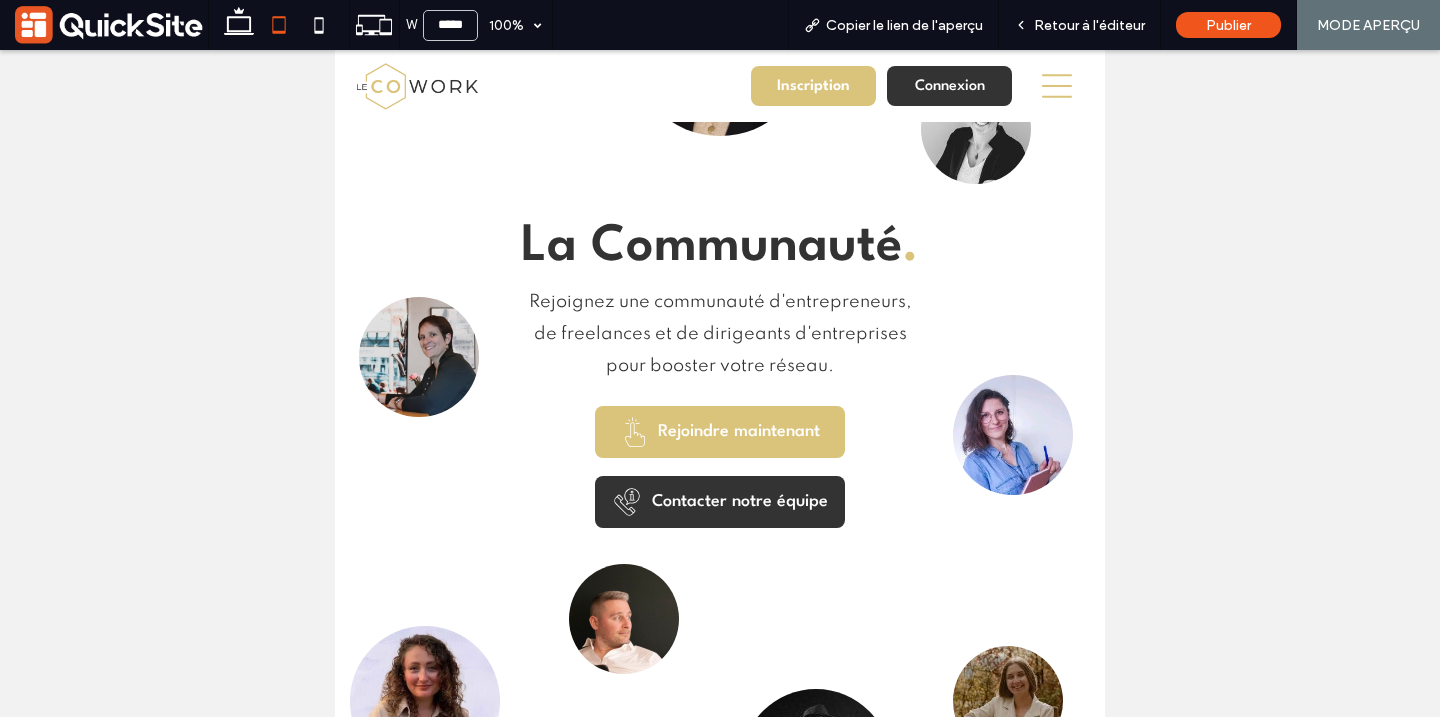 scroll, scrollTop: 7141, scrollLeft: 0, axis: vertical 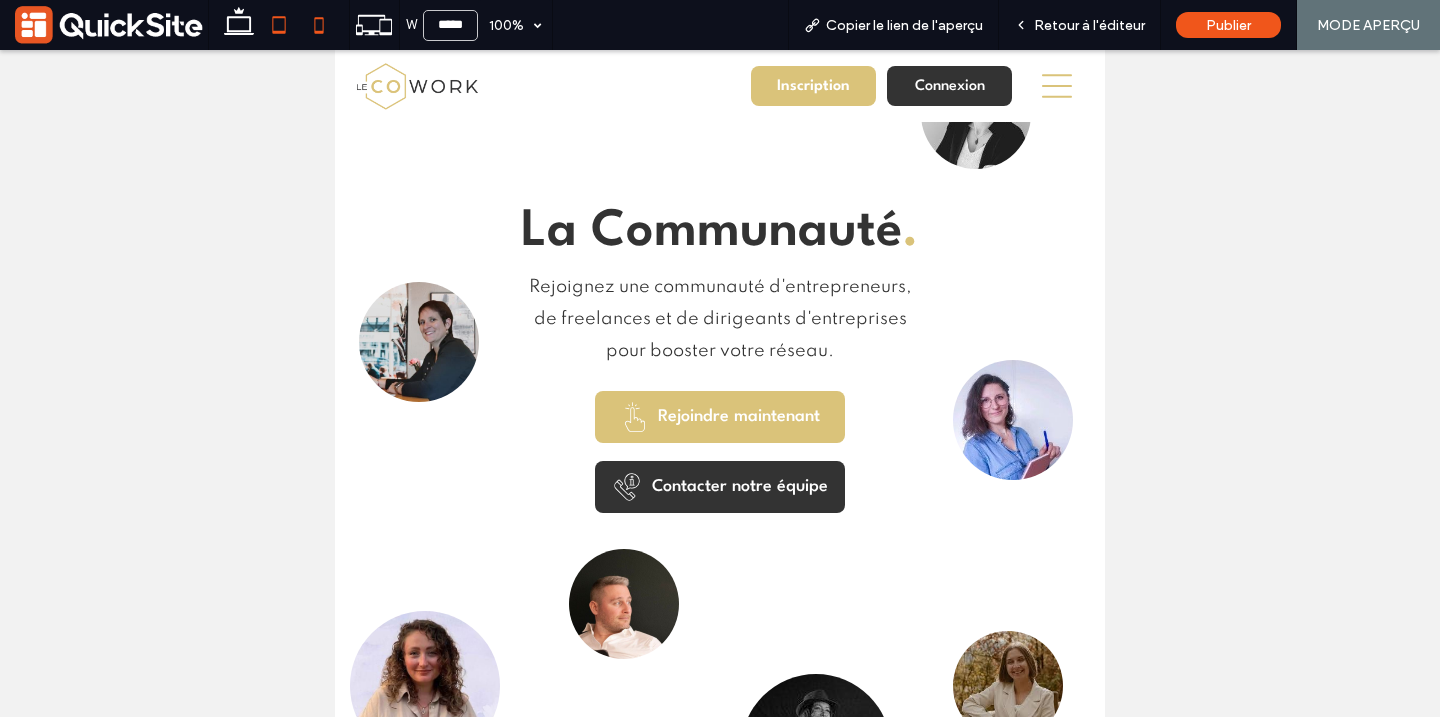 click 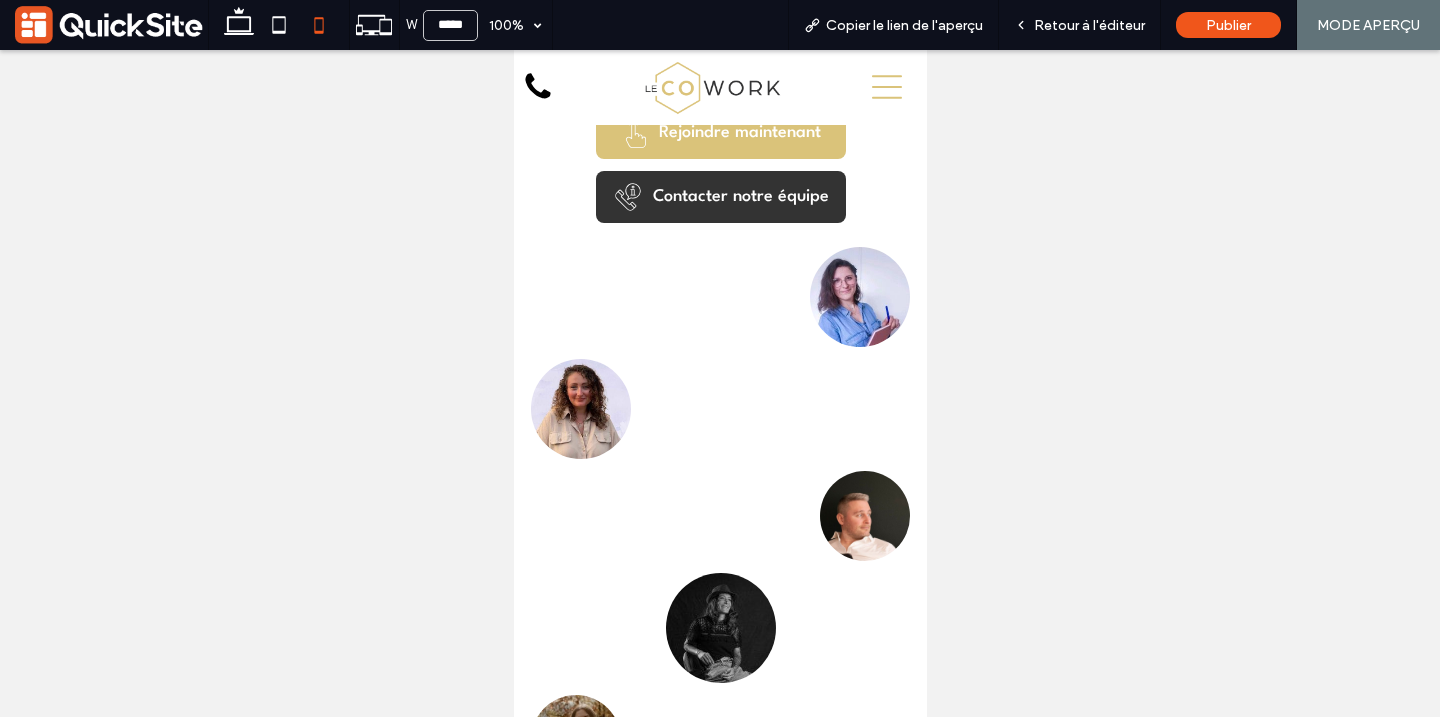 scroll, scrollTop: 10009, scrollLeft: 0, axis: vertical 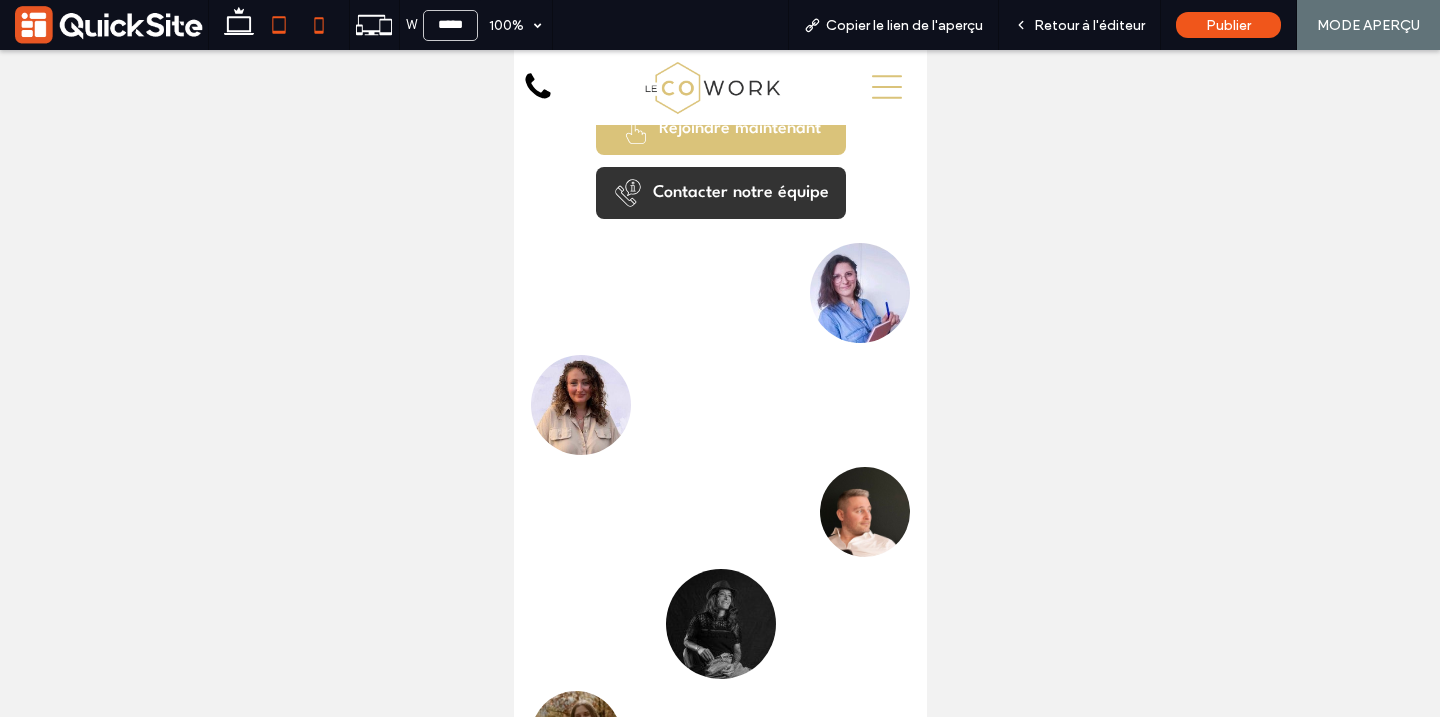 click 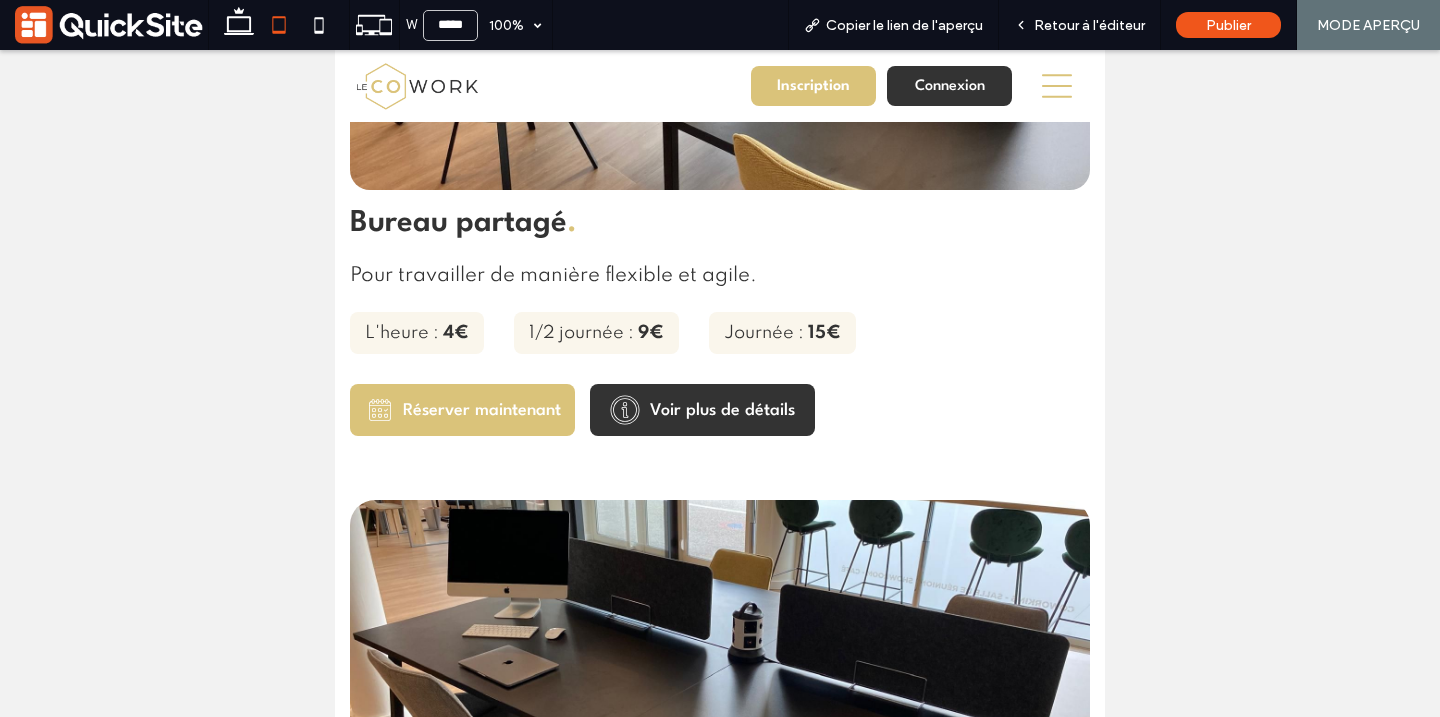 scroll, scrollTop: 3488, scrollLeft: 0, axis: vertical 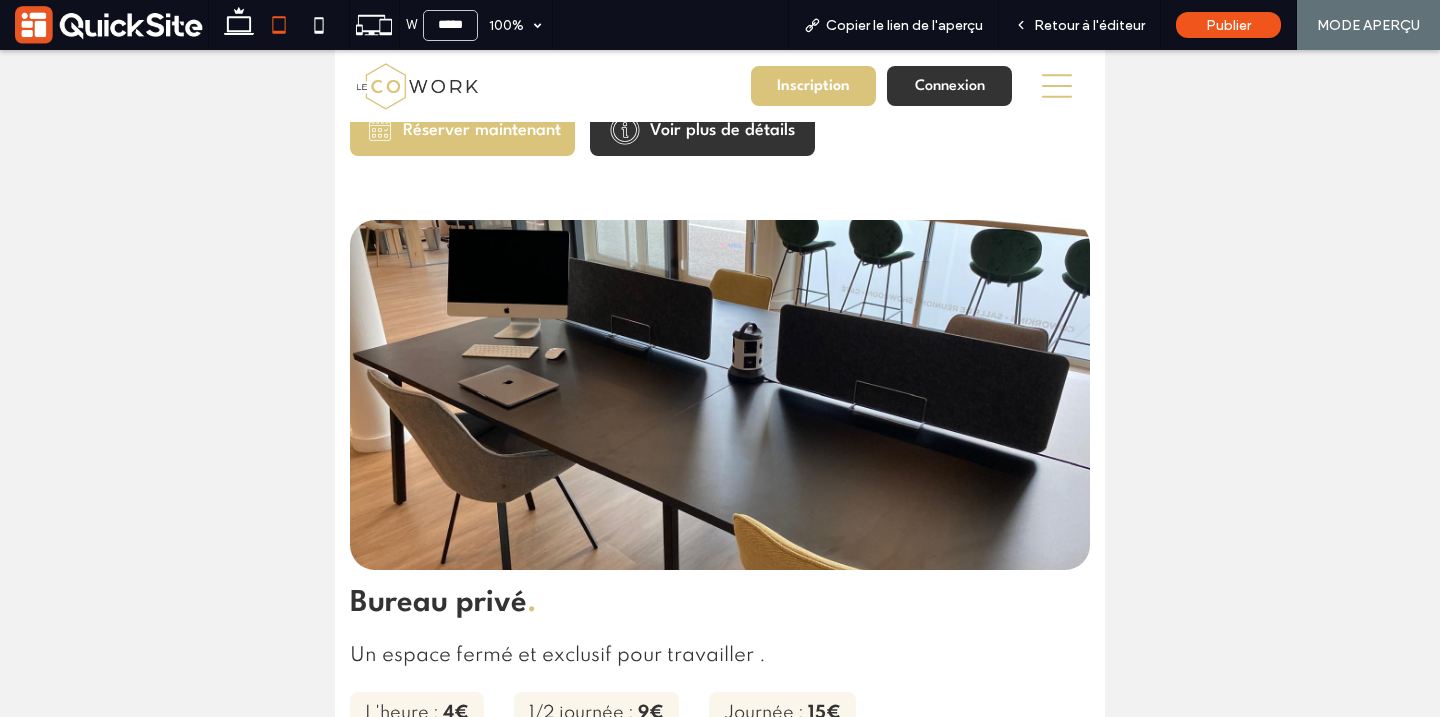 click 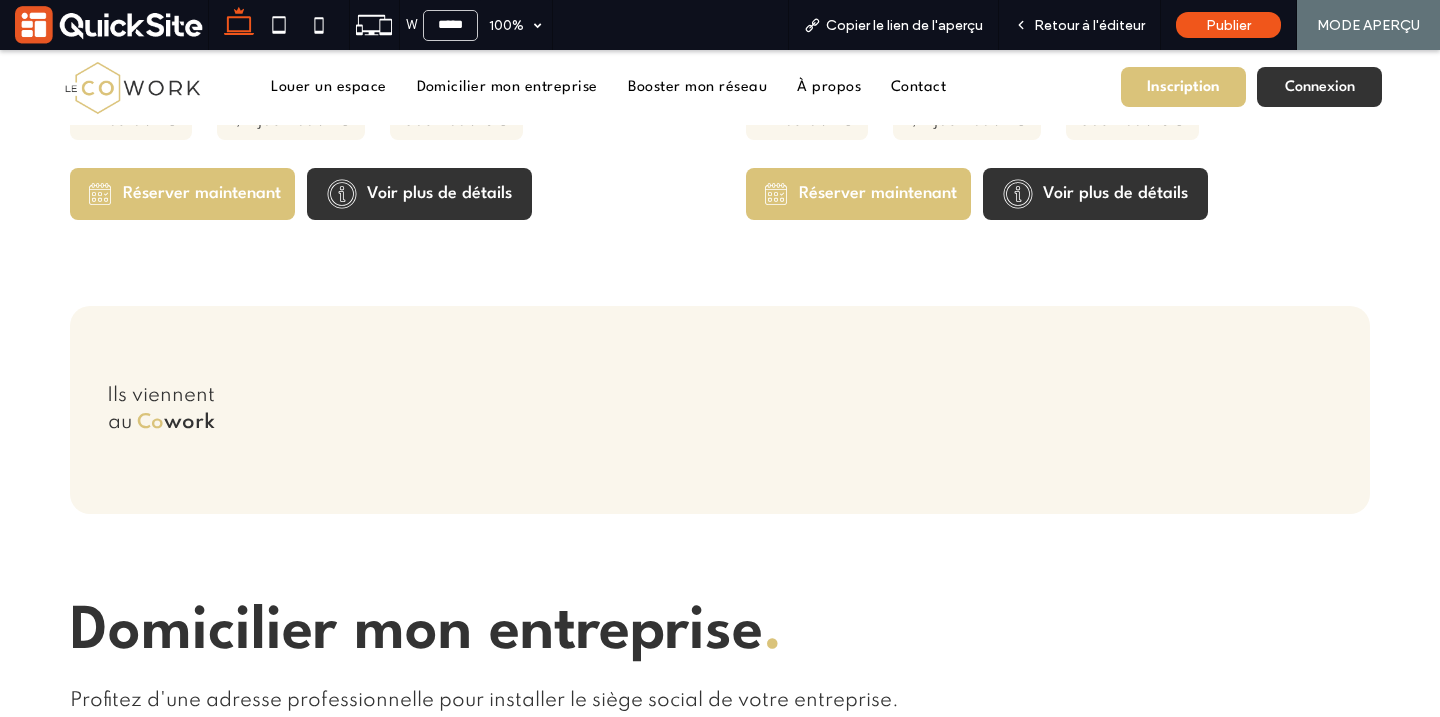 type on "******" 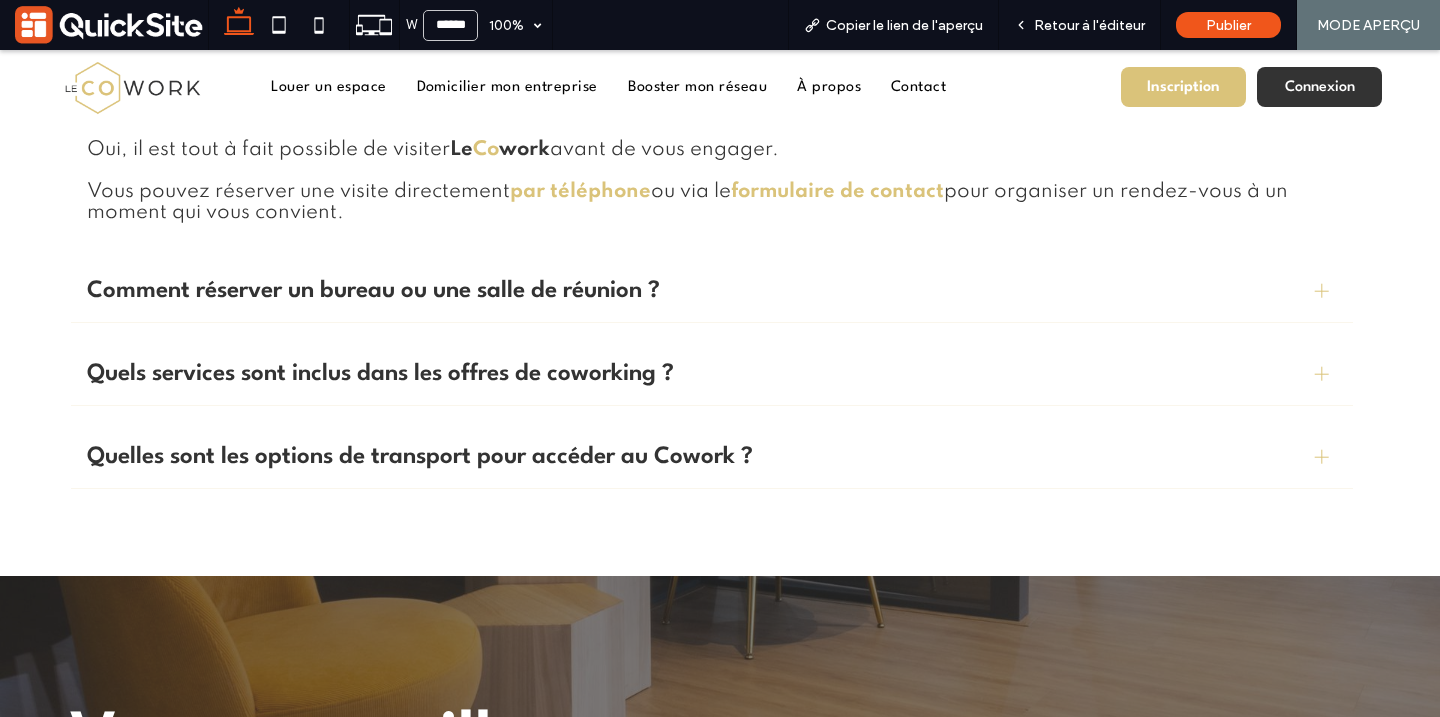 scroll, scrollTop: 6762, scrollLeft: 0, axis: vertical 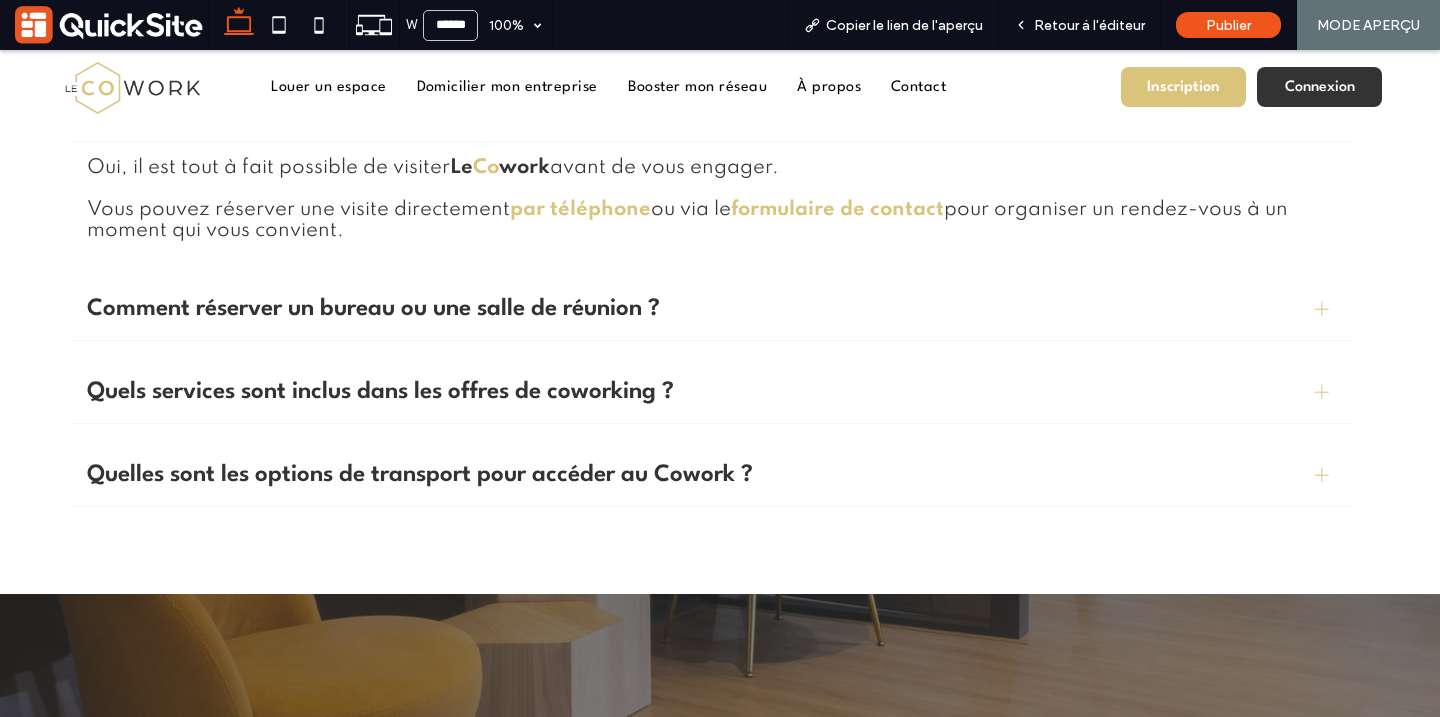 click on "FAQs .
Retrouvez les réponses aux questions qu'on nous posent régulièrement.
Est-il possible de faire une visite du Cowork avant de s'inscrire ? Oui, il est tout à fait possible de visiter  Le  Co work  avant de vous engager. Vous pouvez réserver une visite directement  par téléphone
ou via le  formulaire de contact
pour organiser un rendez-vous à un moment qui vous convient. Comment réserver un bureau ou une salle de réunion ? Pour réserver un bureau ou une salle de réunion, il suffit de cliquer sur les liens  "réserver maintenant"  ou en vous connectant à votre compte depuis notre site web. Vous pouvez aussi nous contacter directement  par téléphone
ou  par email . Quels services sont inclus dans les offres de coworking ? Nos offres de coworking incluent l'accès à une connexion internet haut débit disponible en Wifi, du café et du thé à volonté, ainsi que l'accès à notre espace cuisine et réprographie pour réaliser vos impressions. Le  Co Co" at bounding box center (720, 225) 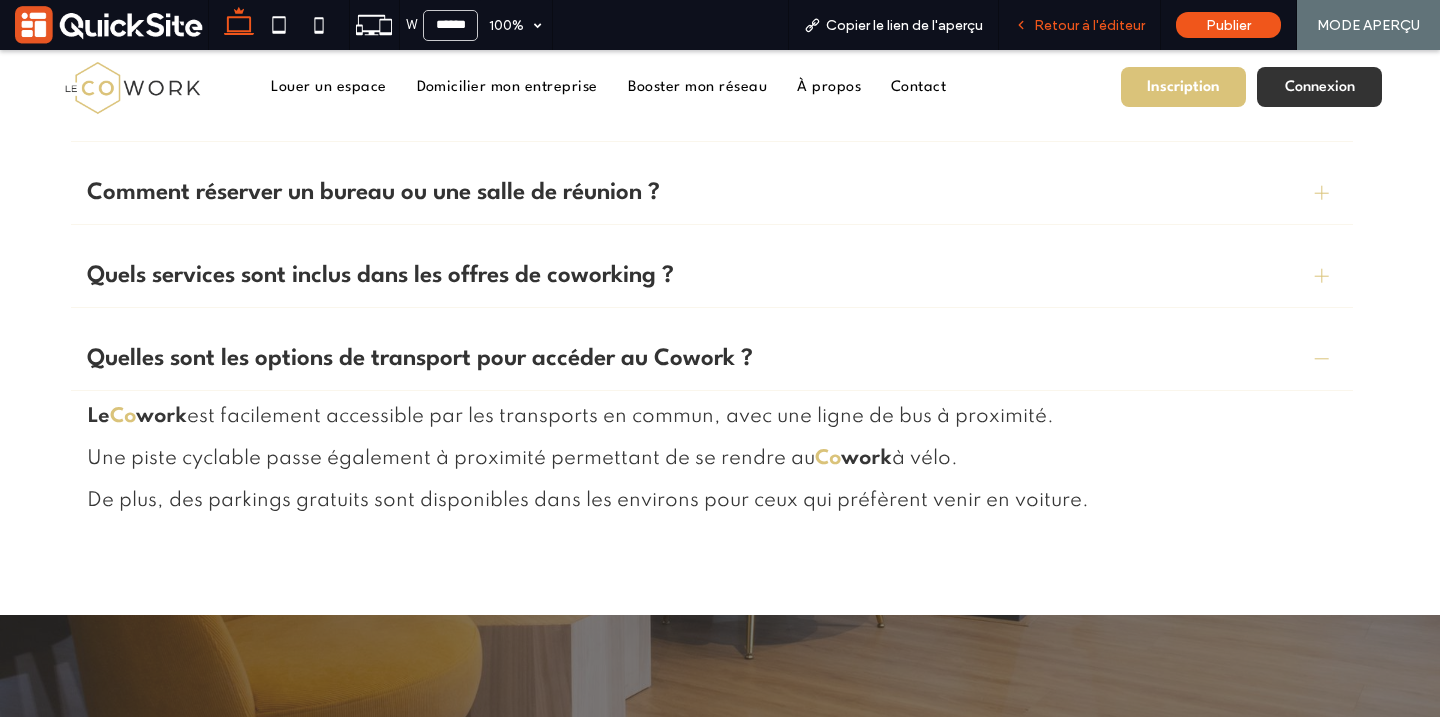 click on "Retour à l'éditeur" at bounding box center [1079, 25] 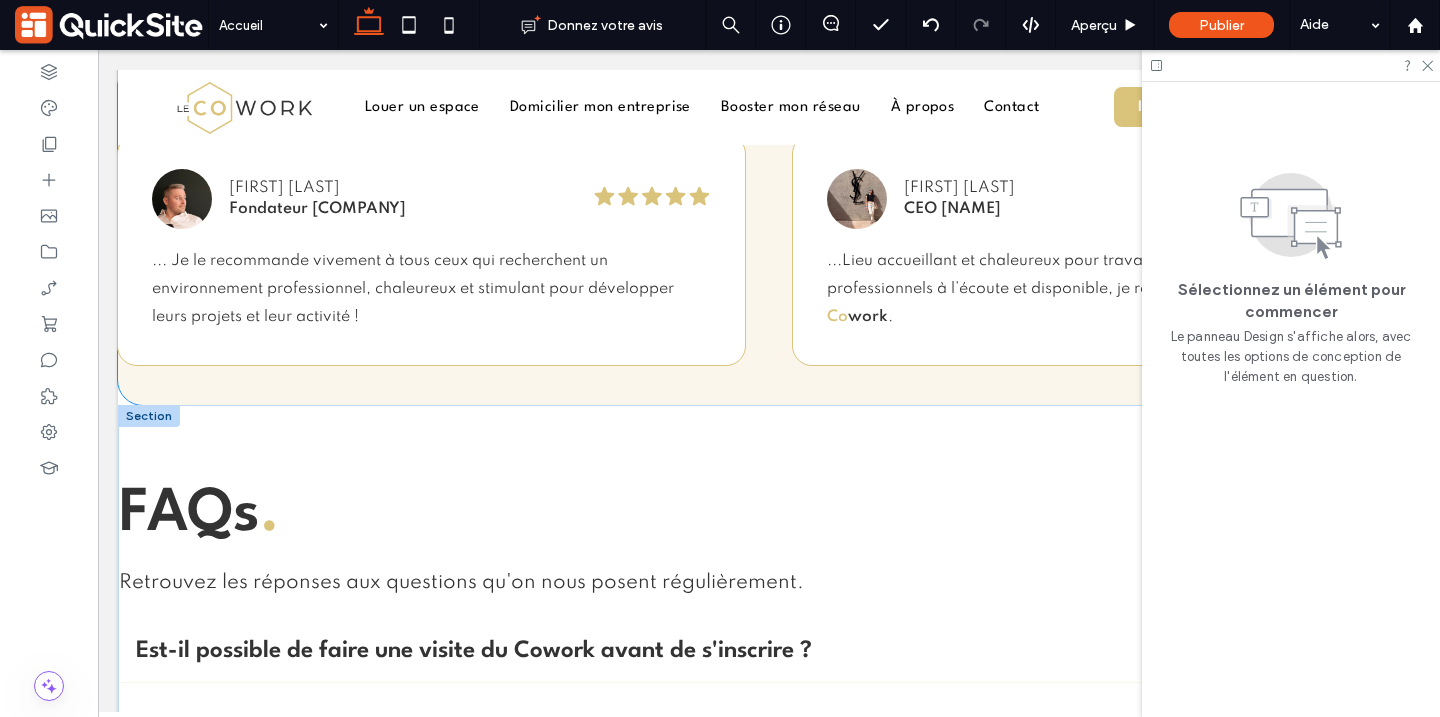 scroll, scrollTop: 6391, scrollLeft: 0, axis: vertical 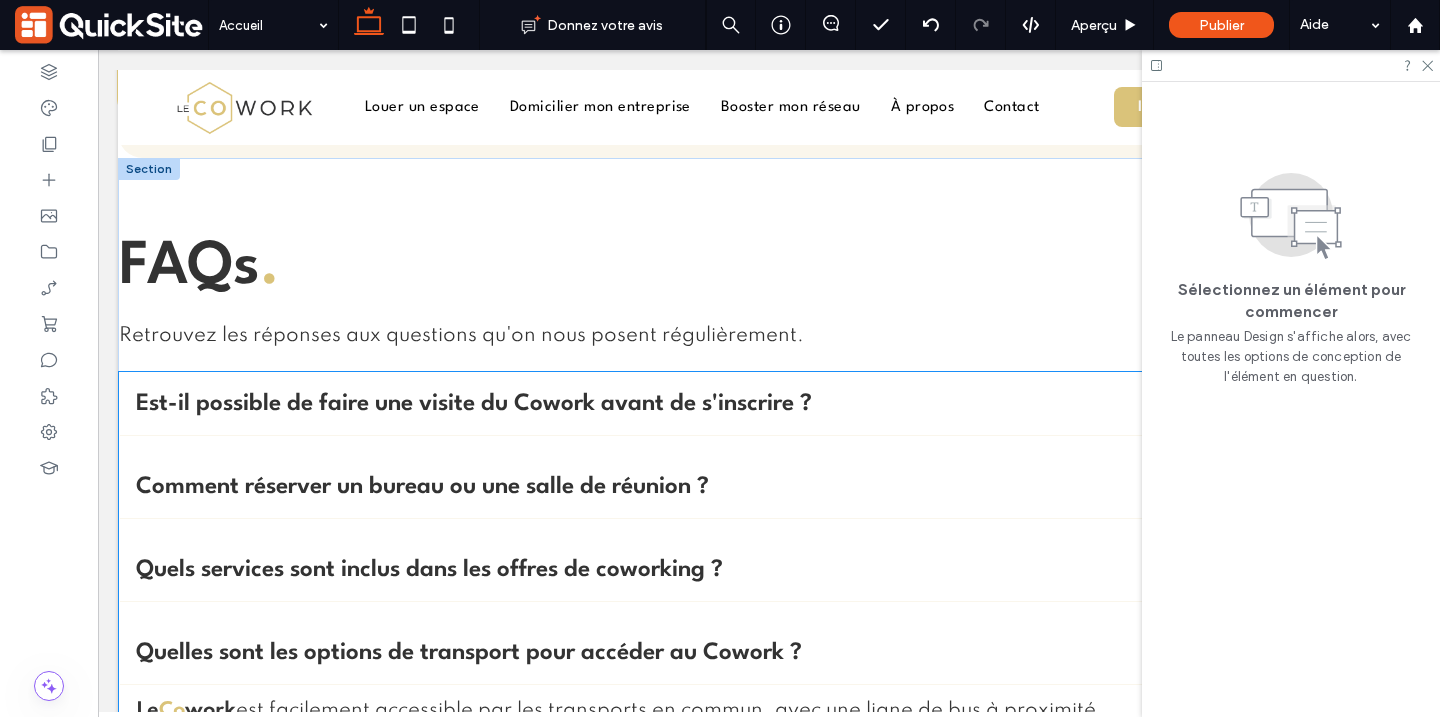click on "Comment réserver un bureau ou une salle de réunion ?" at bounding box center (761, 487) 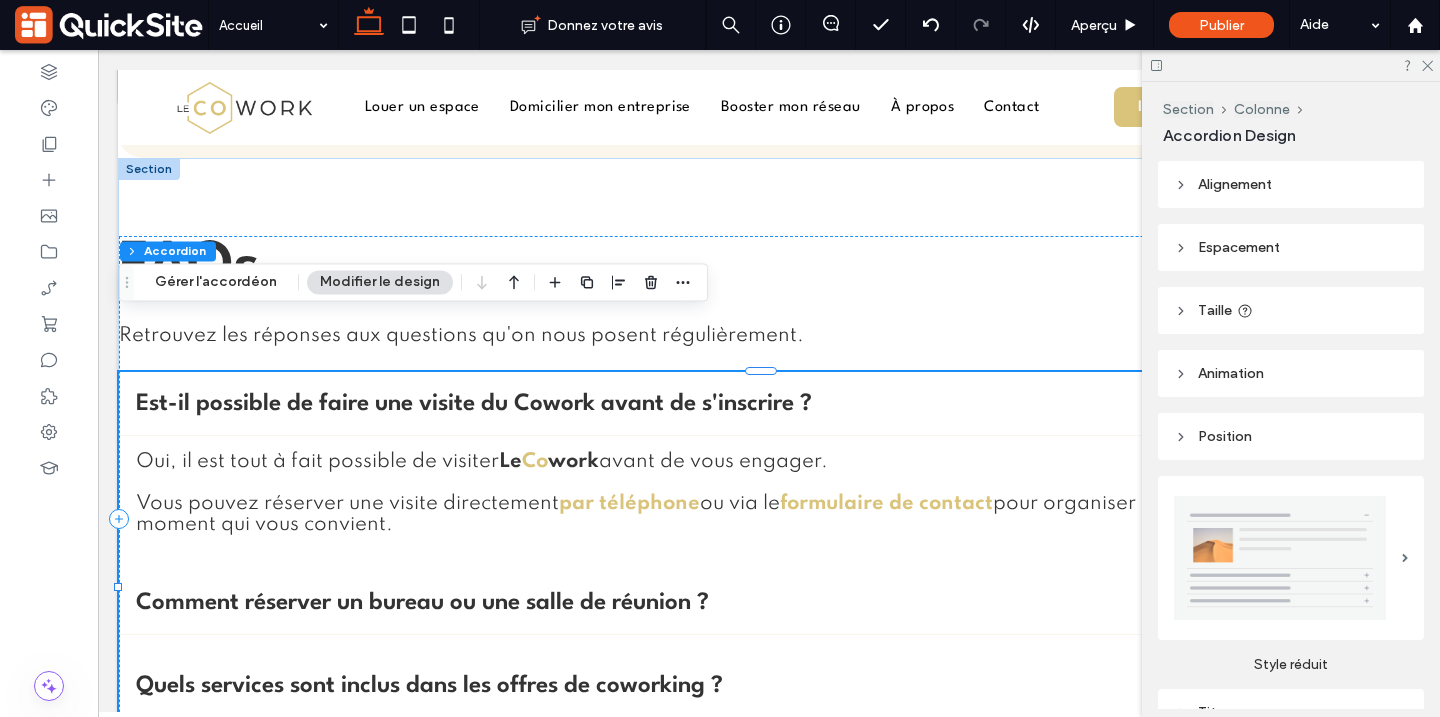 scroll, scrollTop: 488, scrollLeft: 0, axis: vertical 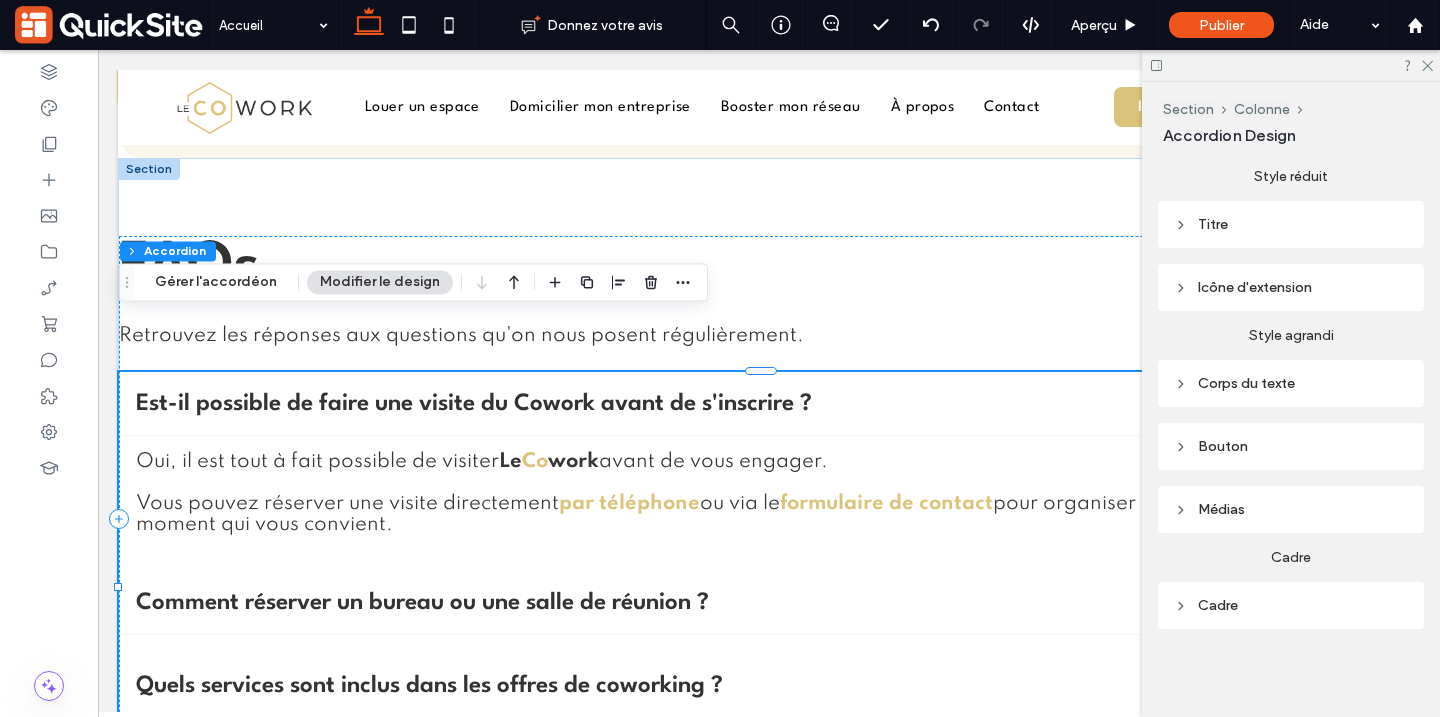 click on "Titre" at bounding box center (1291, 224) 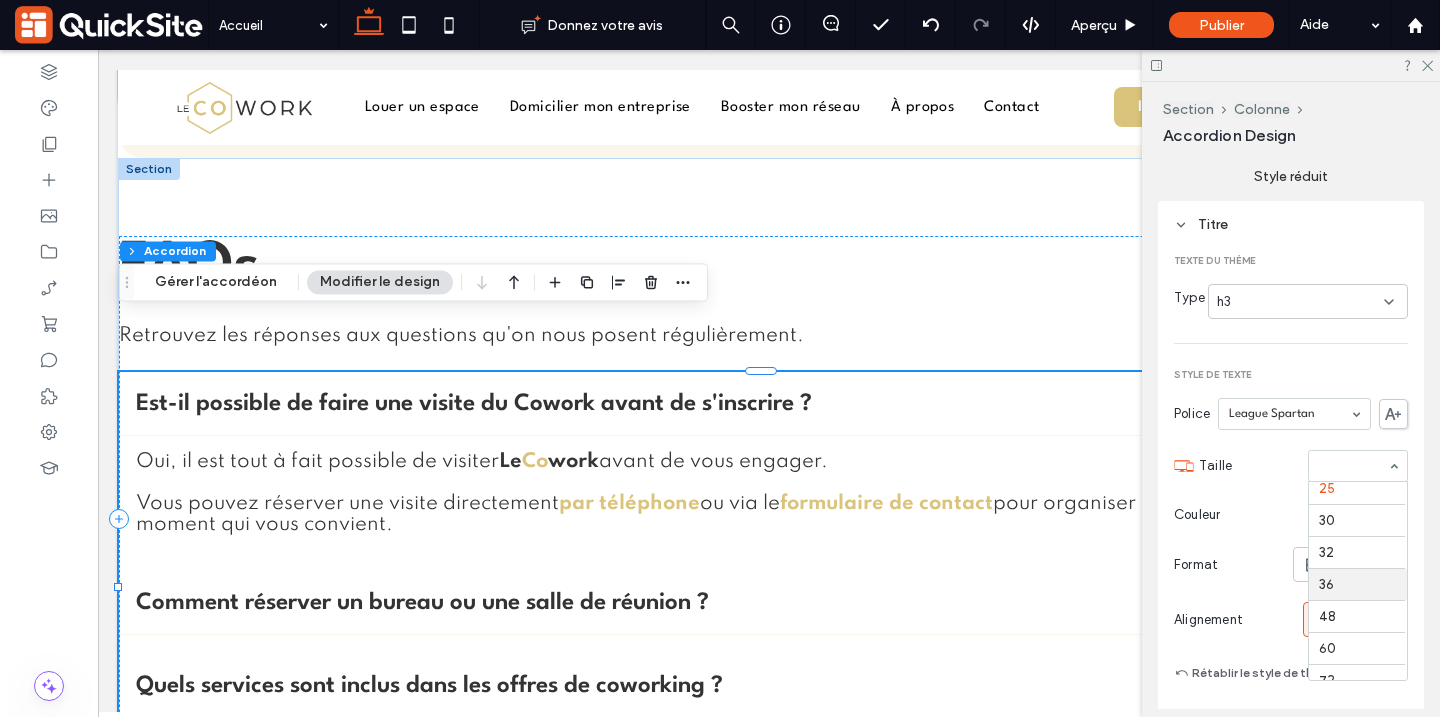 scroll, scrollTop: 246, scrollLeft: 0, axis: vertical 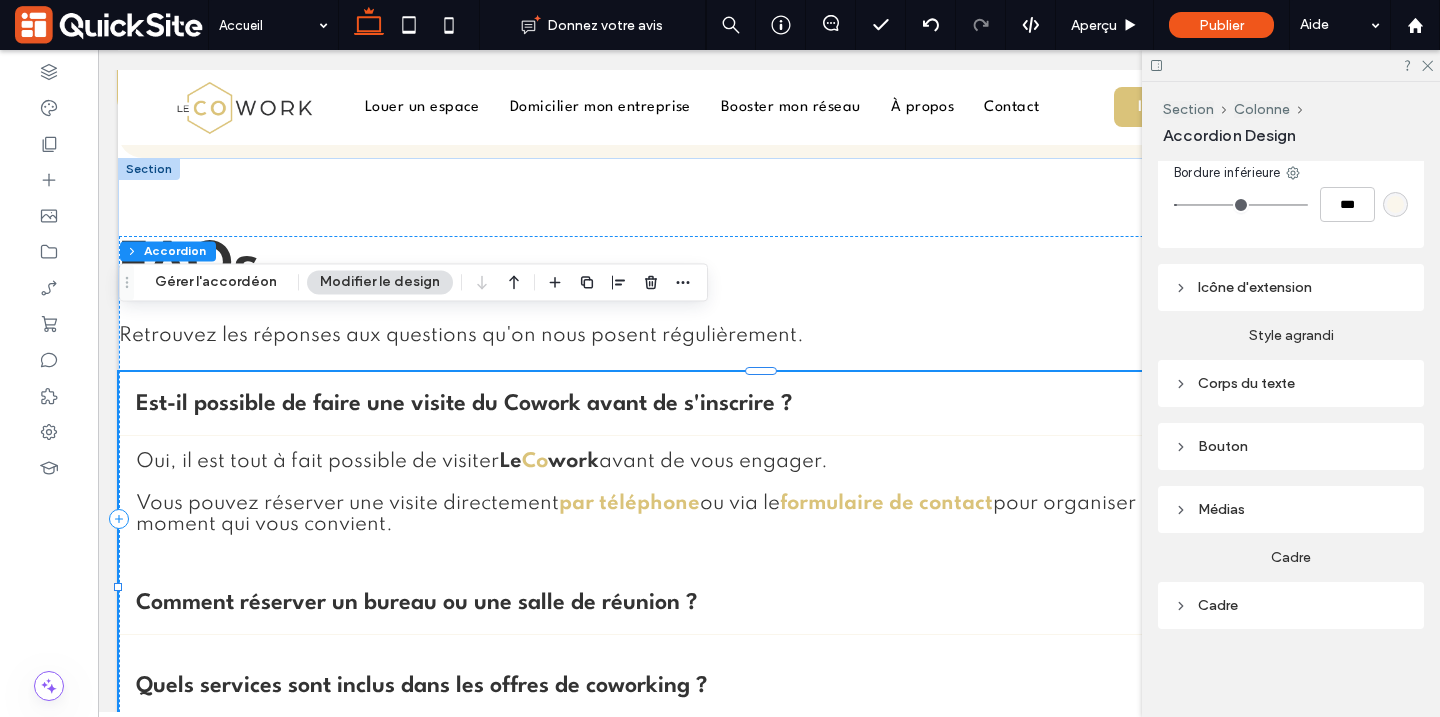 click on "Corps du texte" at bounding box center [1291, 383] 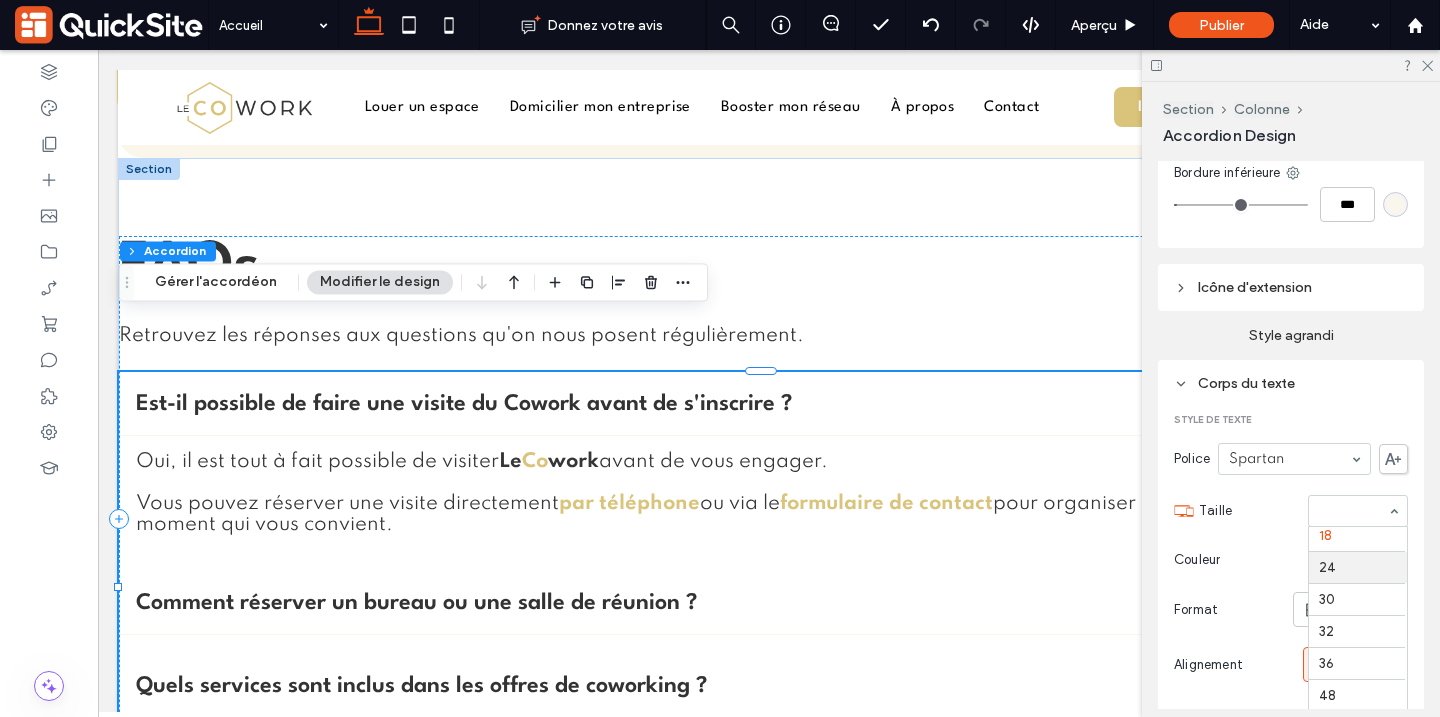scroll, scrollTop: 208, scrollLeft: 0, axis: vertical 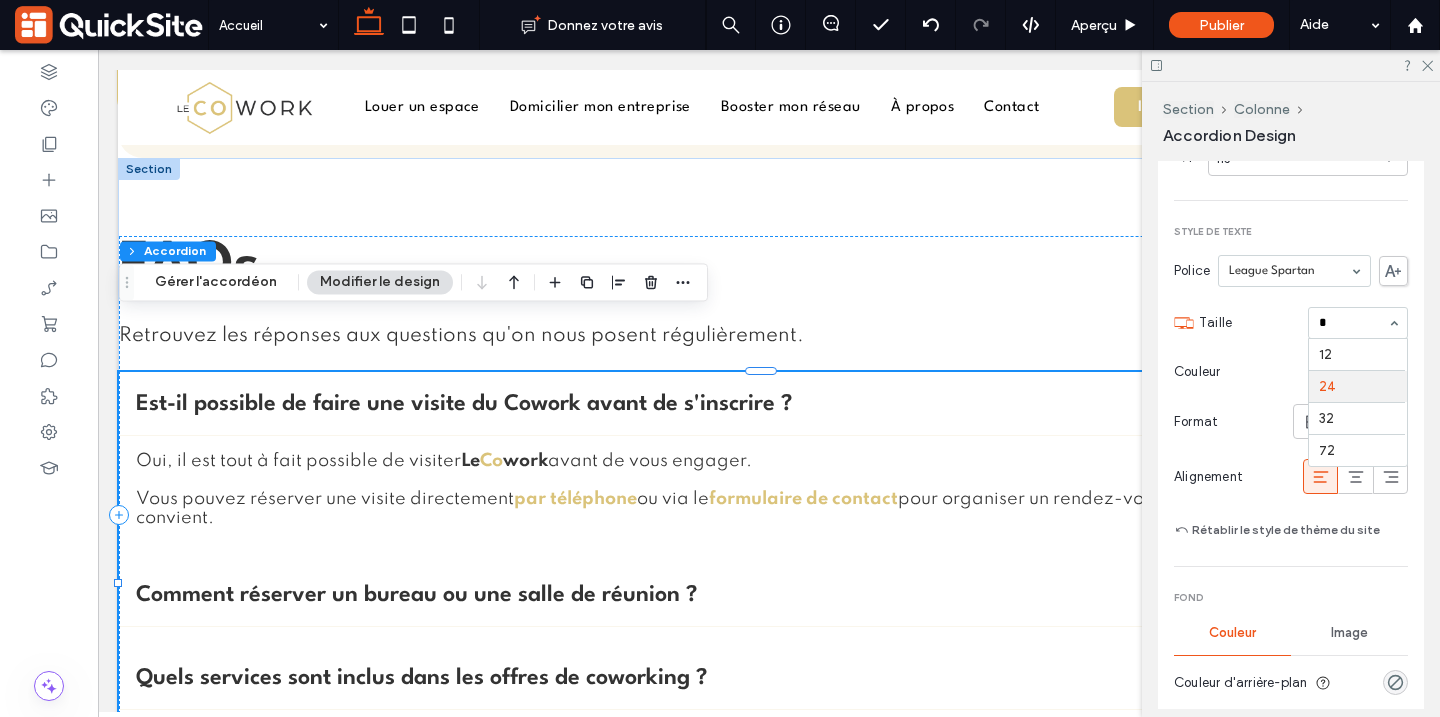 type on "**" 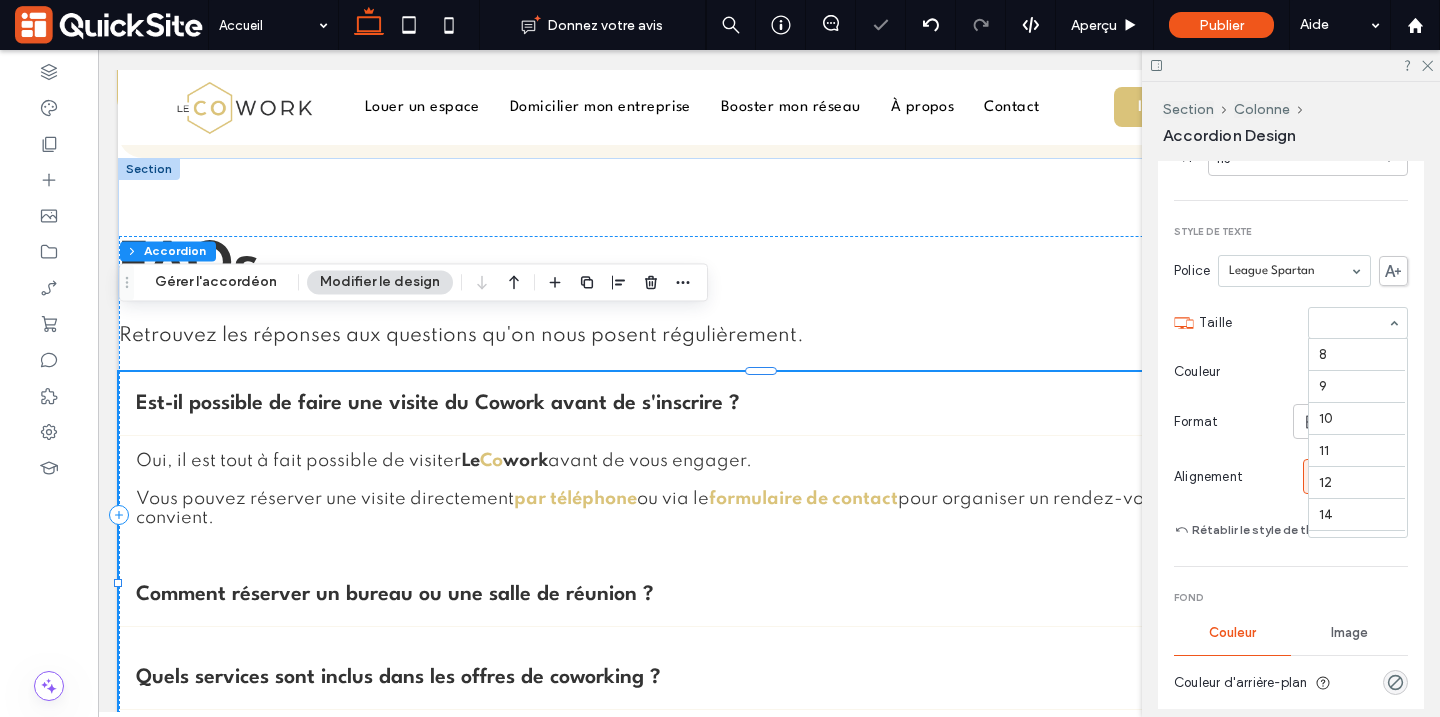 click at bounding box center (1353, 323) 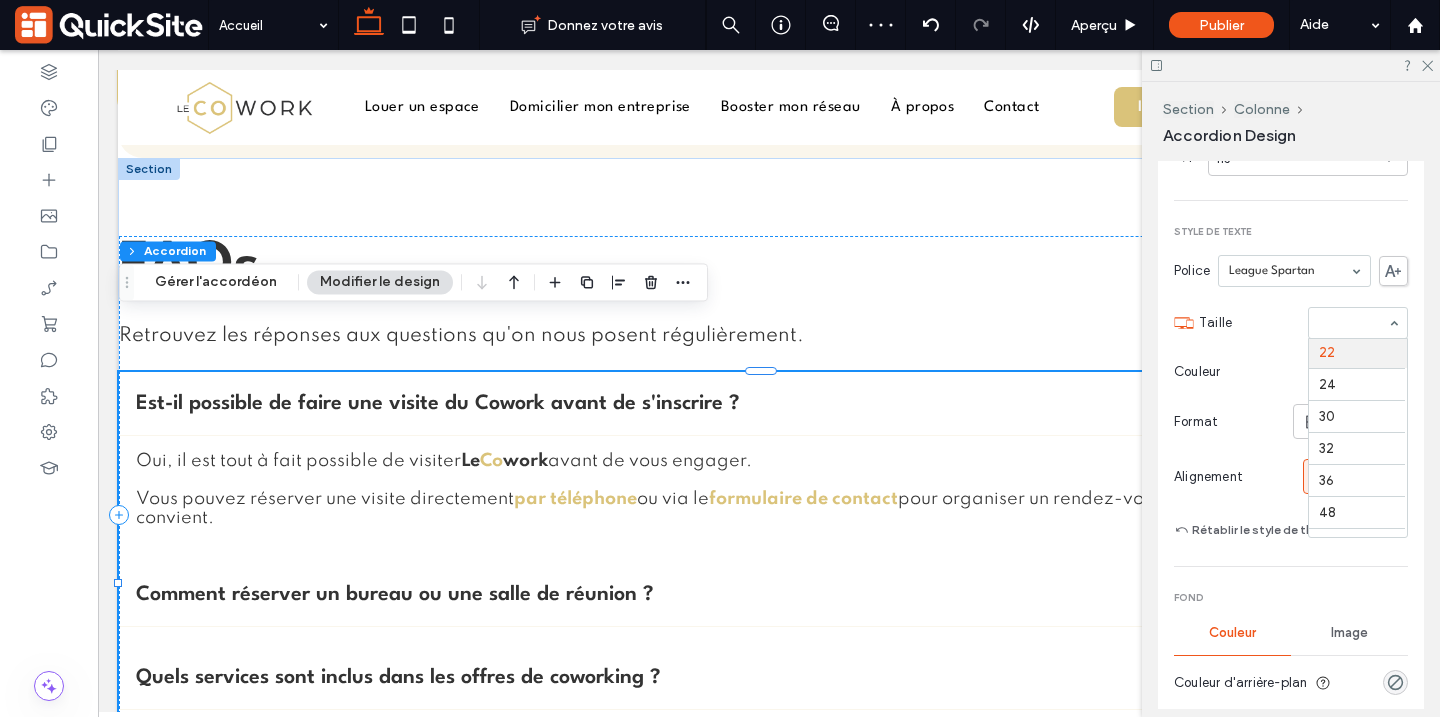 scroll, scrollTop: 211, scrollLeft: 0, axis: vertical 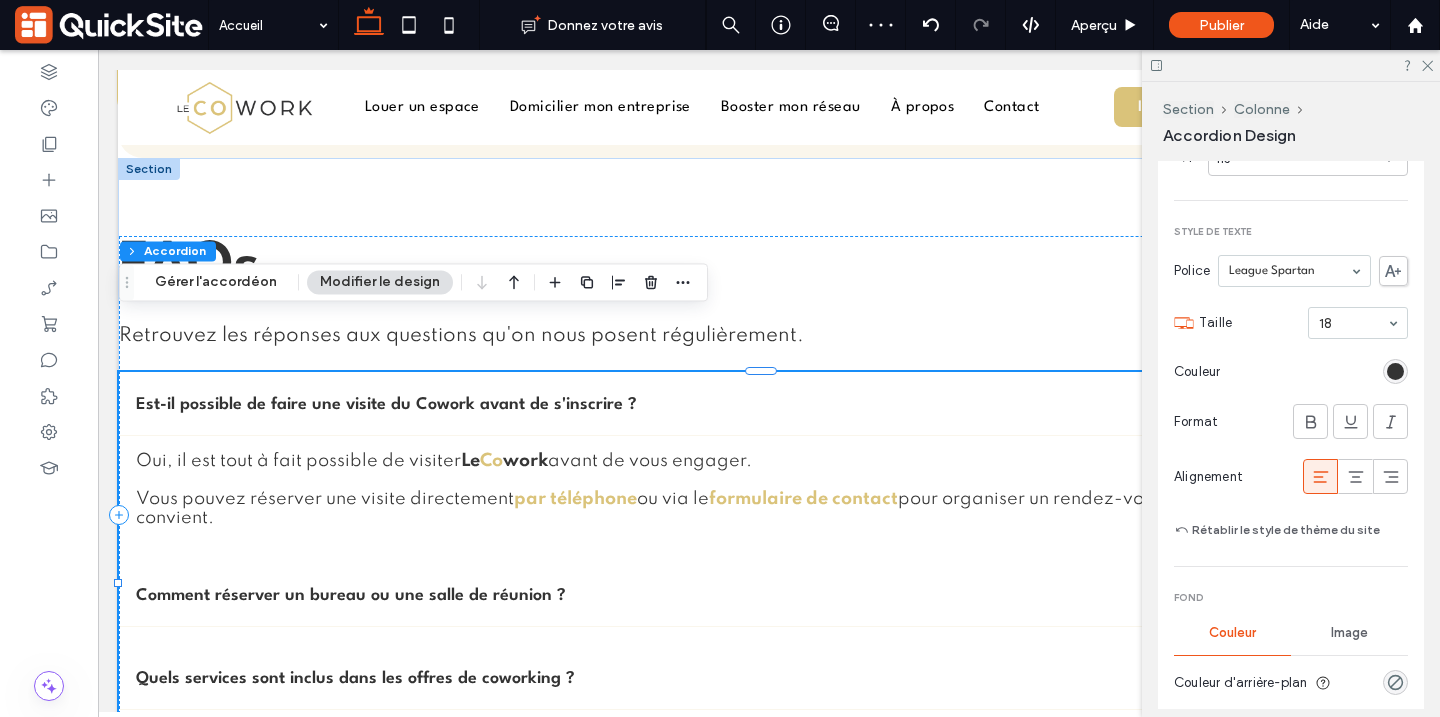 click at bounding box center [1353, 323] 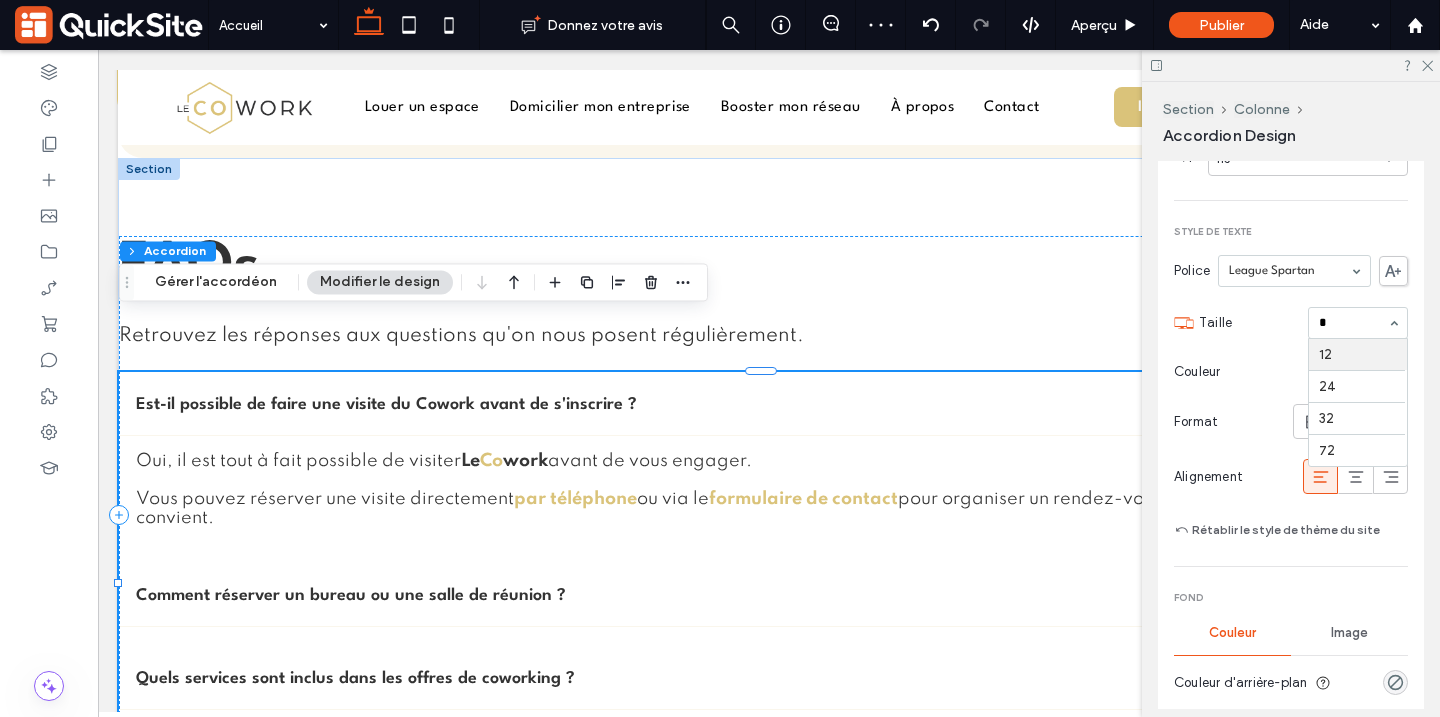 scroll, scrollTop: 0, scrollLeft: 0, axis: both 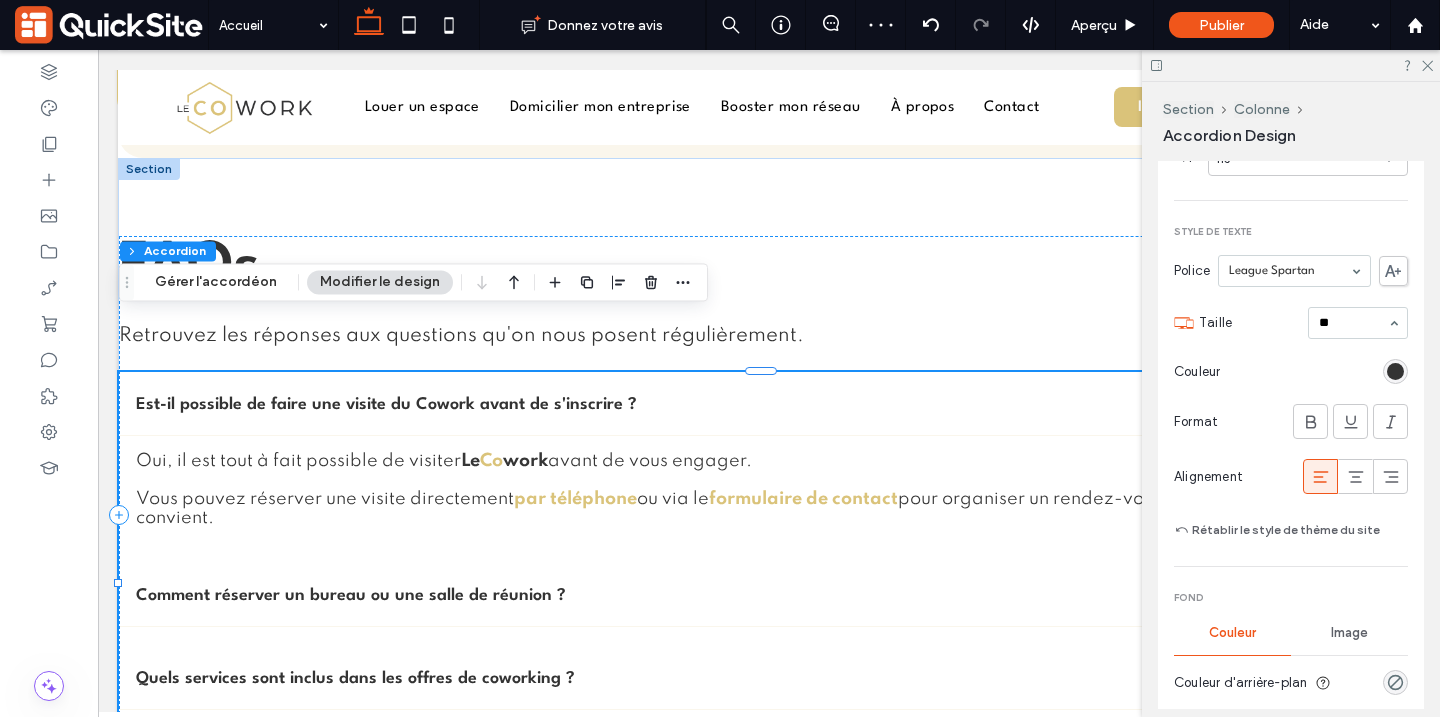 type 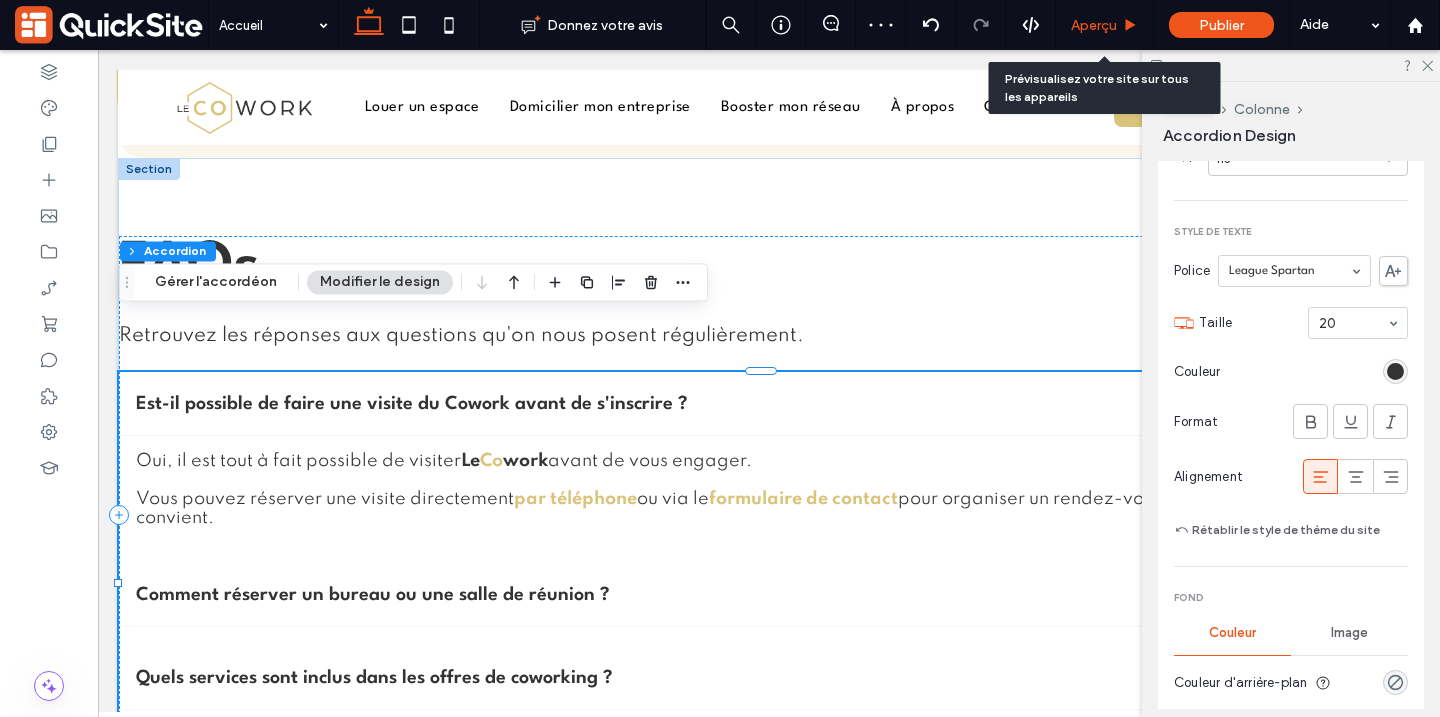 click on "Aperçu" at bounding box center (1104, 25) 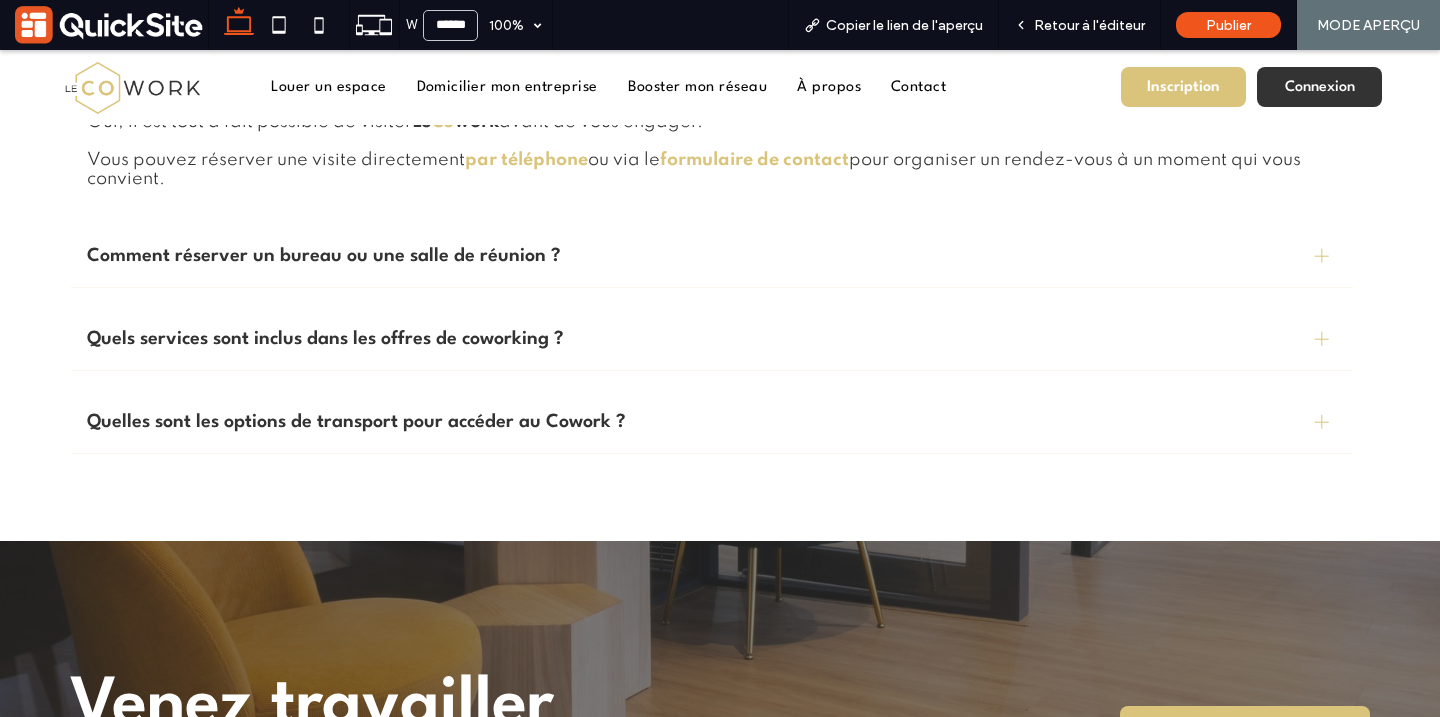 scroll, scrollTop: 7127, scrollLeft: 0, axis: vertical 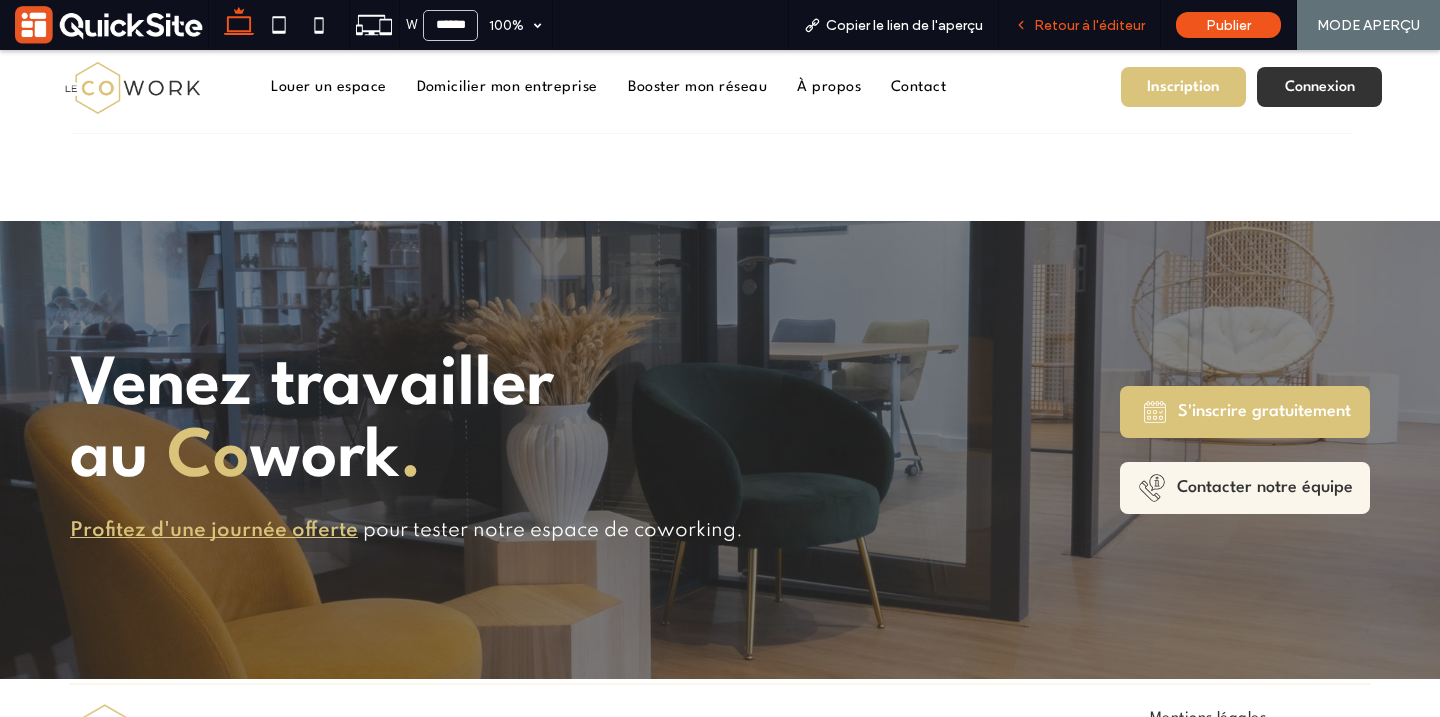 click on "Retour à l'éditeur" at bounding box center (1089, 25) 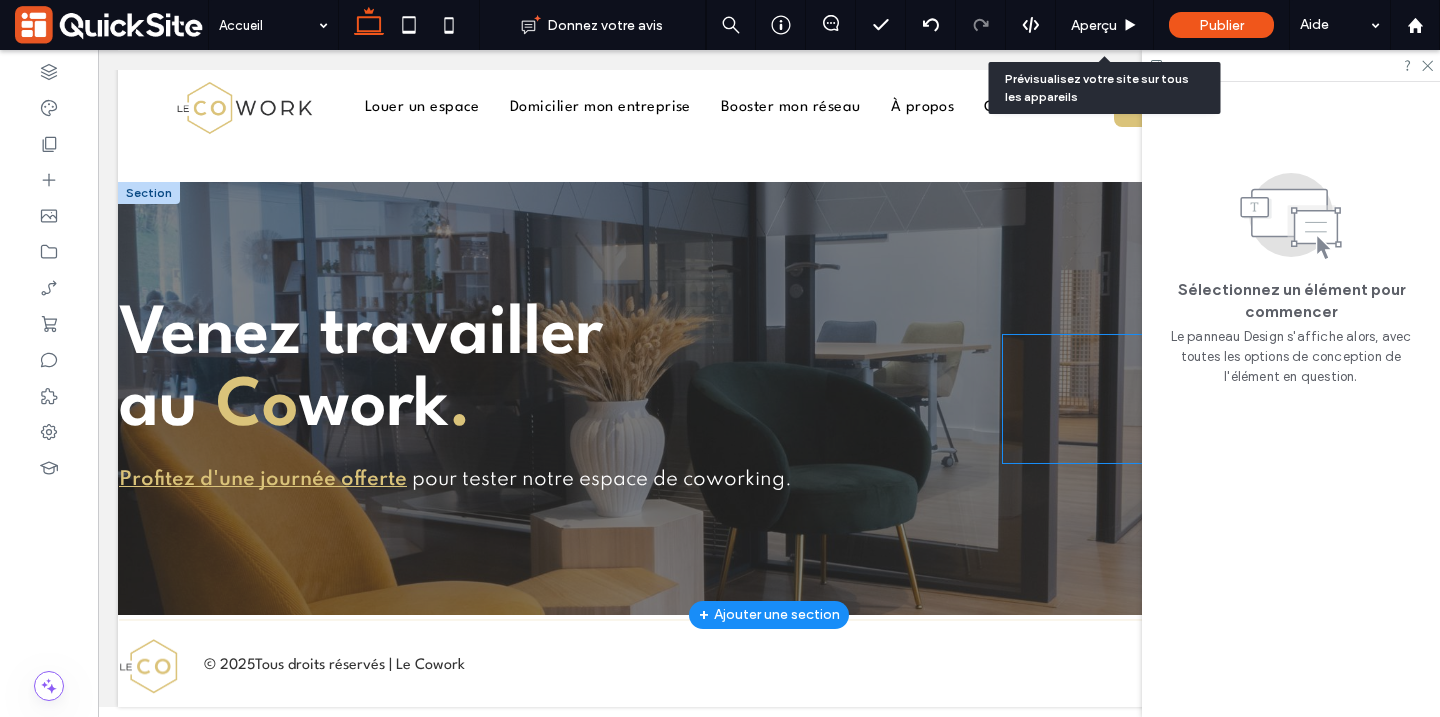 scroll, scrollTop: 7024, scrollLeft: 0, axis: vertical 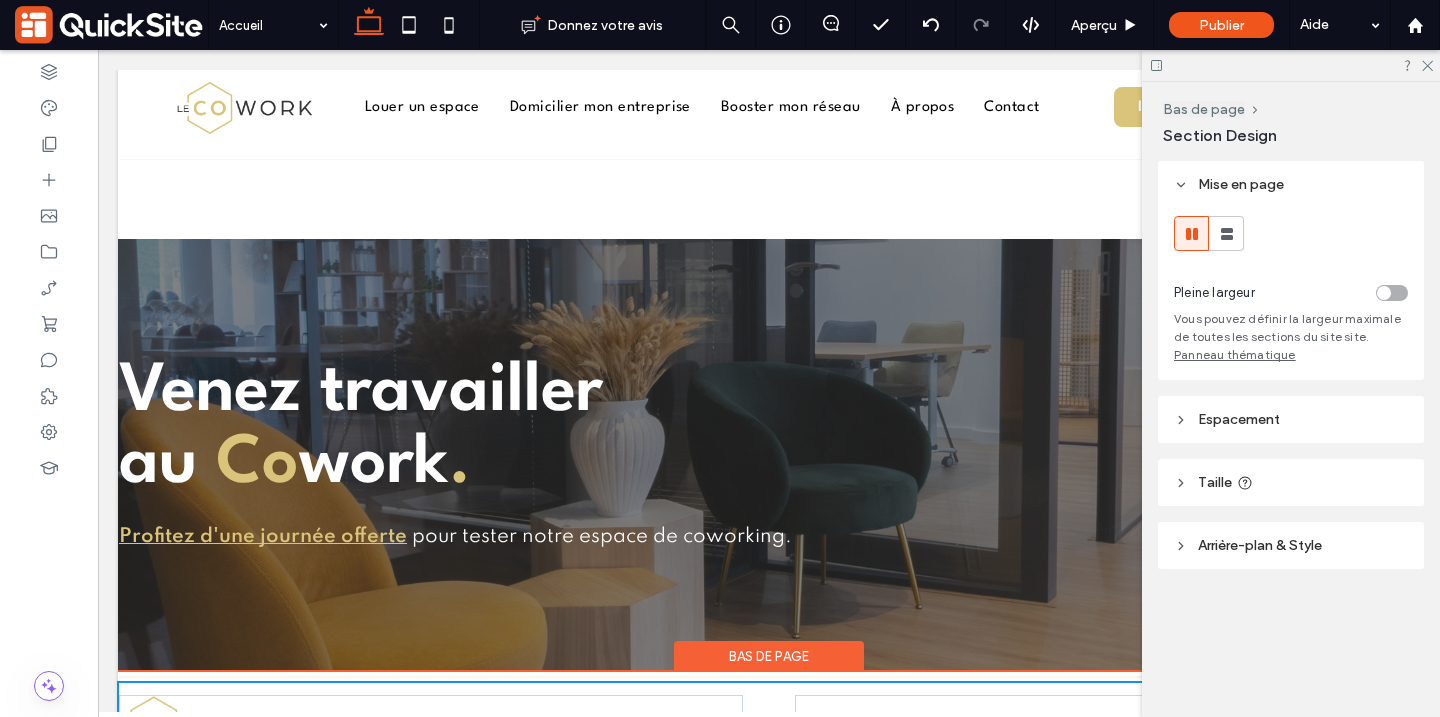 drag, startPoint x: 853, startPoint y: 704, endPoint x: 853, endPoint y: 688, distance: 16 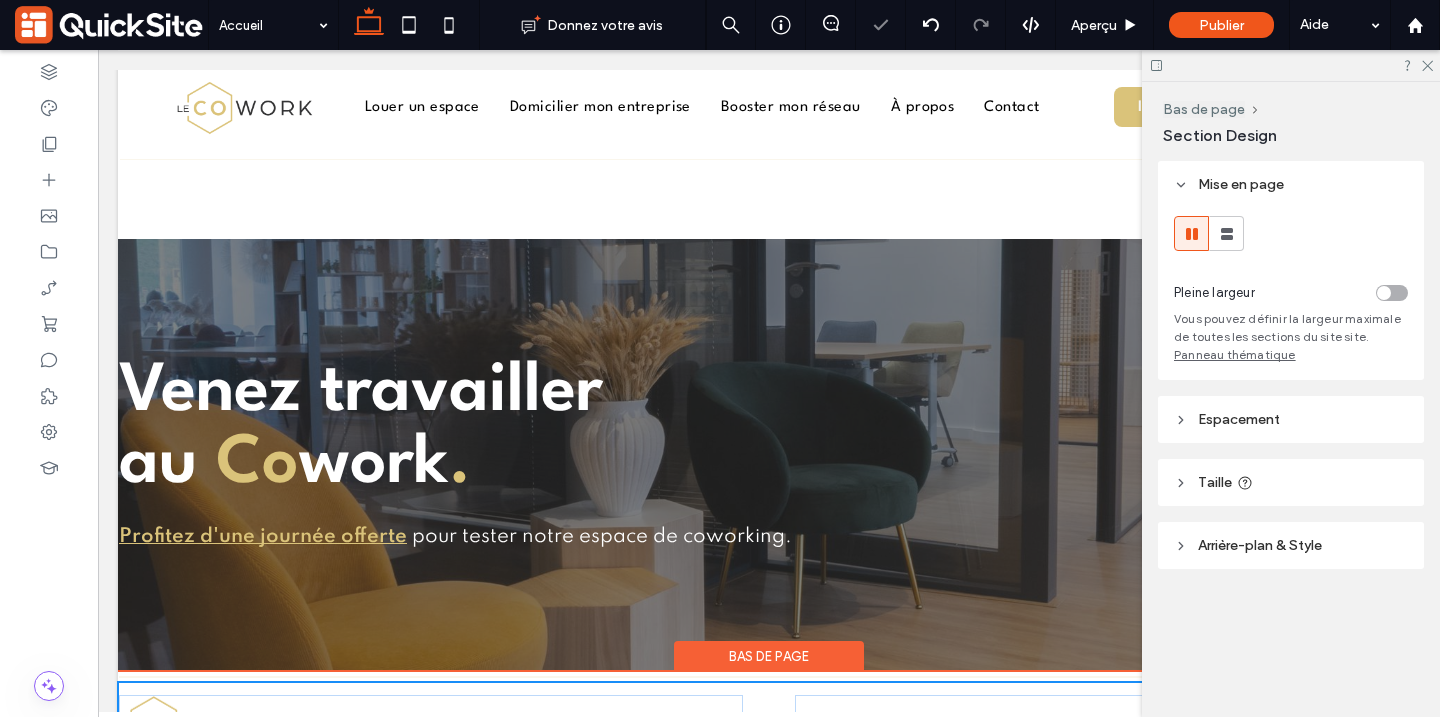 type on "**" 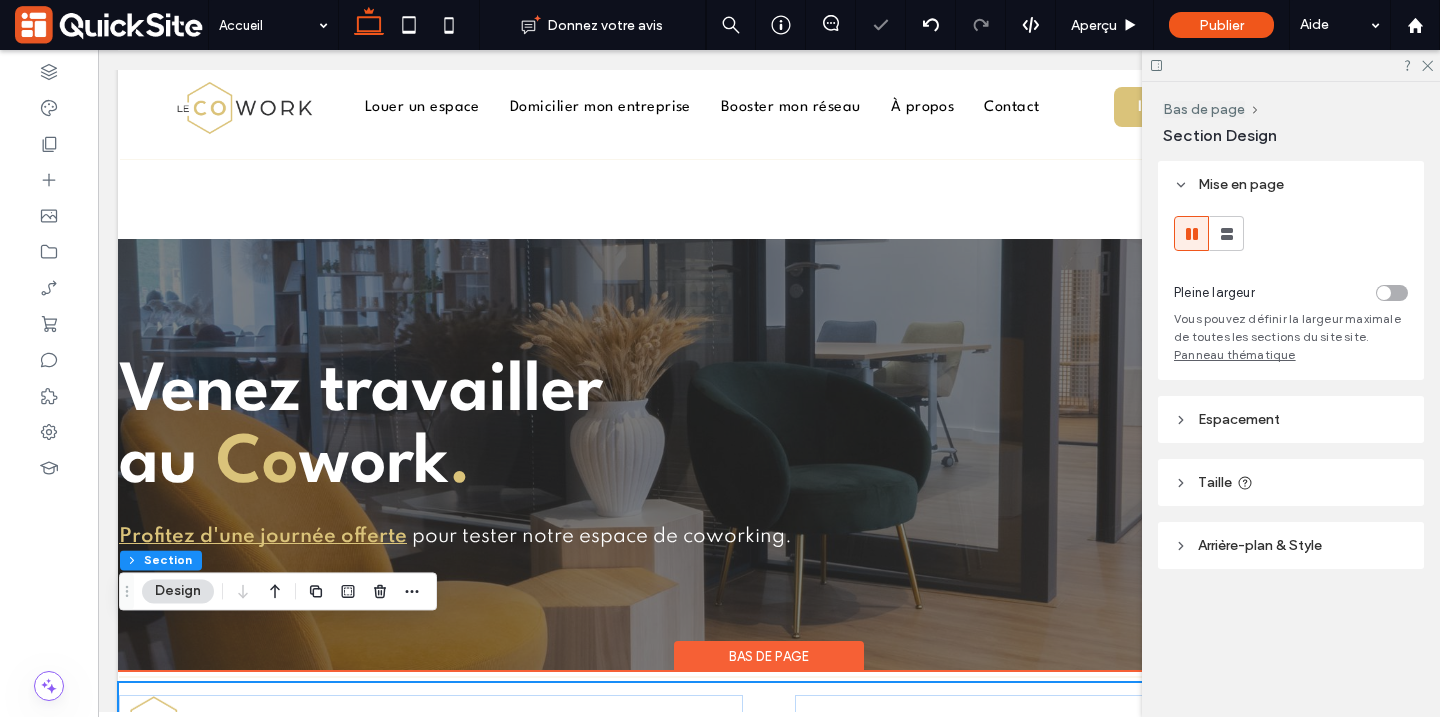 click on "© 2025
Tous droits réservés | Le Cowork
Mentions légales
Politique de confidentialité" at bounding box center (769, 723) 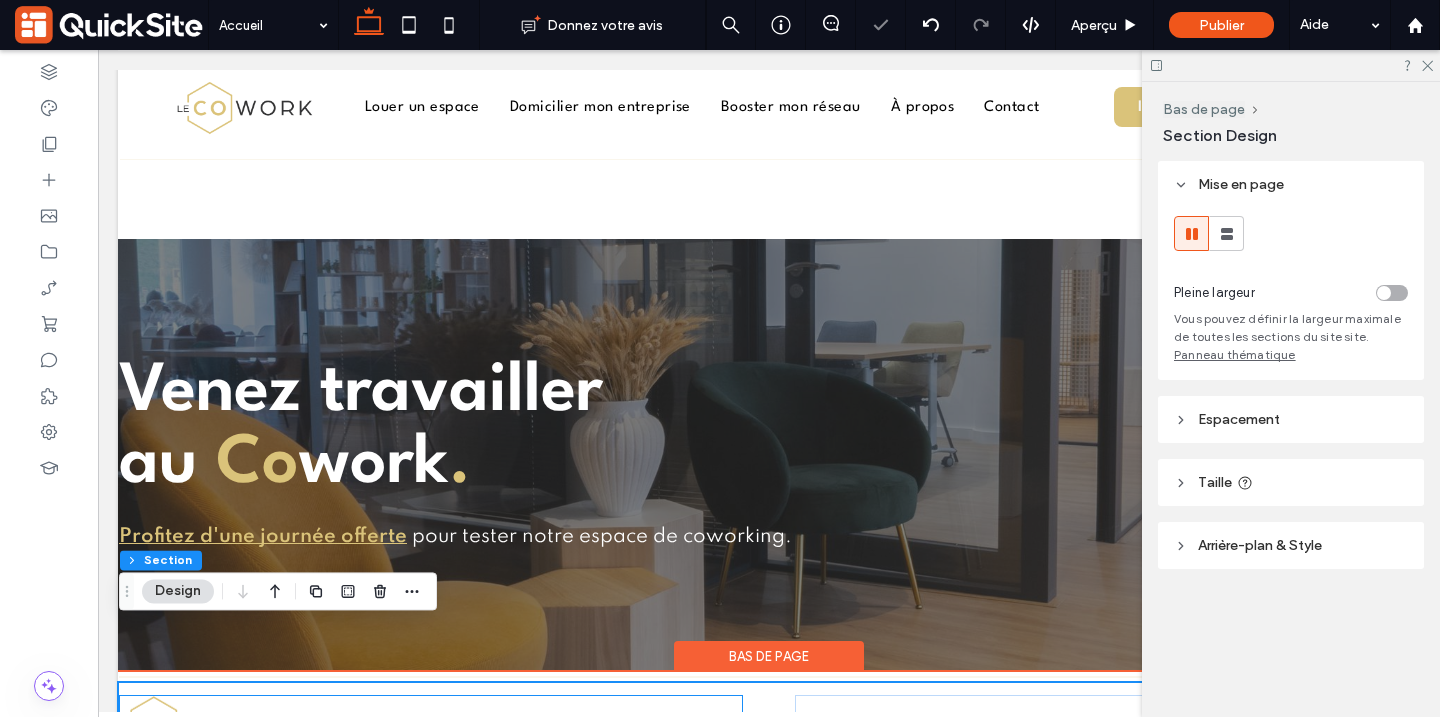 click on "© 2025
Tous droits réservés | Le Cowork" at bounding box center (431, 723) 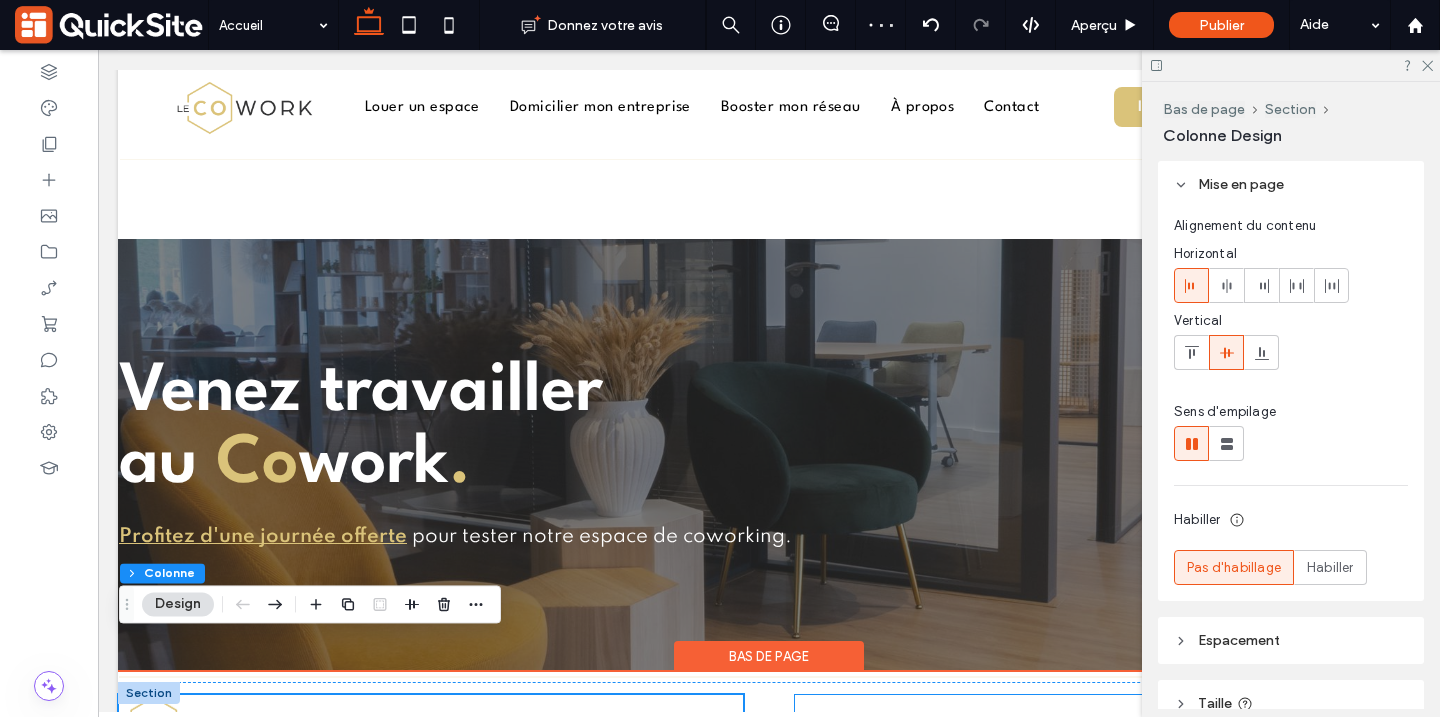 click on "Mentions légales
Politique de confidentialité" at bounding box center [1107, 723] 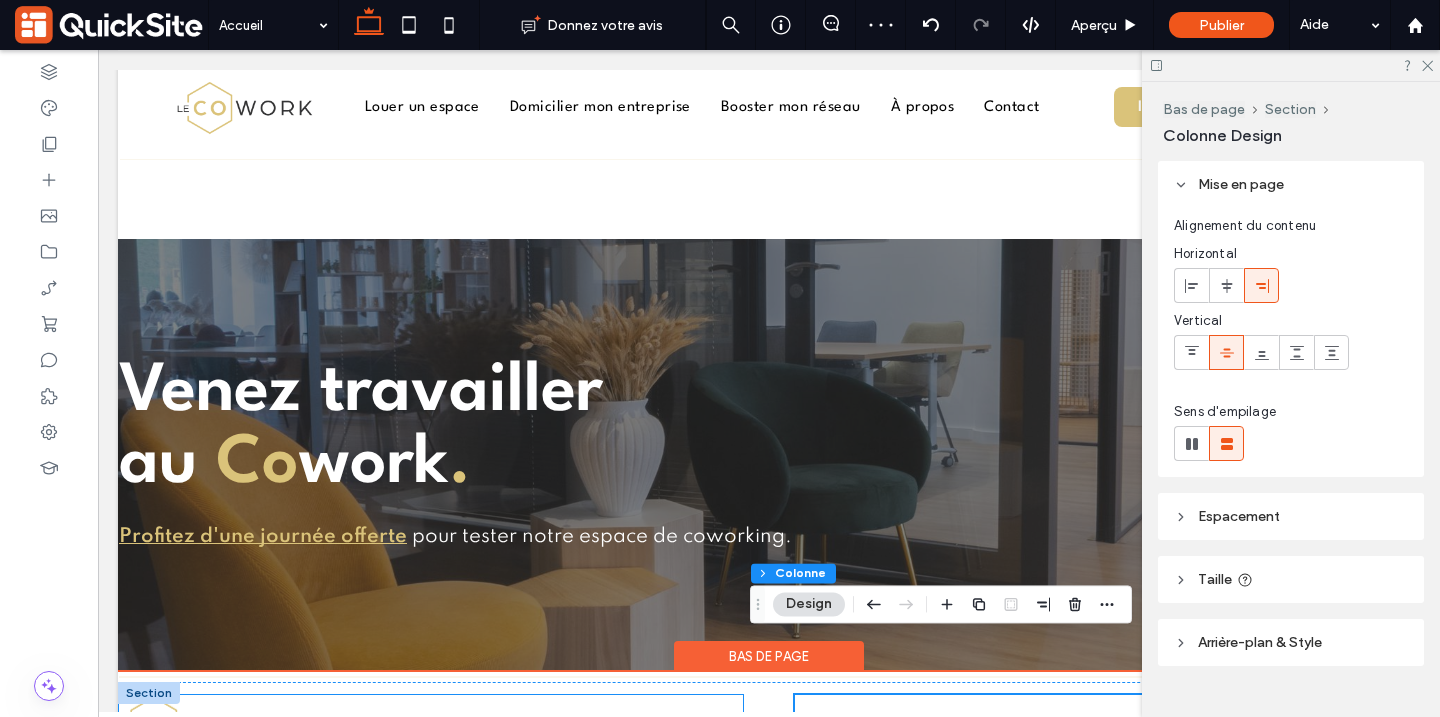 click on "© 2025
Tous droits réservés | Le Cowork" at bounding box center [431, 723] 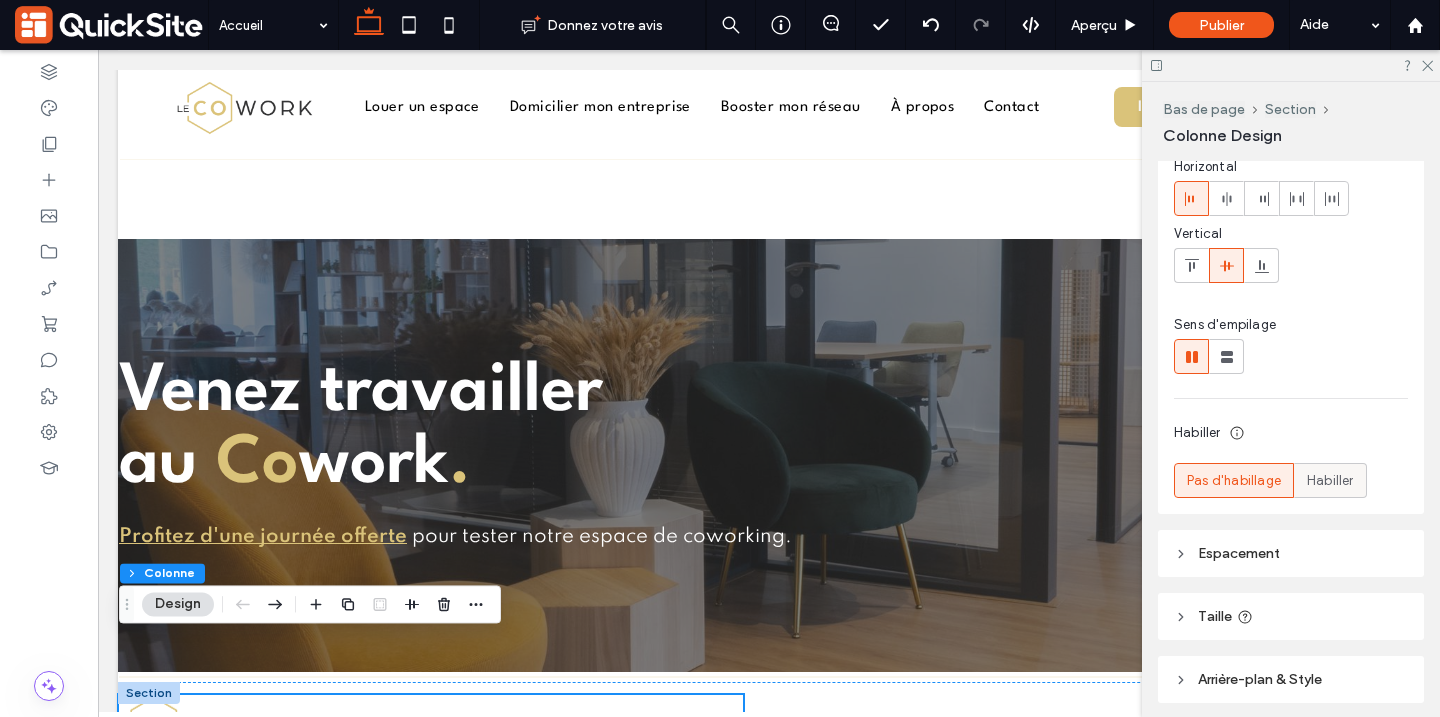 scroll, scrollTop: 161, scrollLeft: 0, axis: vertical 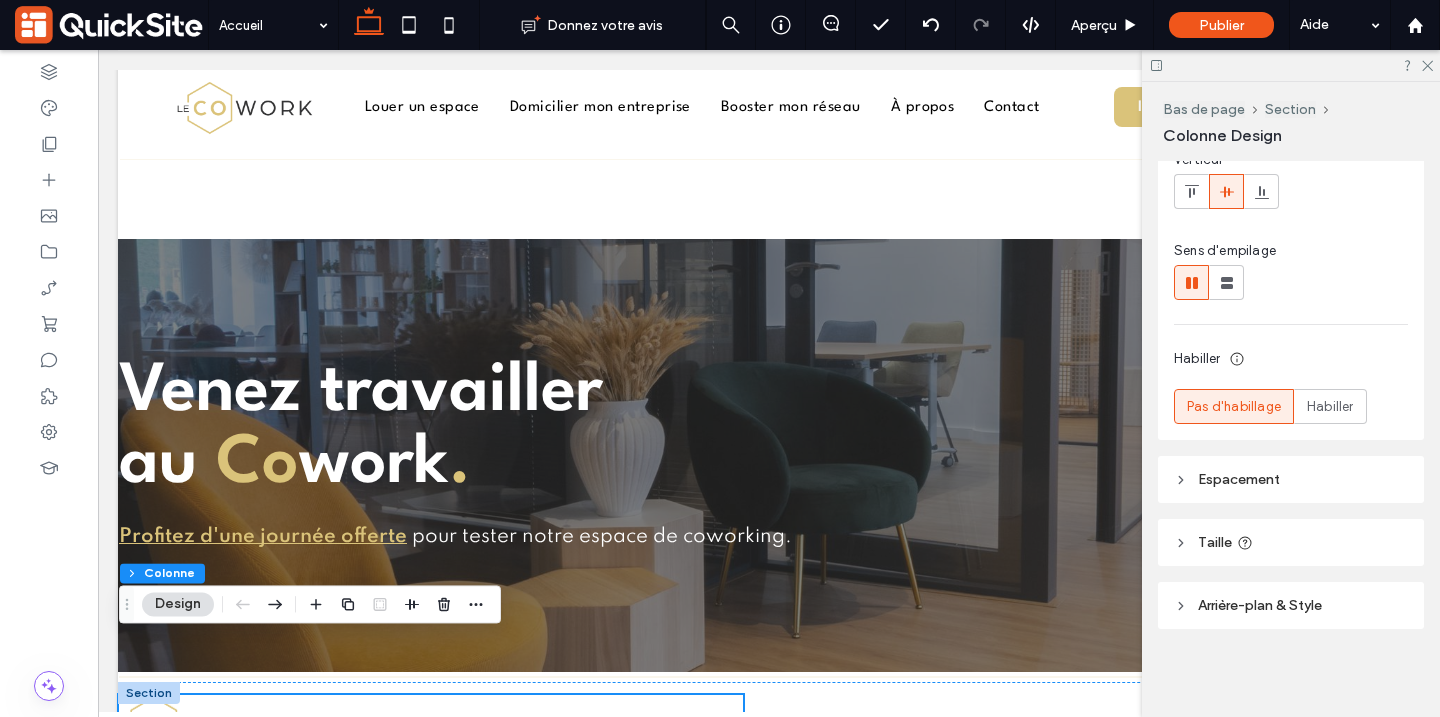 click on "Espacement" at bounding box center (1239, 479) 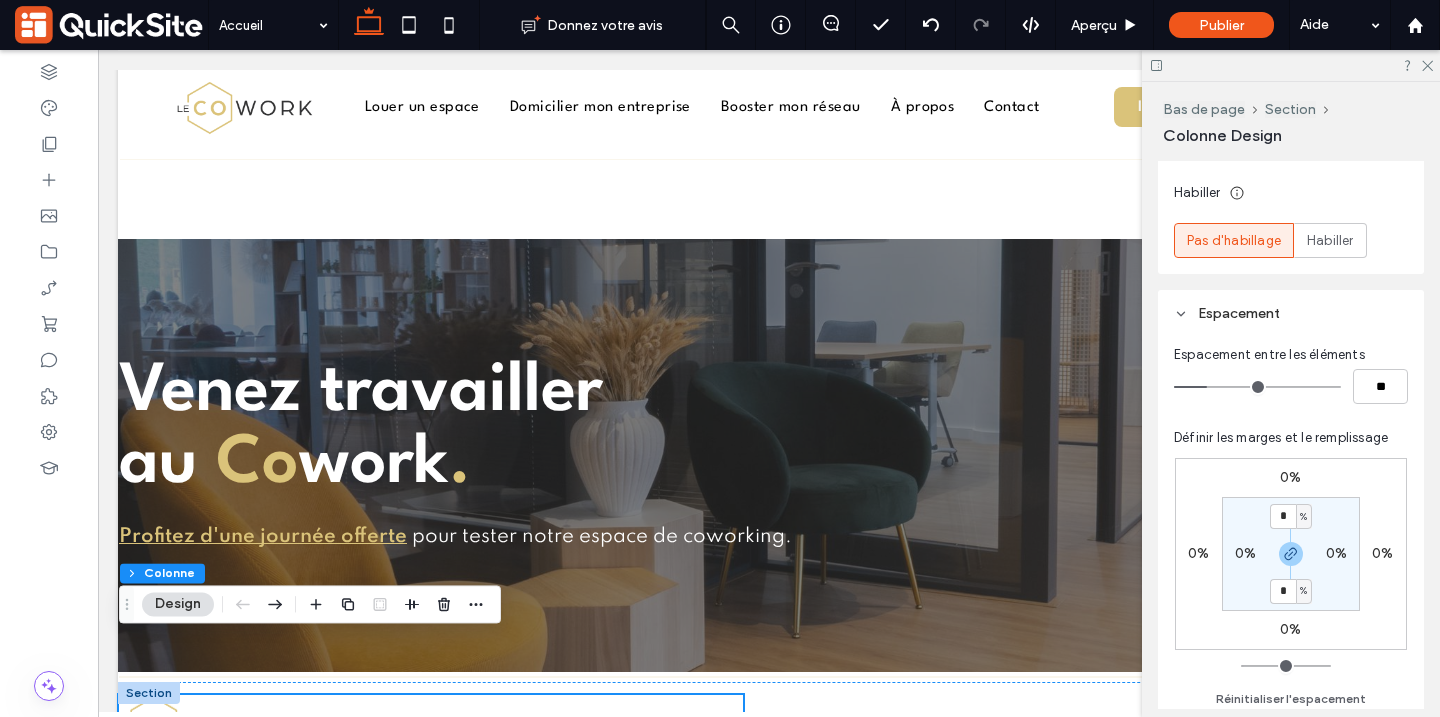 scroll, scrollTop: 330, scrollLeft: 0, axis: vertical 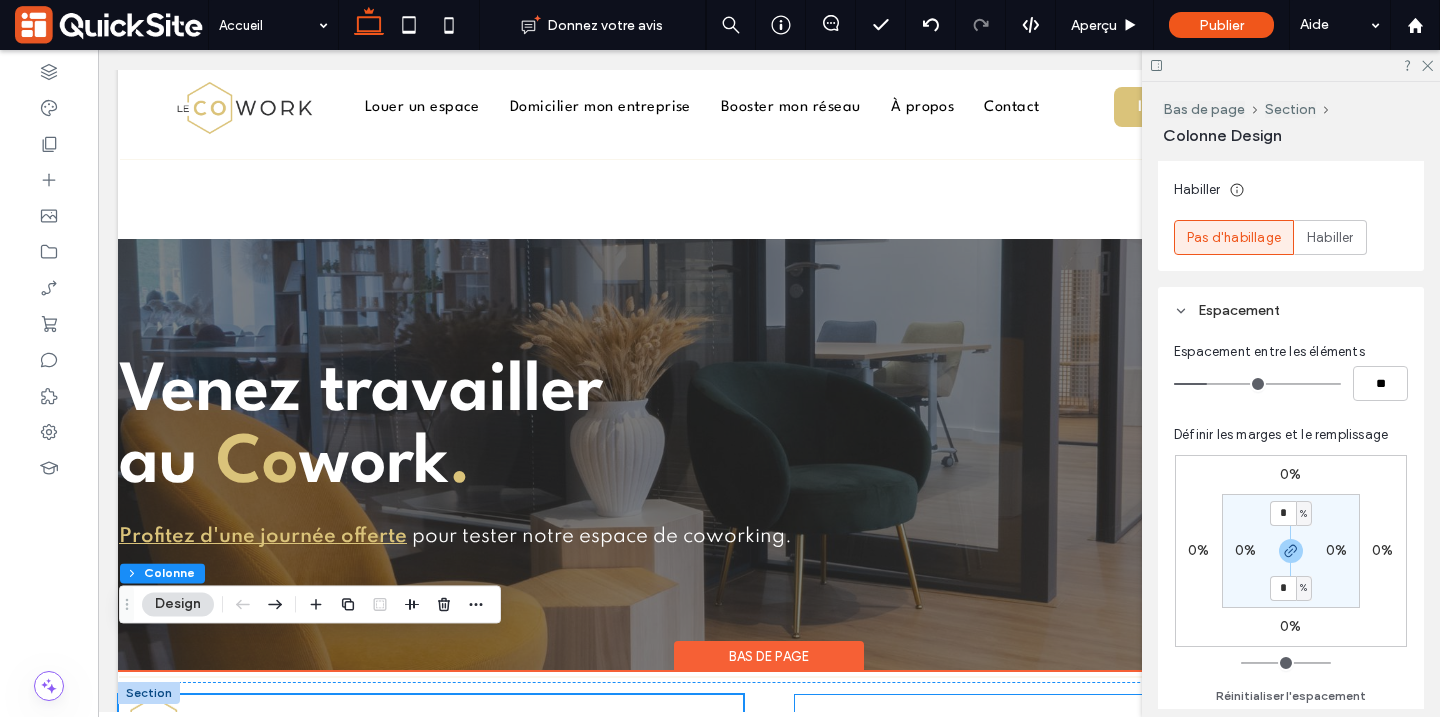 click on "Mentions légales
Politique de confidentialité" at bounding box center (1107, 723) 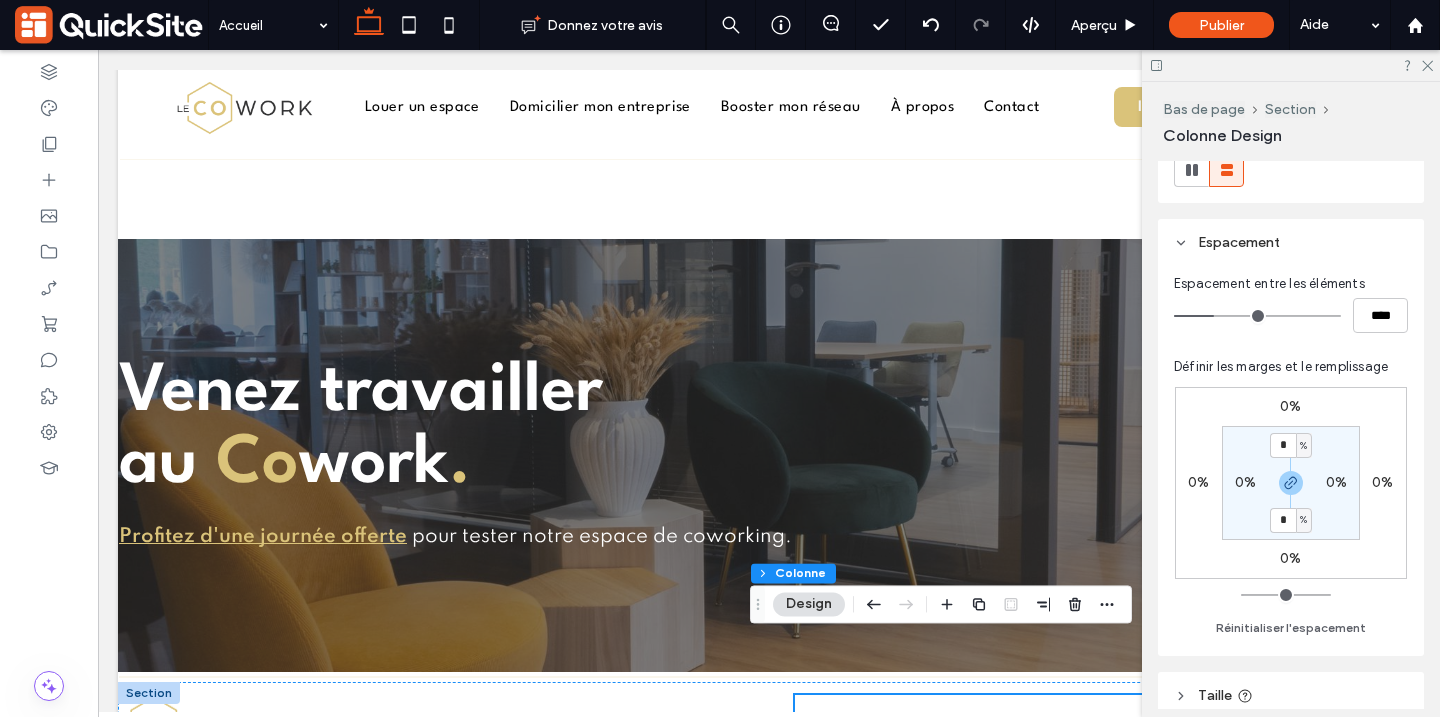 scroll, scrollTop: 427, scrollLeft: 0, axis: vertical 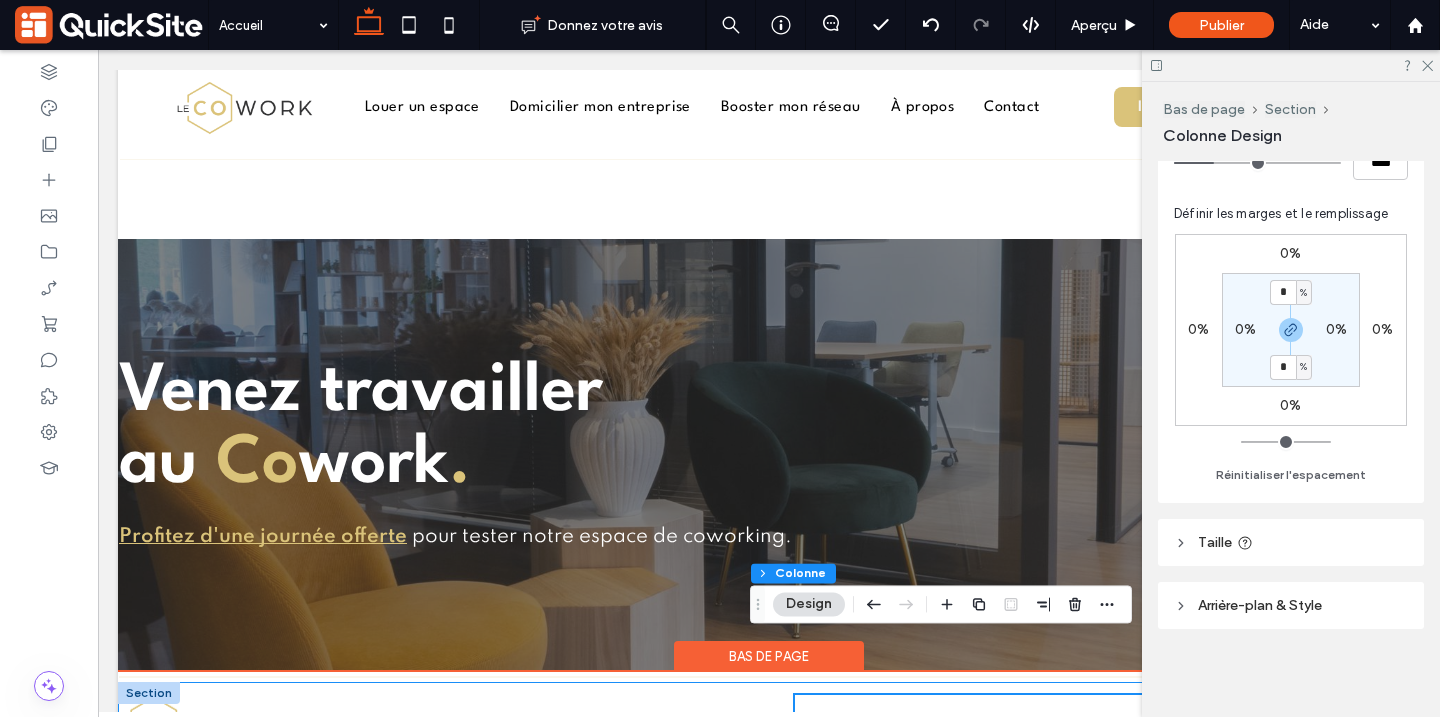 click on "© 2025
Tous droits réservés | Le Cowork
Mentions légales
Politique de confidentialité" at bounding box center [769, 723] 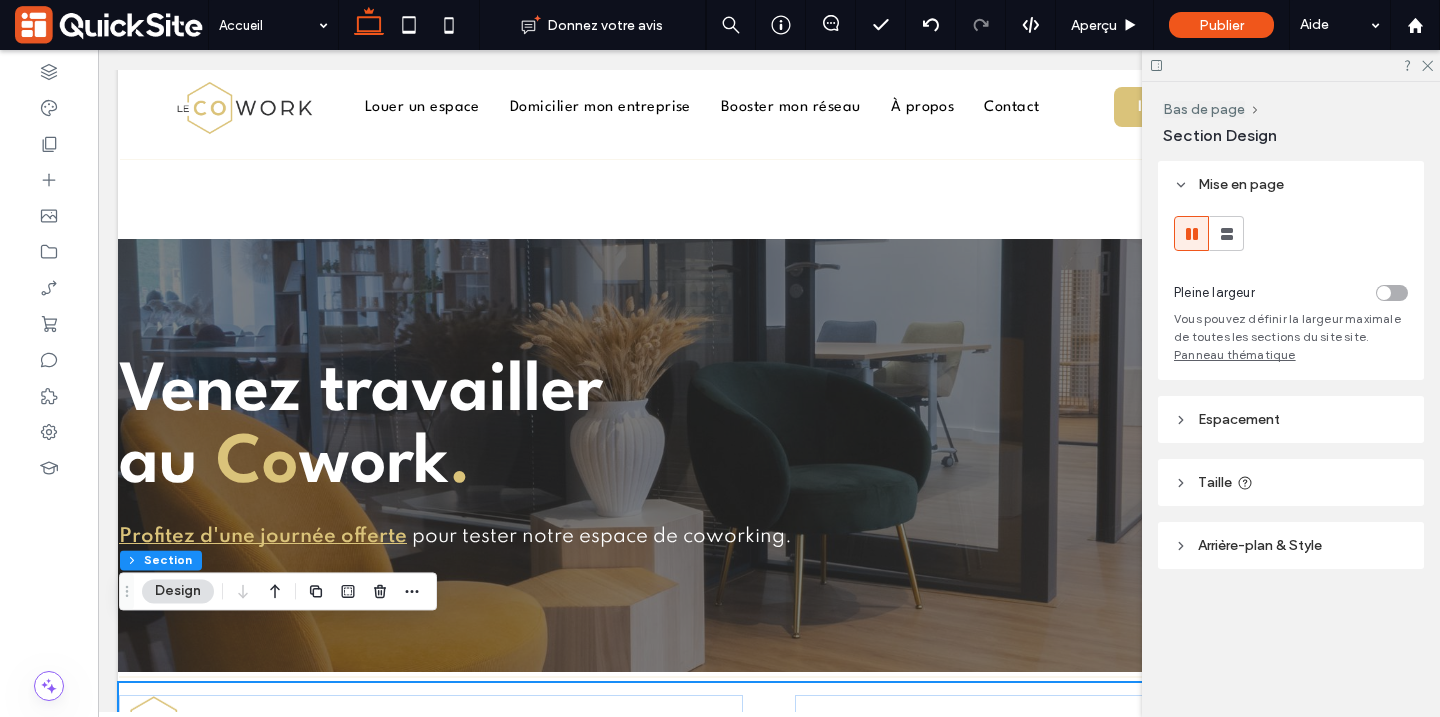 click on "Espacement" at bounding box center (1291, 419) 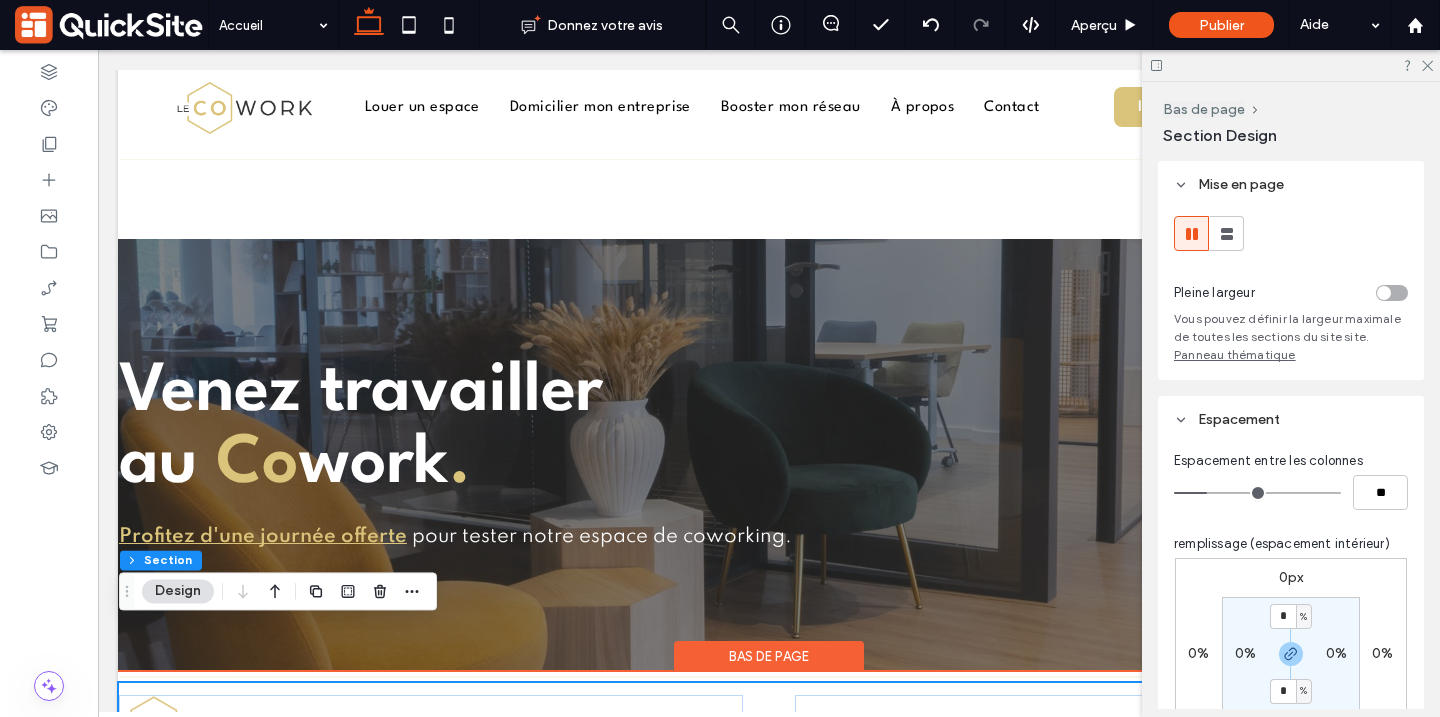 click on "© 2025
Tous droits réservés | Le Cowork
Mentions légales
Politique de confidentialité" at bounding box center (769, 723) 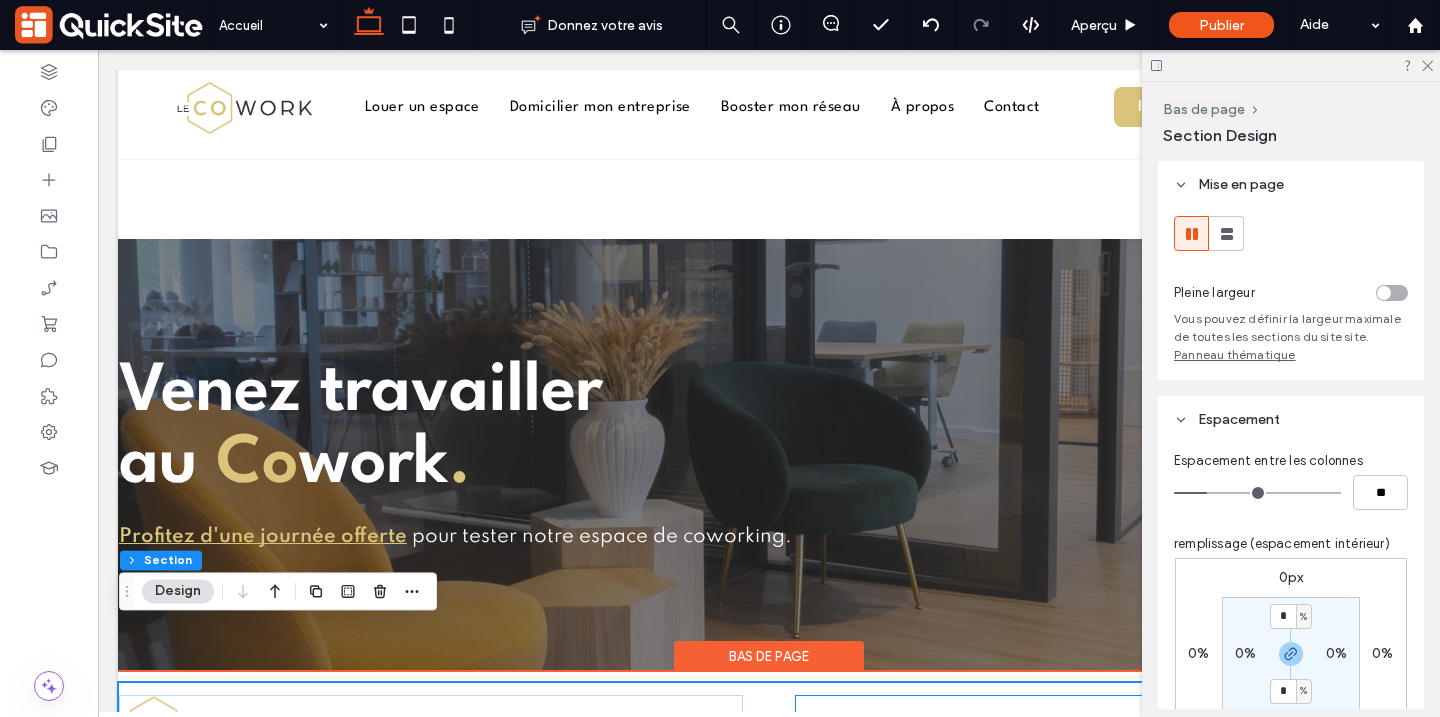 click on "Mentions légales
Politique de confidentialité" at bounding box center (1107, 723) 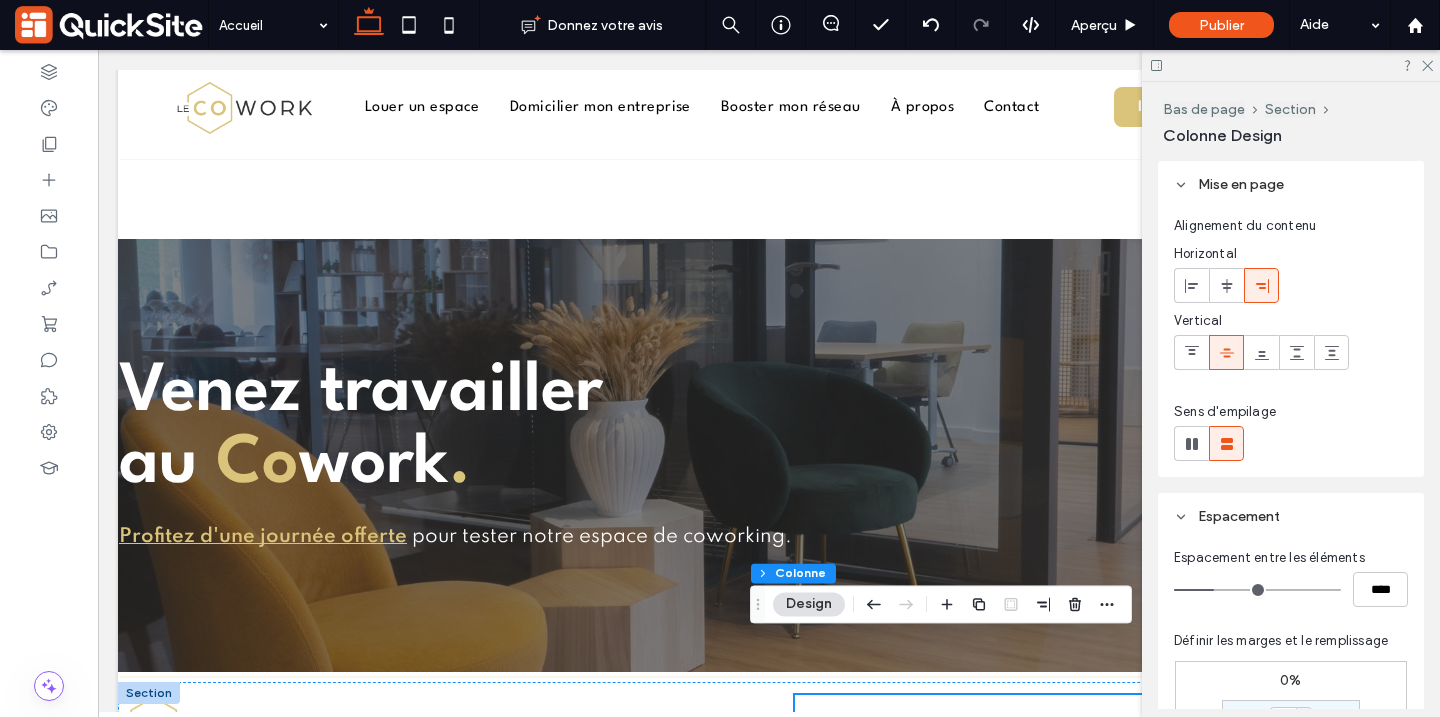 click at bounding box center (1291, 65) 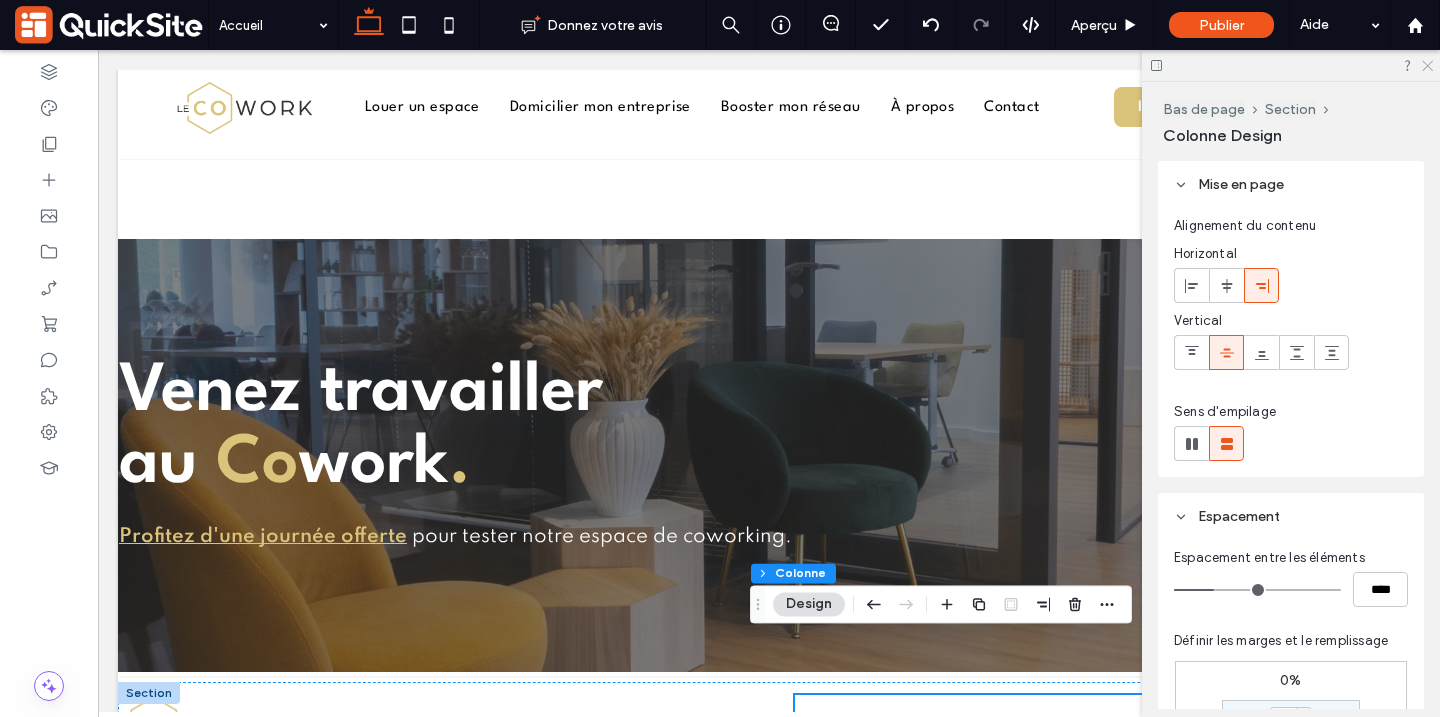 click 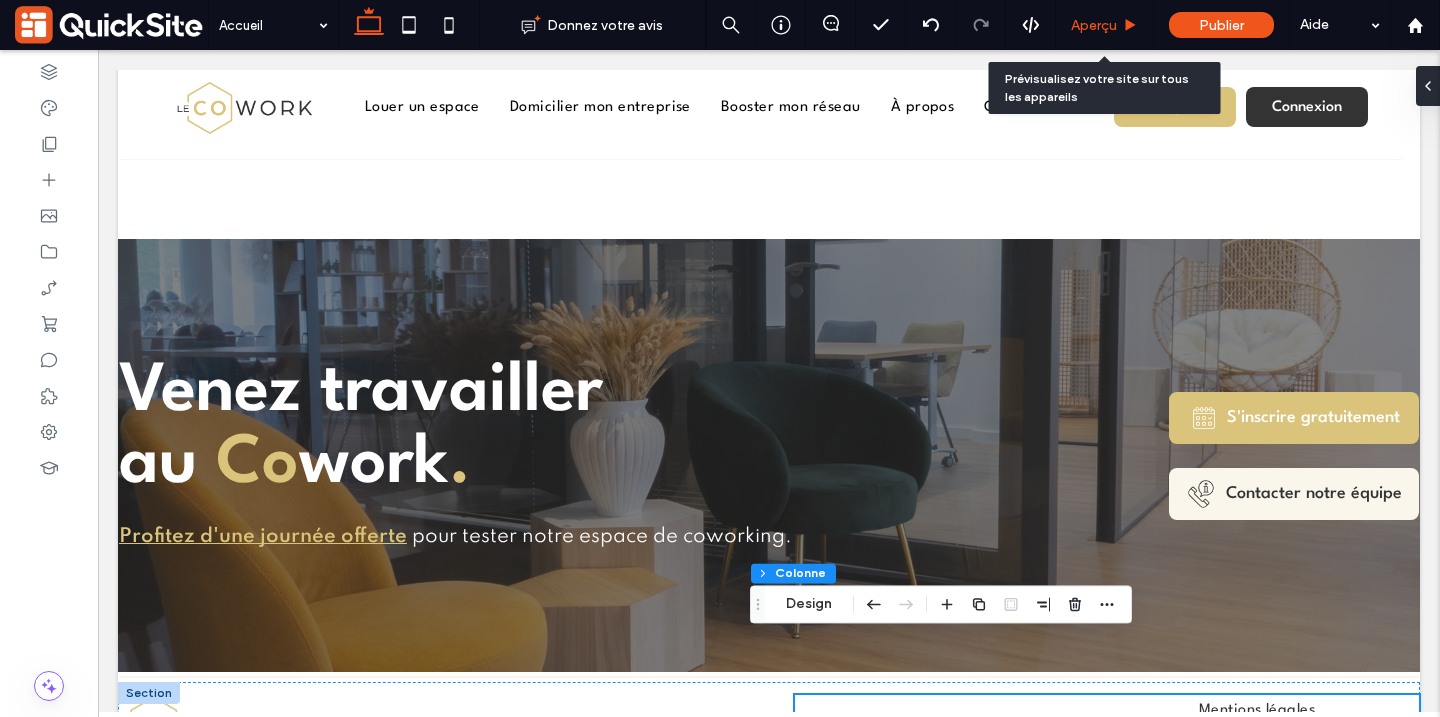 click on "Aperçu" at bounding box center (1094, 25) 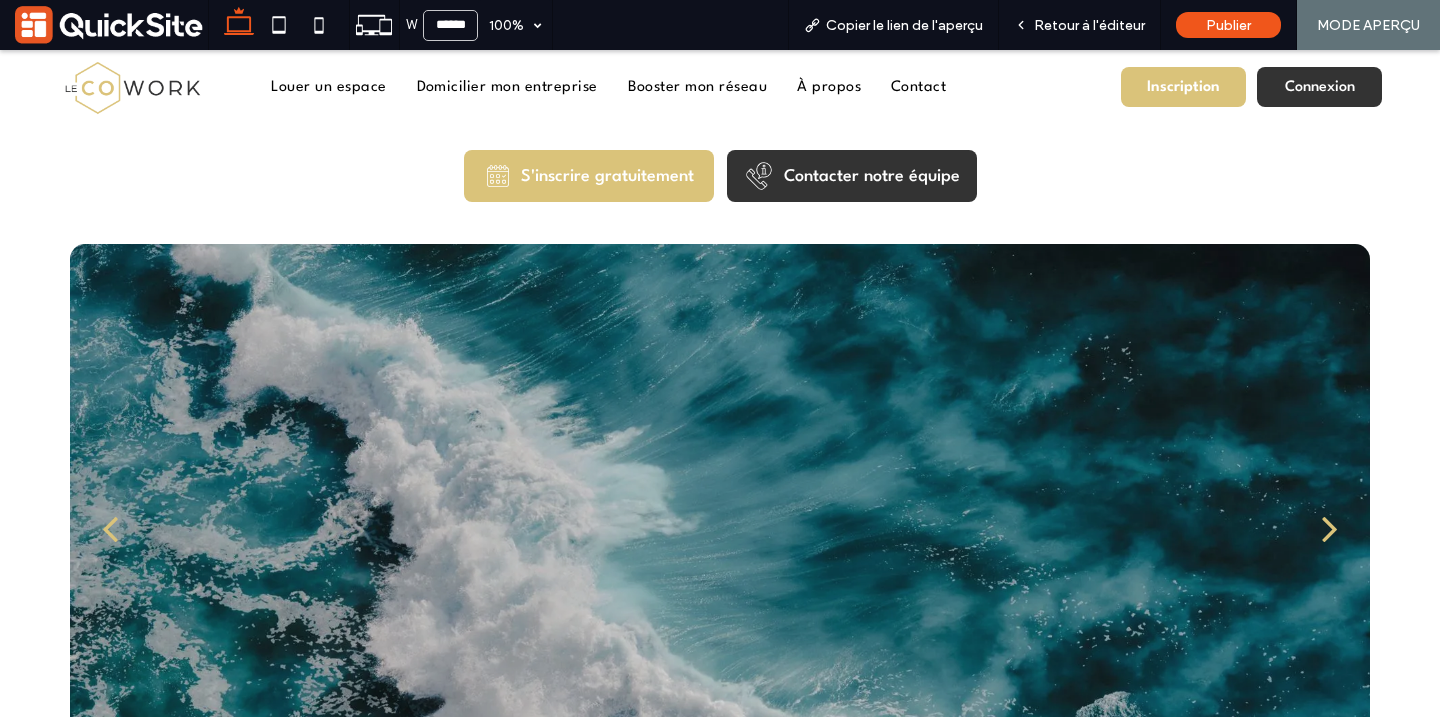 scroll, scrollTop: 0, scrollLeft: 0, axis: both 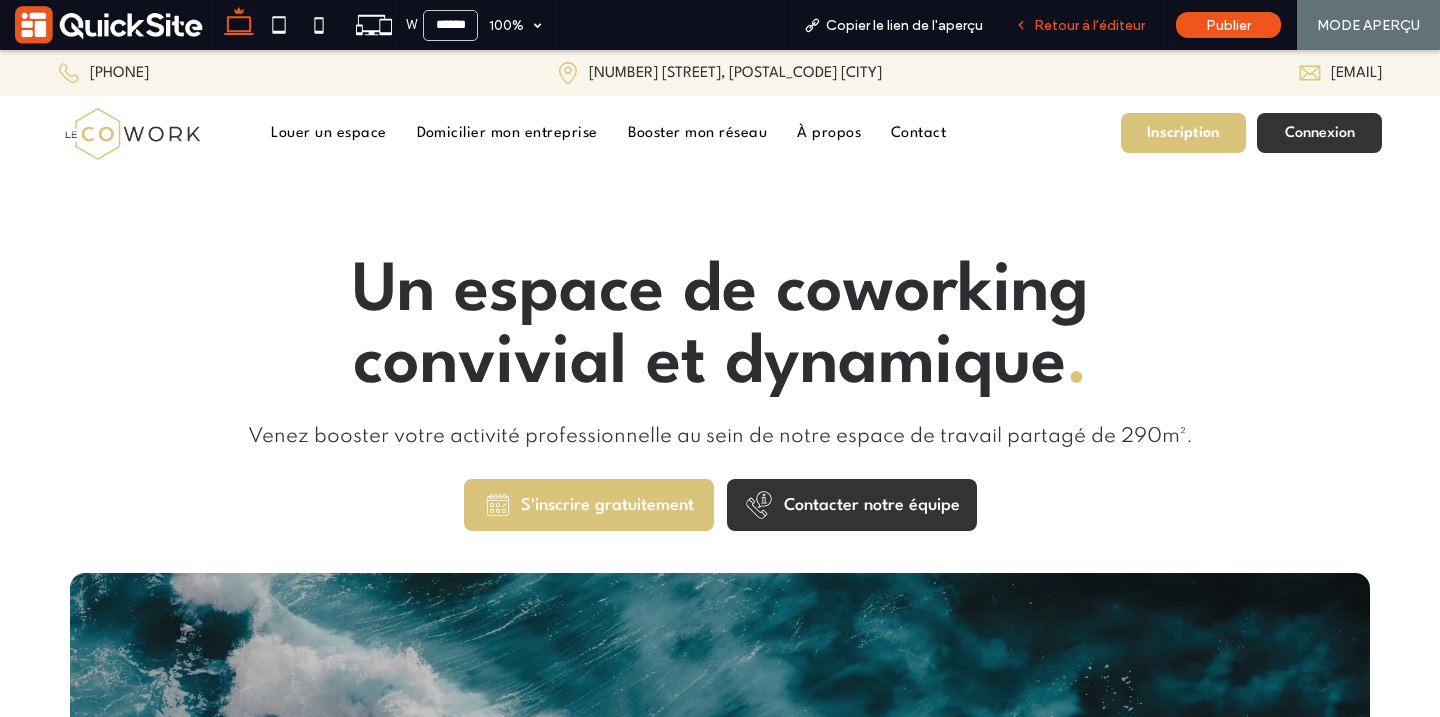 click on "Retour à l'éditeur" at bounding box center (1089, 25) 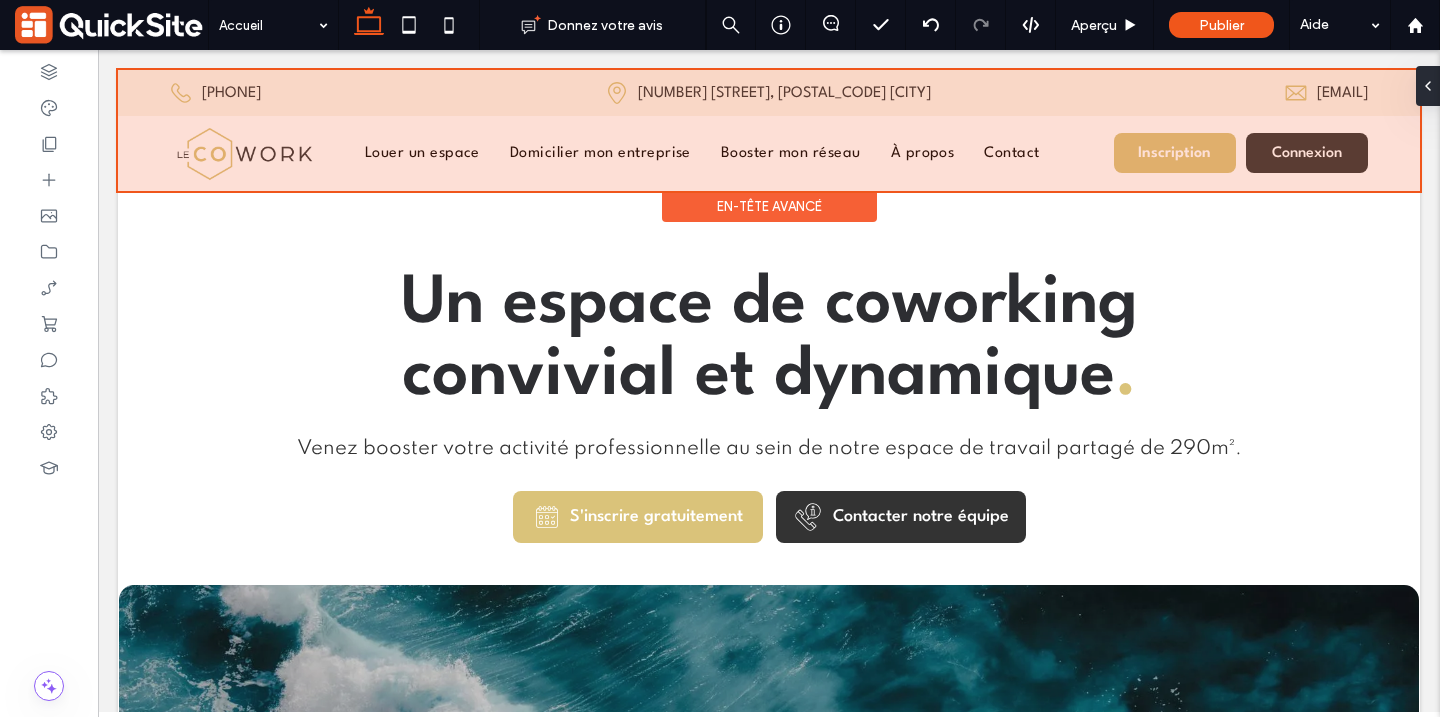 click on "En-tête avancé" at bounding box center (769, 206) 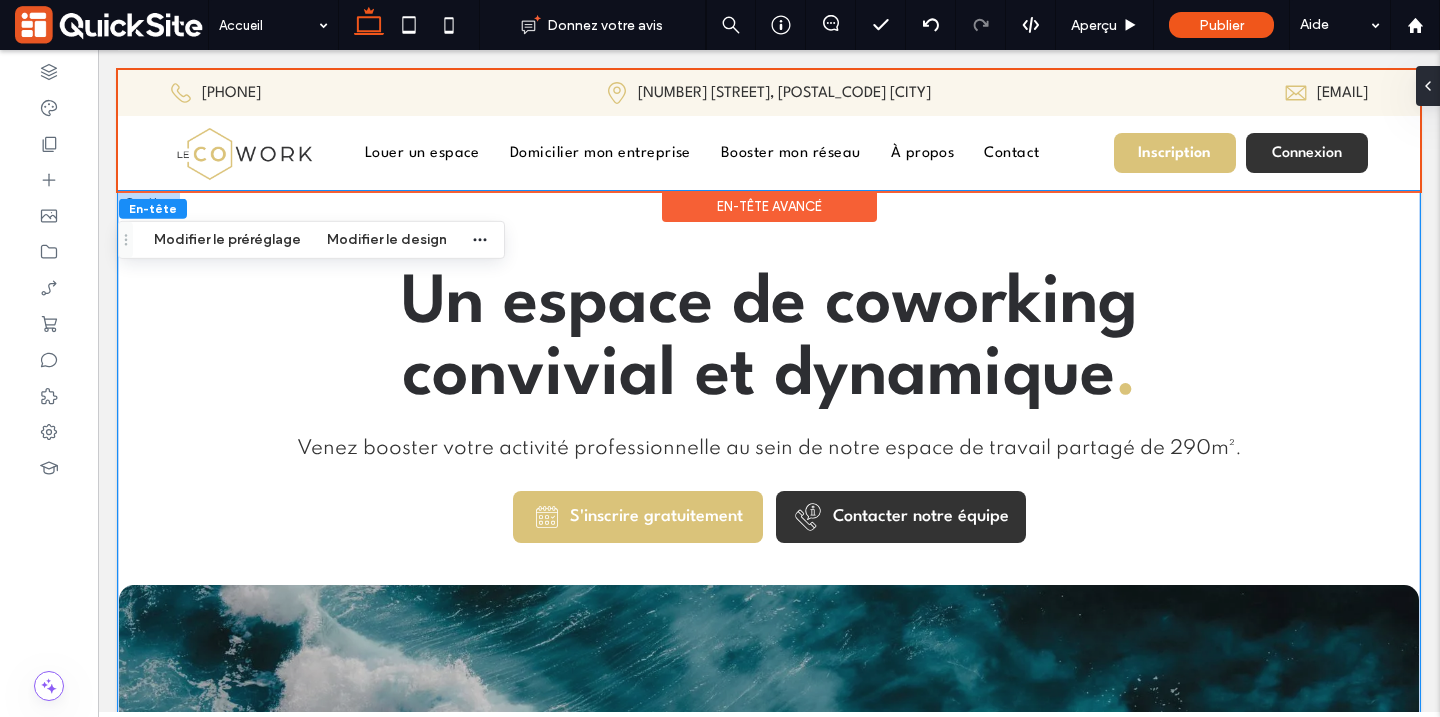 click on "Un espace de coworking convivial et dynamique .
Venez booster votre activité professionnelle au sein de notre espace de travail partagé de 290m².
S'inscrire gratuitement
Contacter notre équipe
Une initiative soutenue par
Button
Button
Button
Button
Button
Afficher davantage" at bounding box center (769, 857) 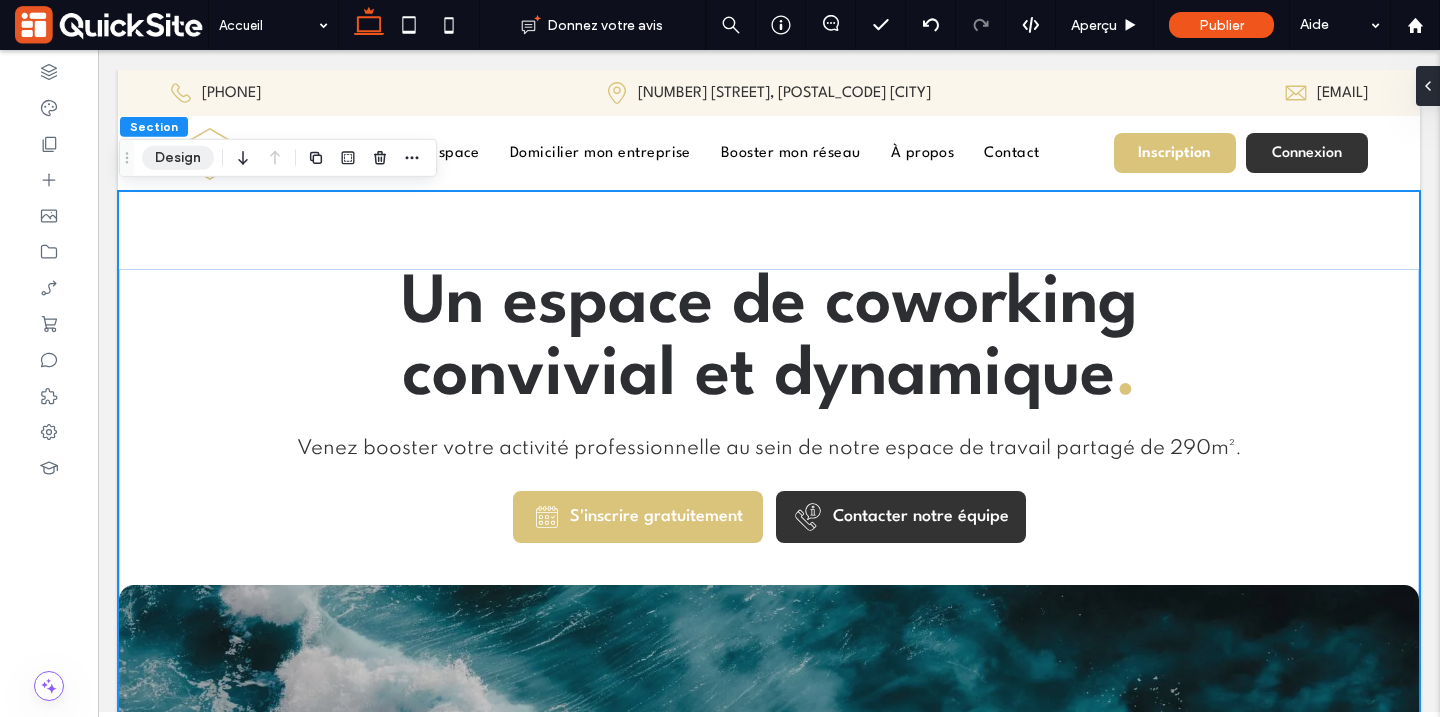 click on "Design" at bounding box center (178, 158) 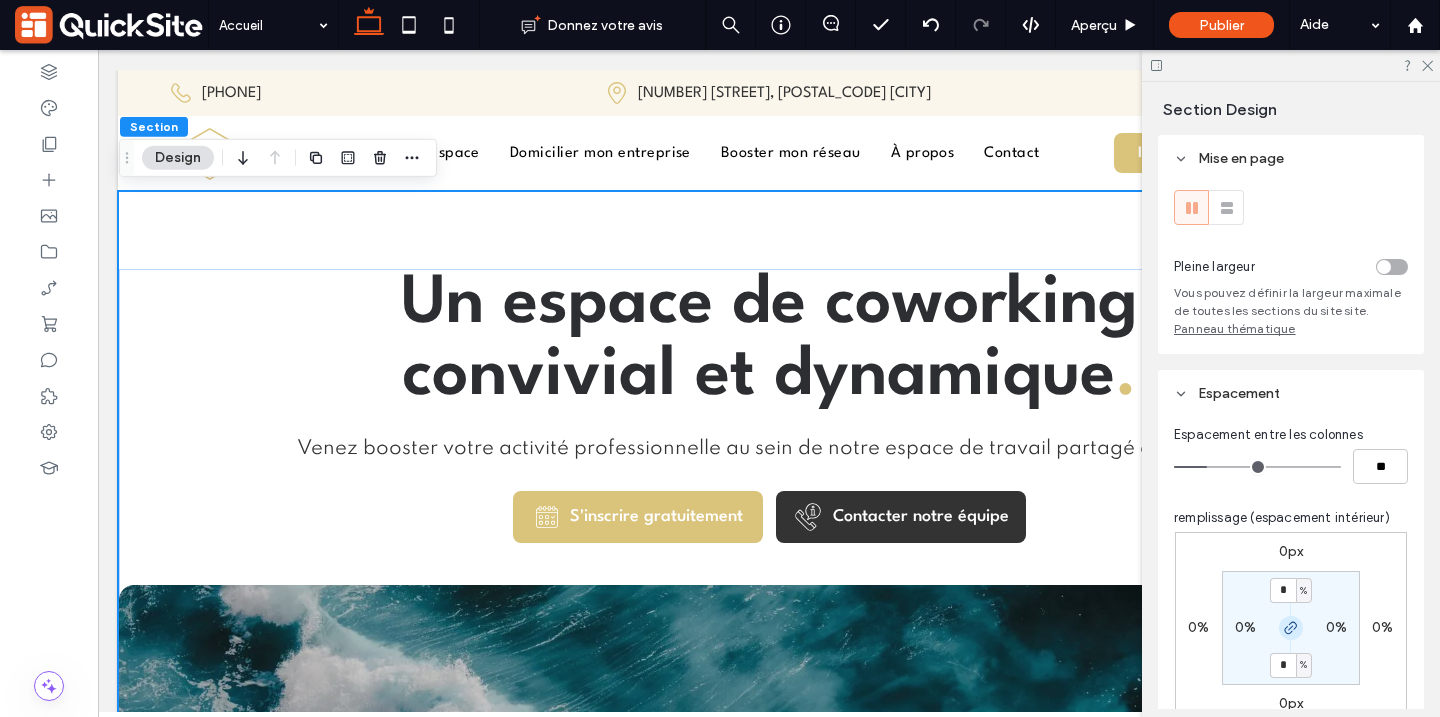 click 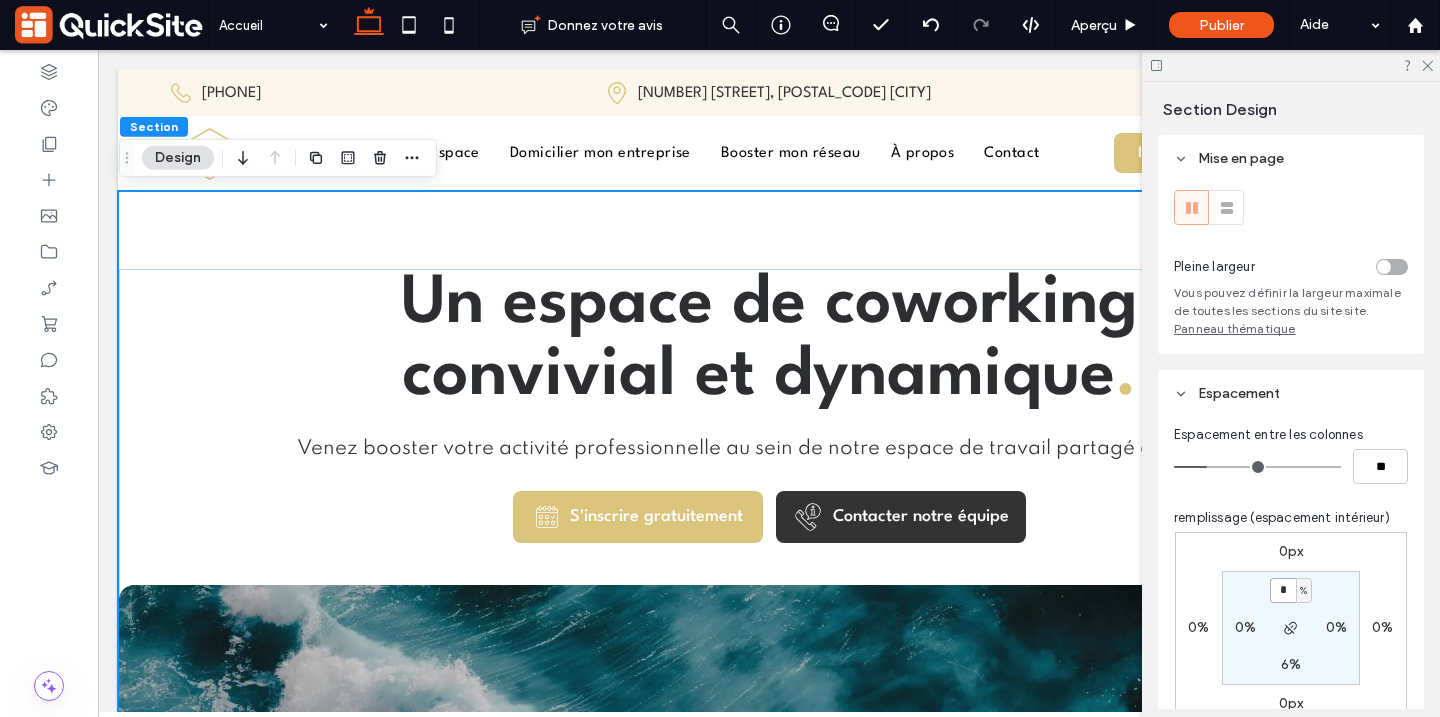click on "*" at bounding box center [1283, 590] 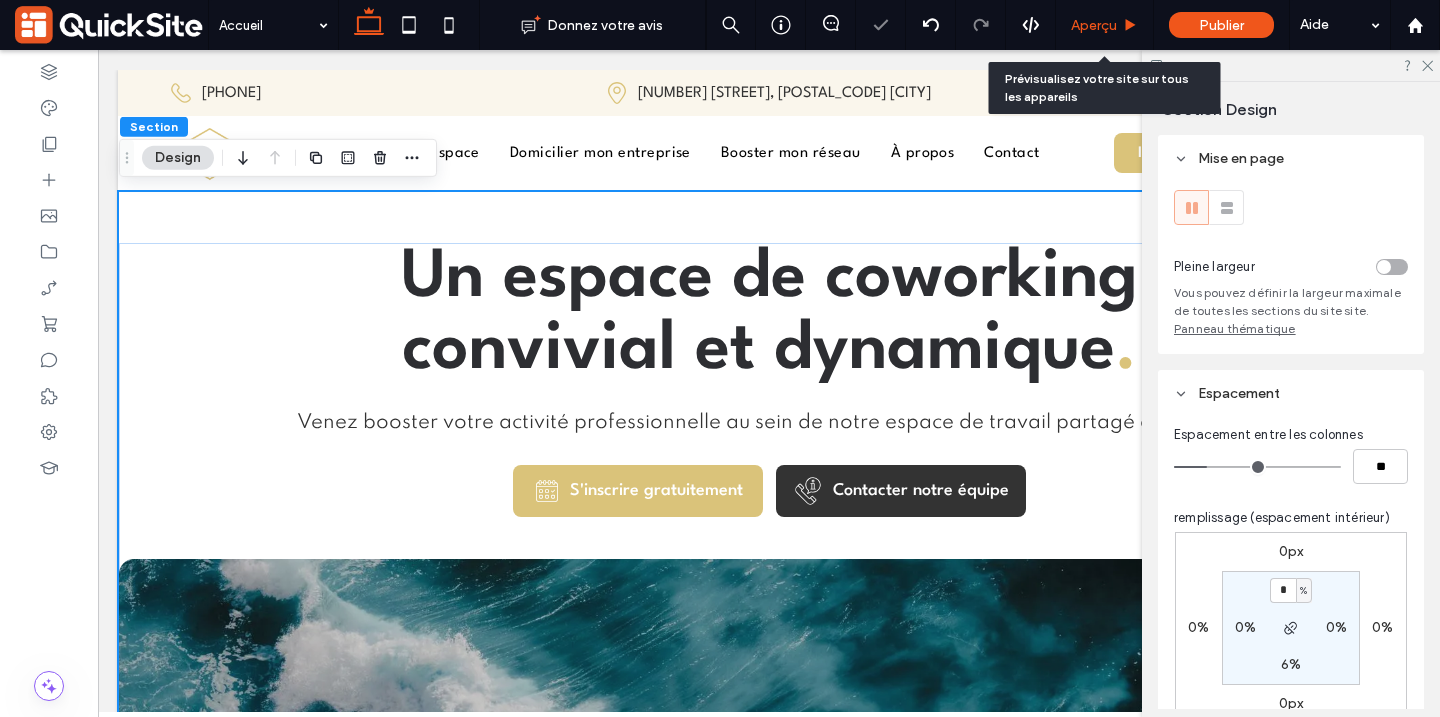 click 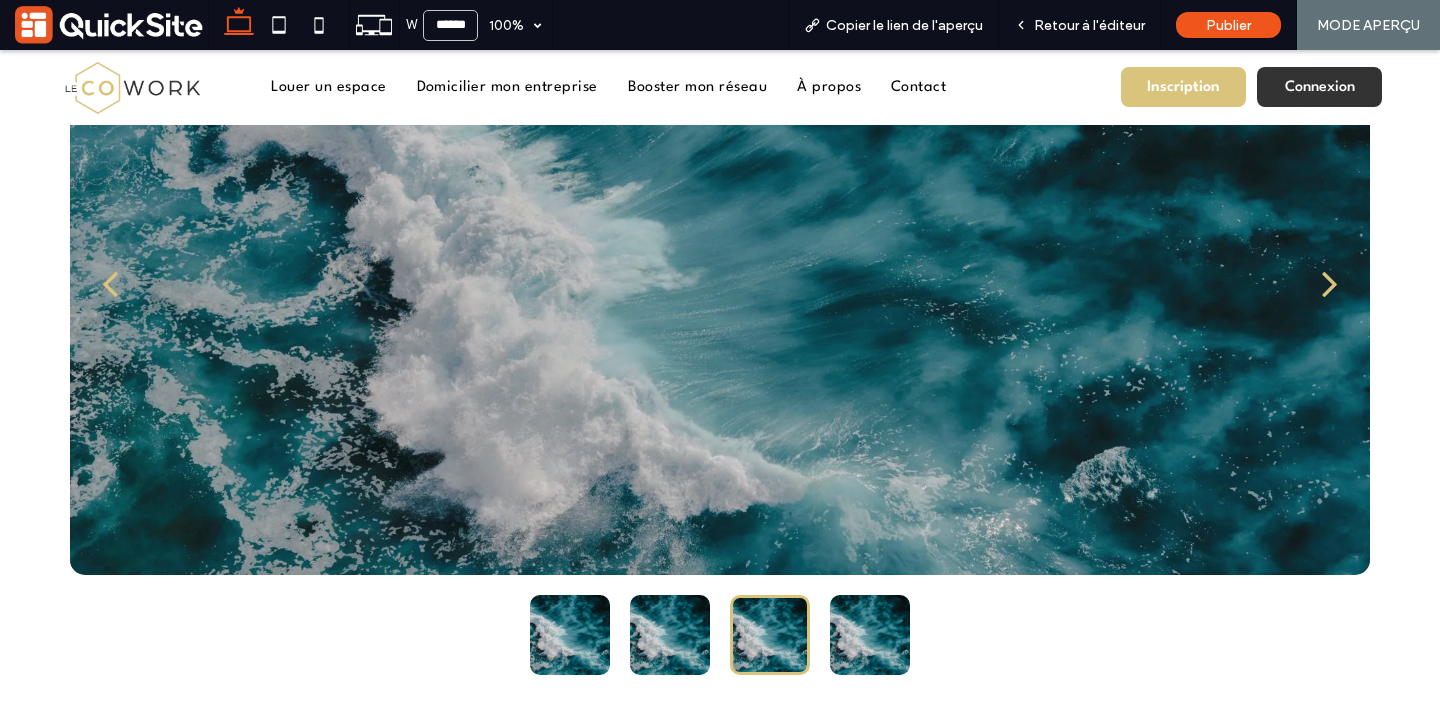 scroll, scrollTop: 489, scrollLeft: 0, axis: vertical 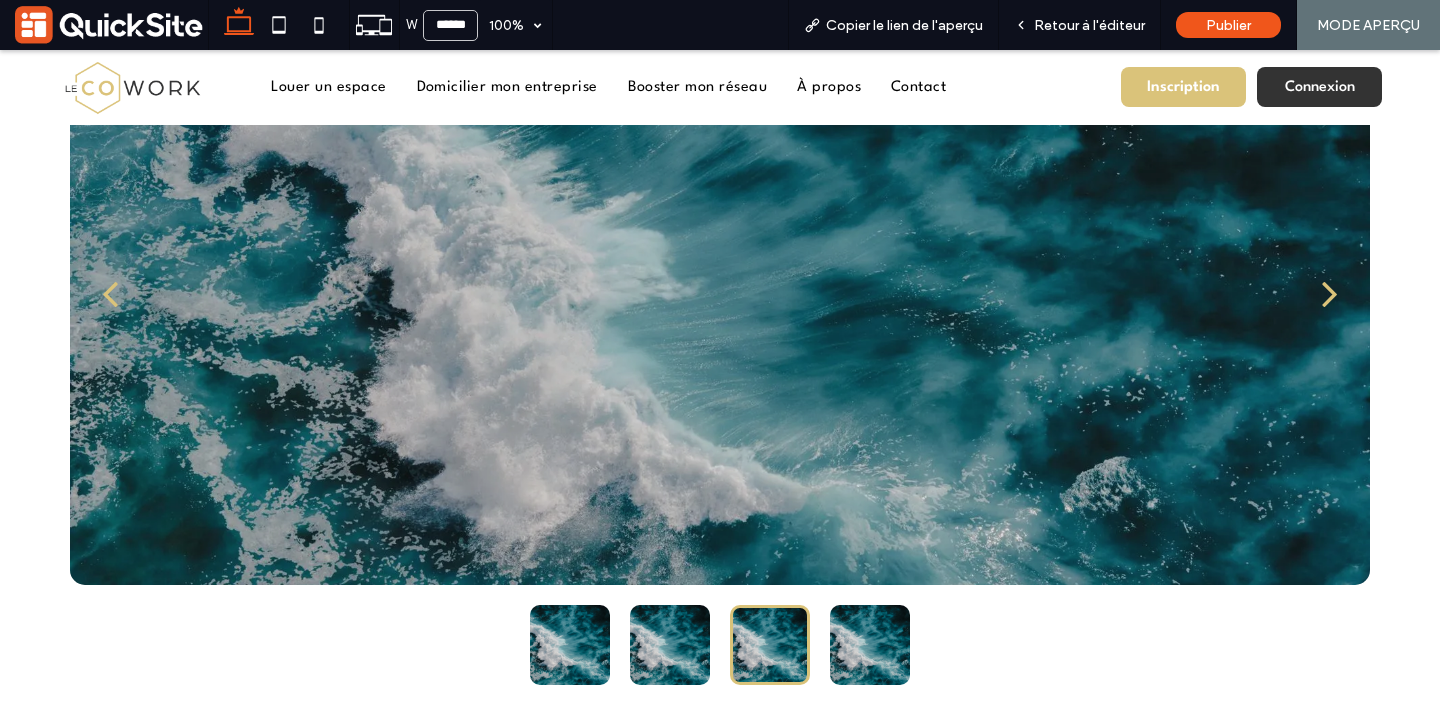 click at bounding box center [1330, 292] 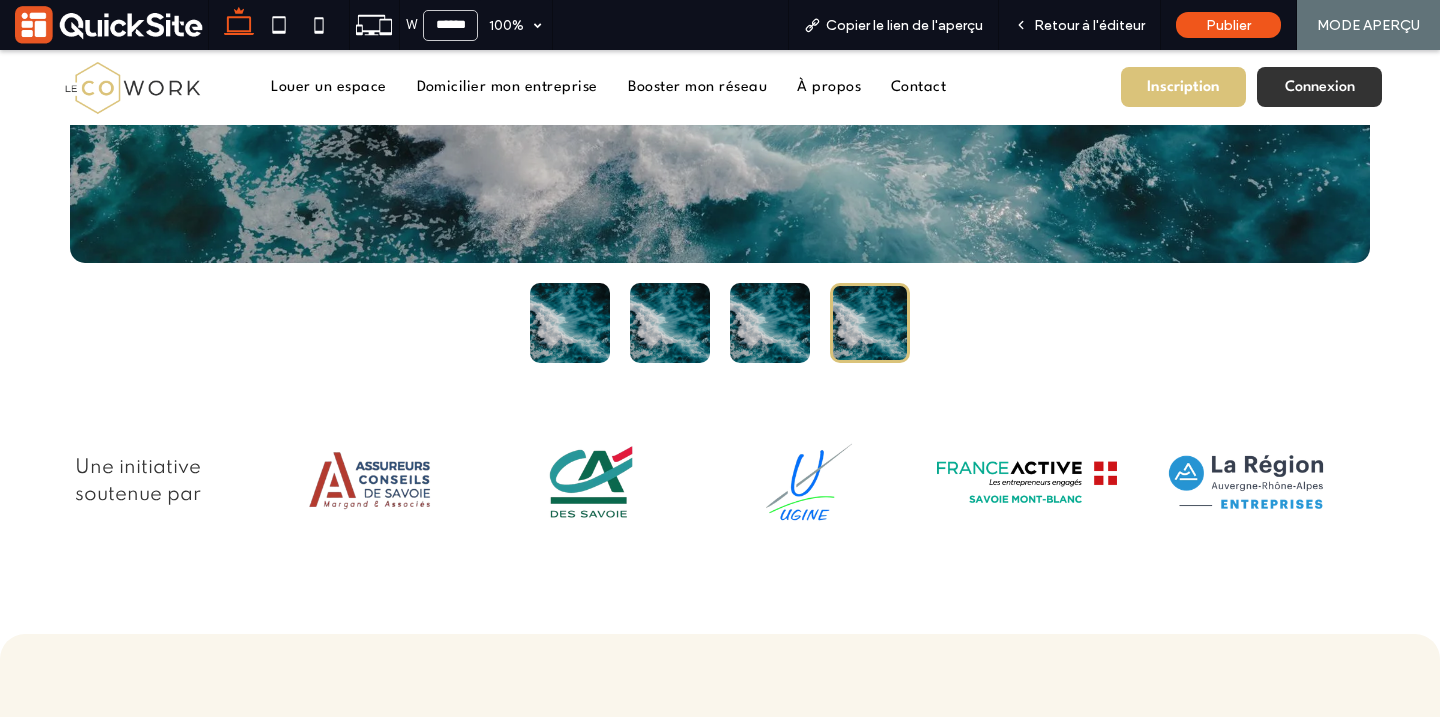 scroll, scrollTop: 898, scrollLeft: 0, axis: vertical 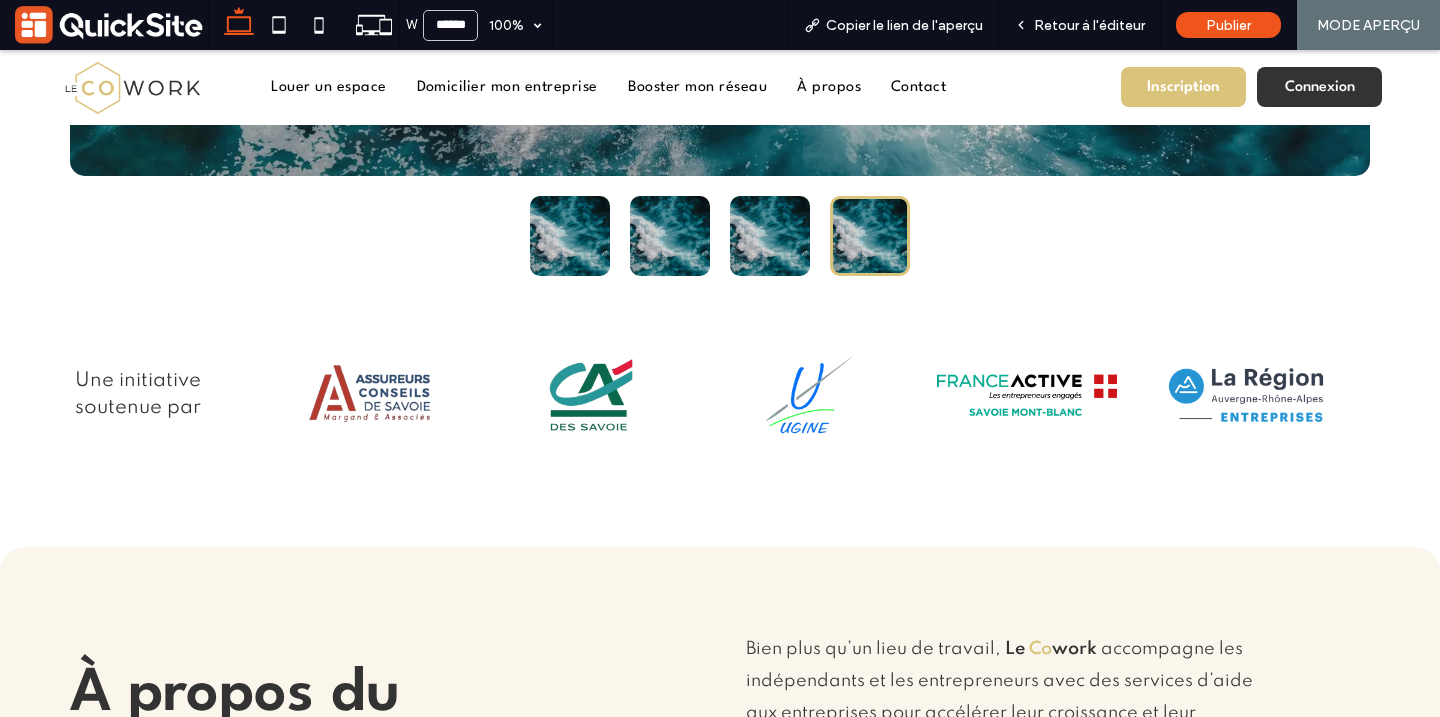 click at bounding box center (570, 236) 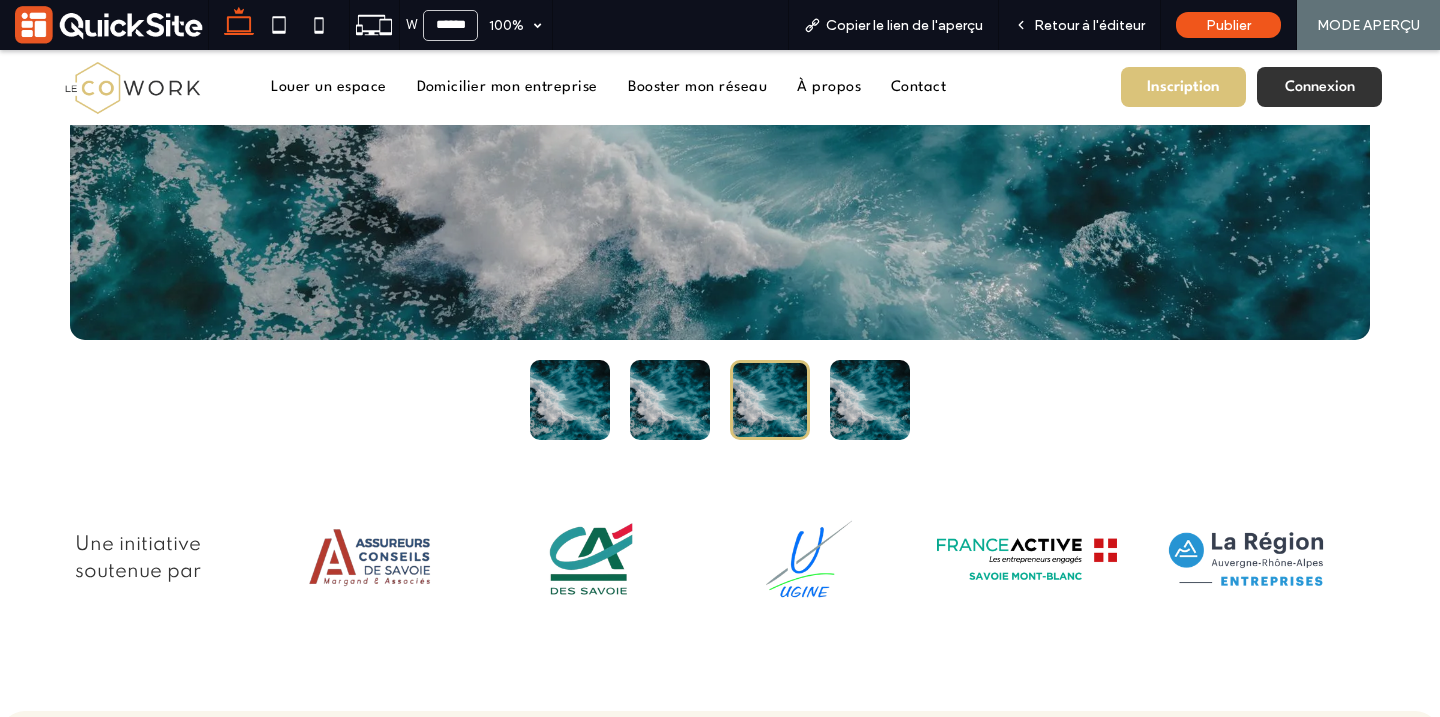 scroll, scrollTop: 0, scrollLeft: 0, axis: both 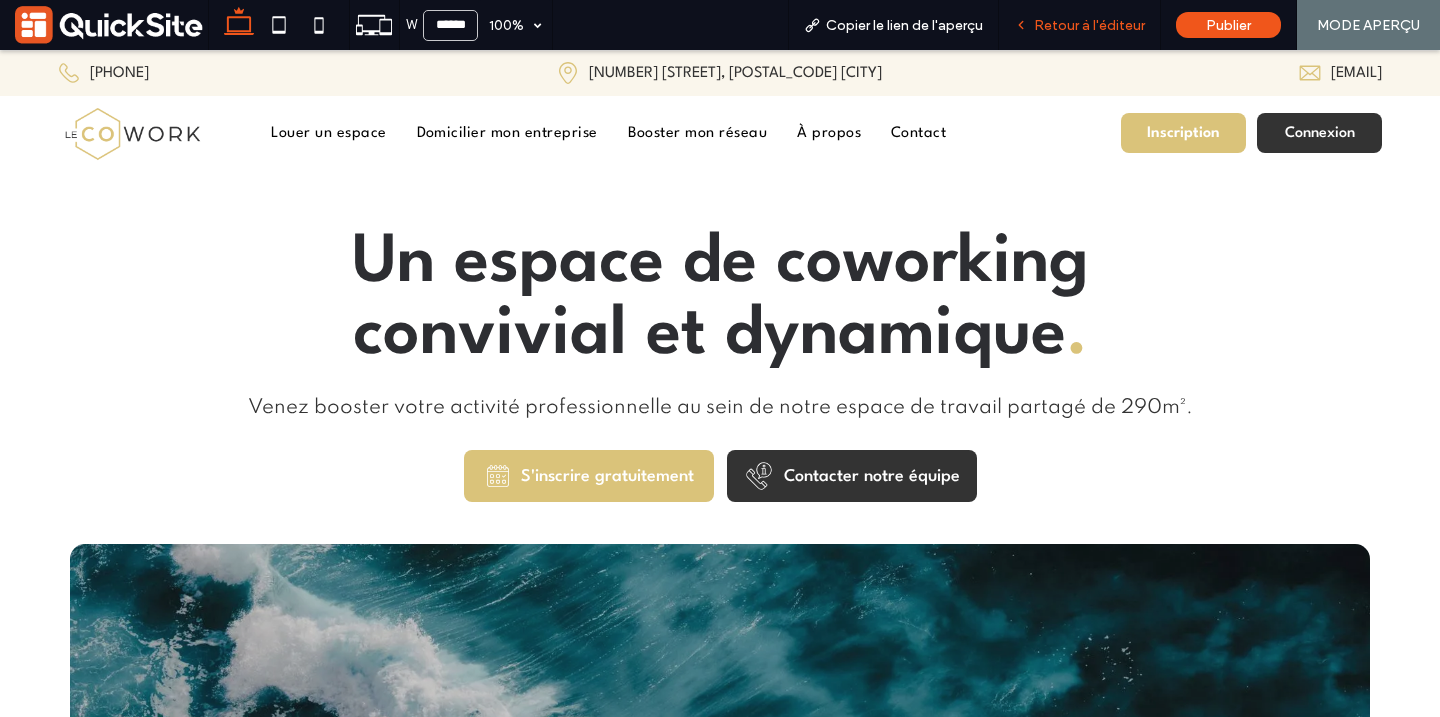 click on "Retour à l'éditeur" at bounding box center [1080, 25] 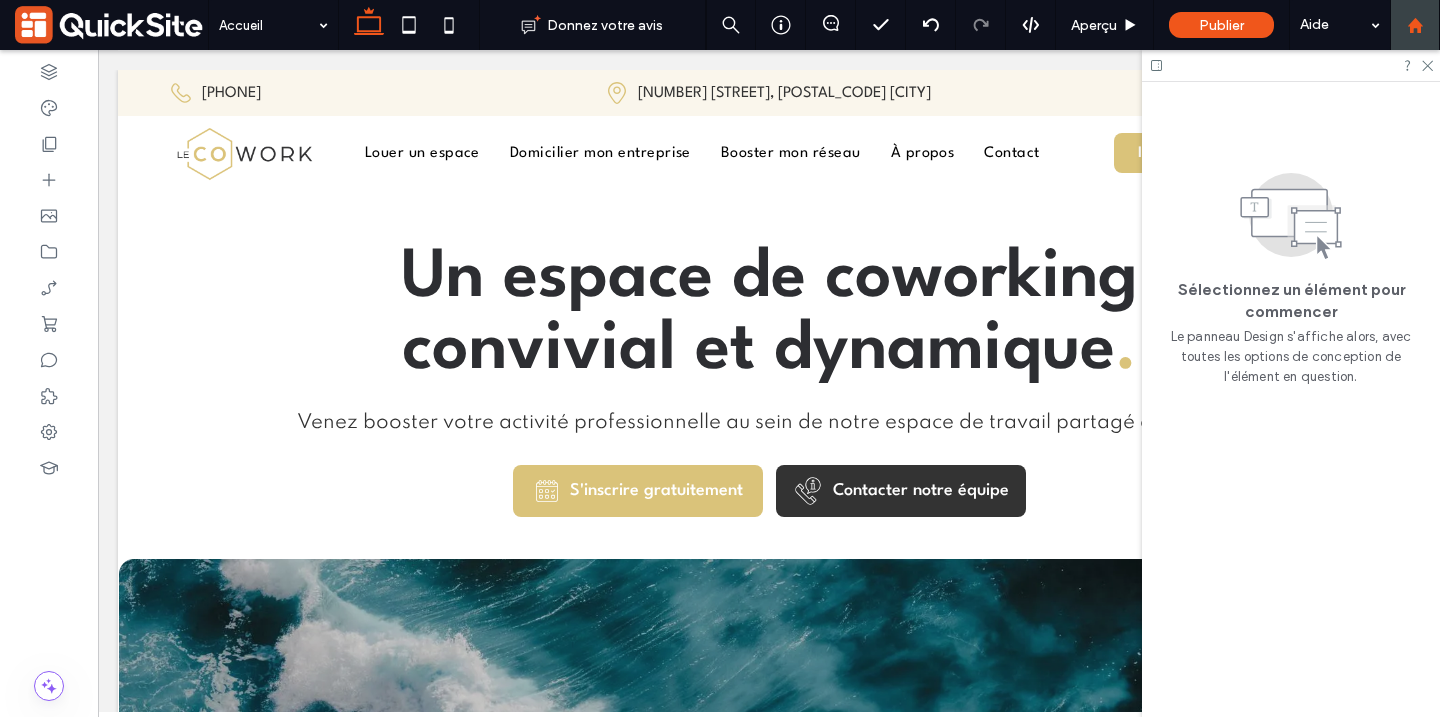 click 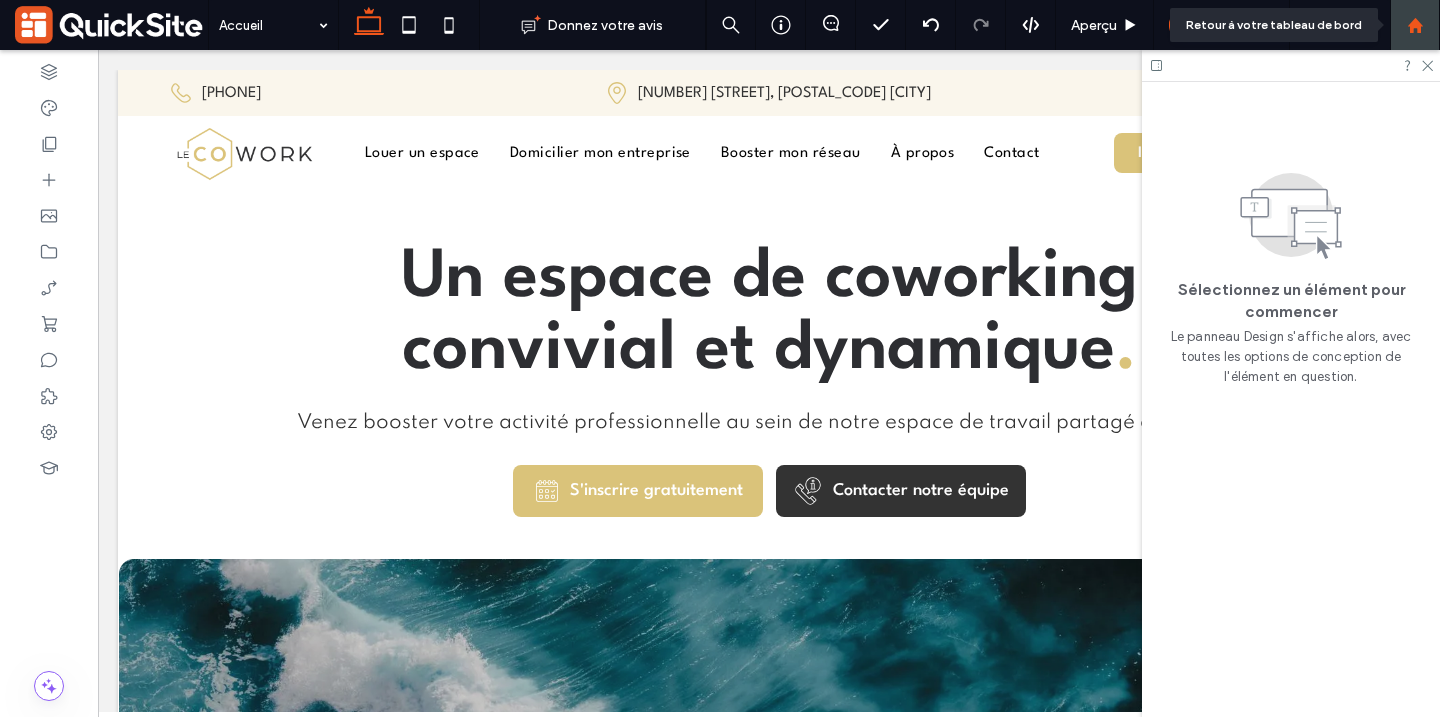 click 